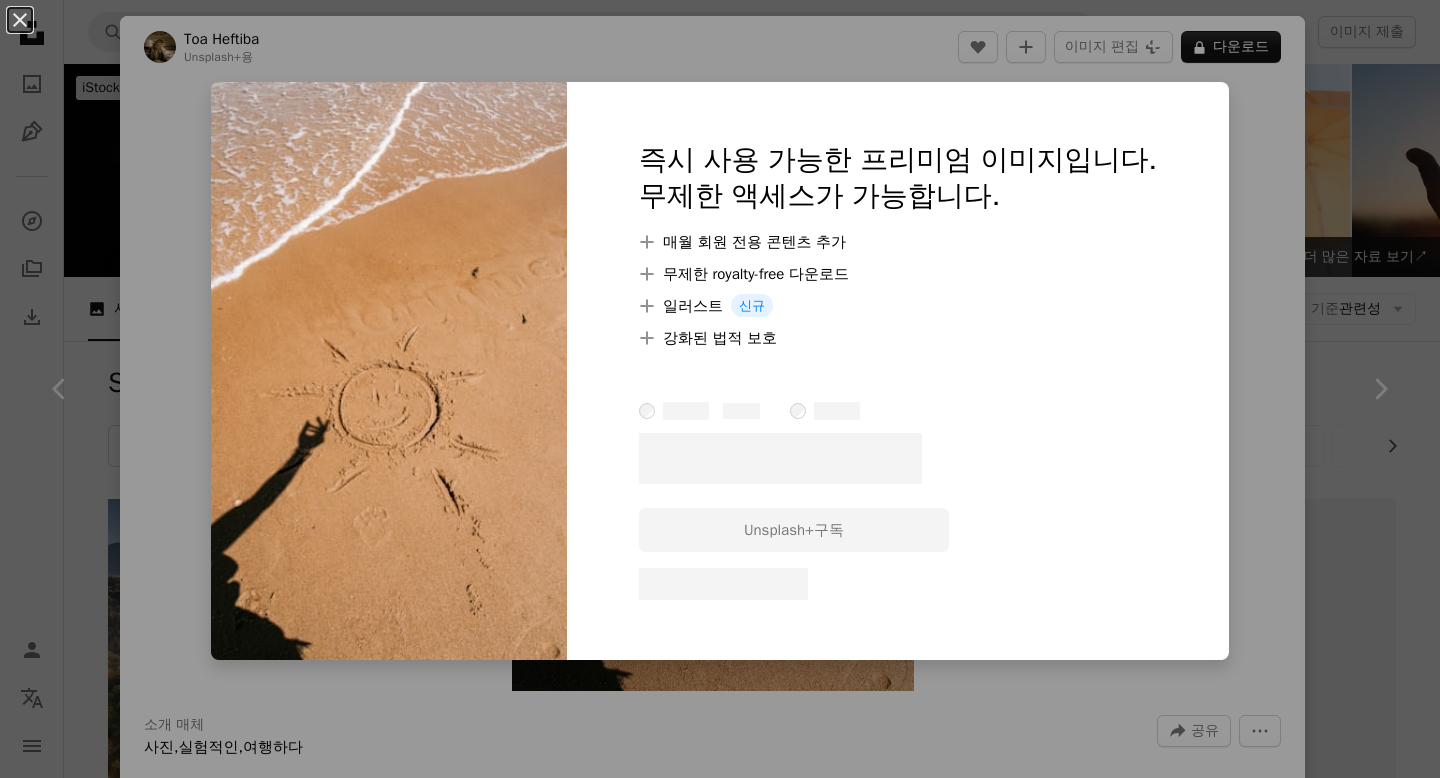 scroll, scrollTop: 1276, scrollLeft: 0, axis: vertical 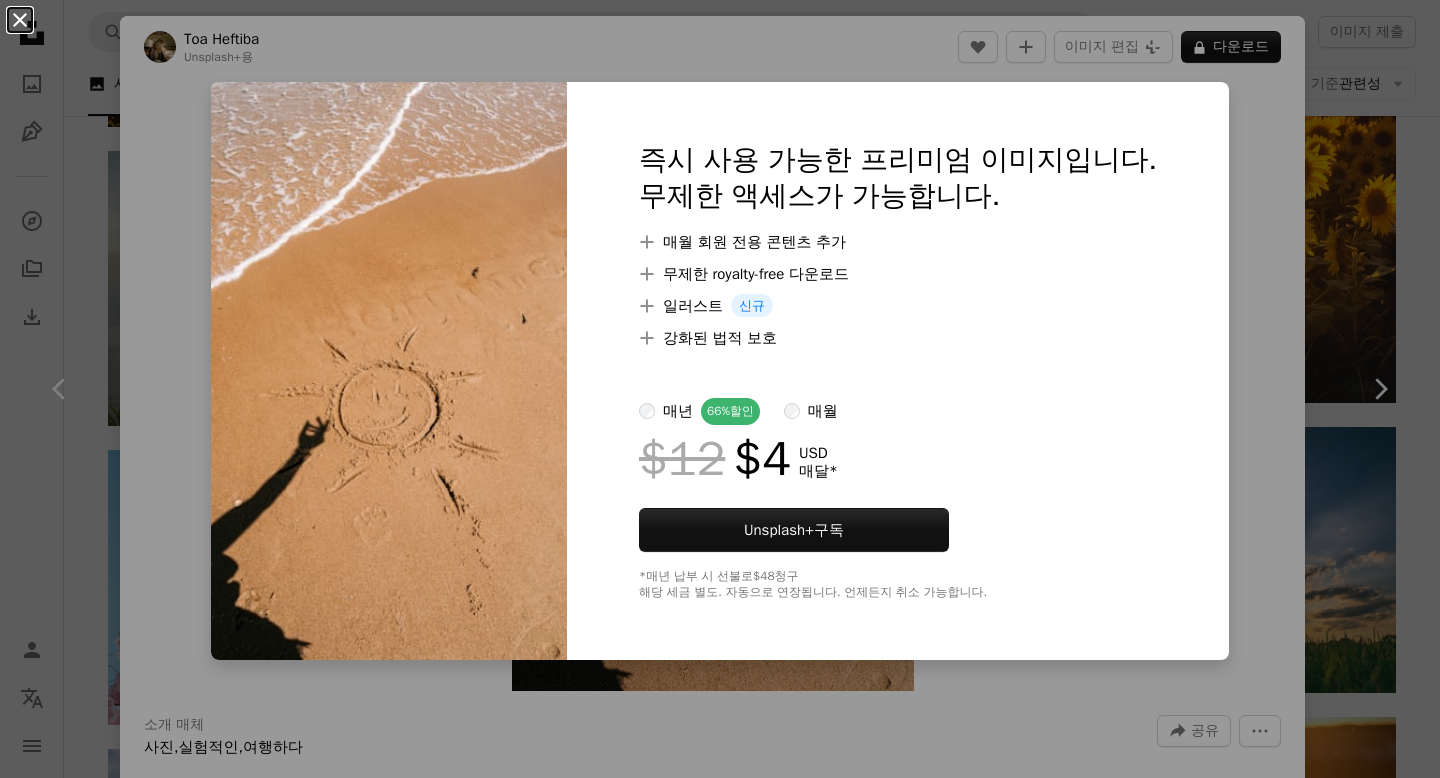 click on "An X shape" at bounding box center [20, 20] 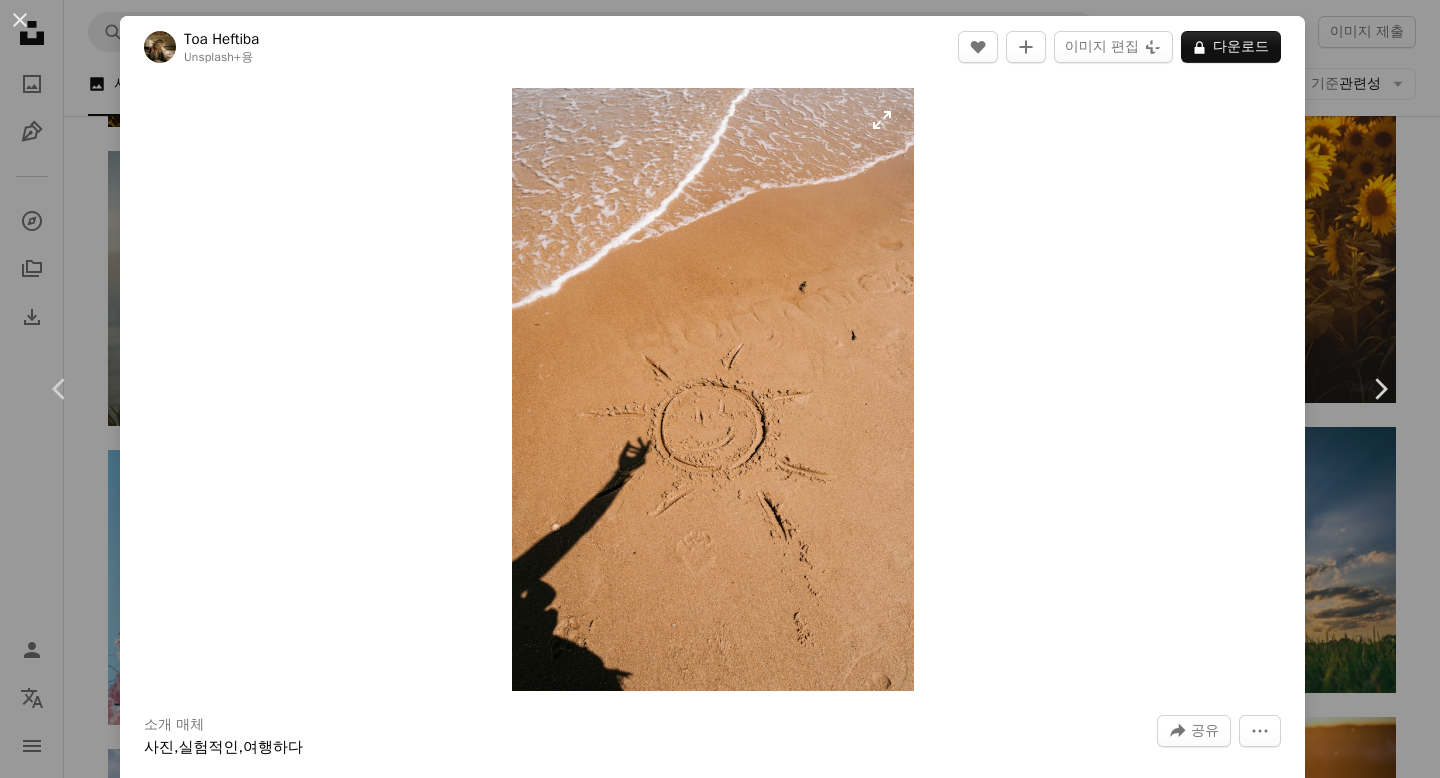 scroll, scrollTop: 58, scrollLeft: 0, axis: vertical 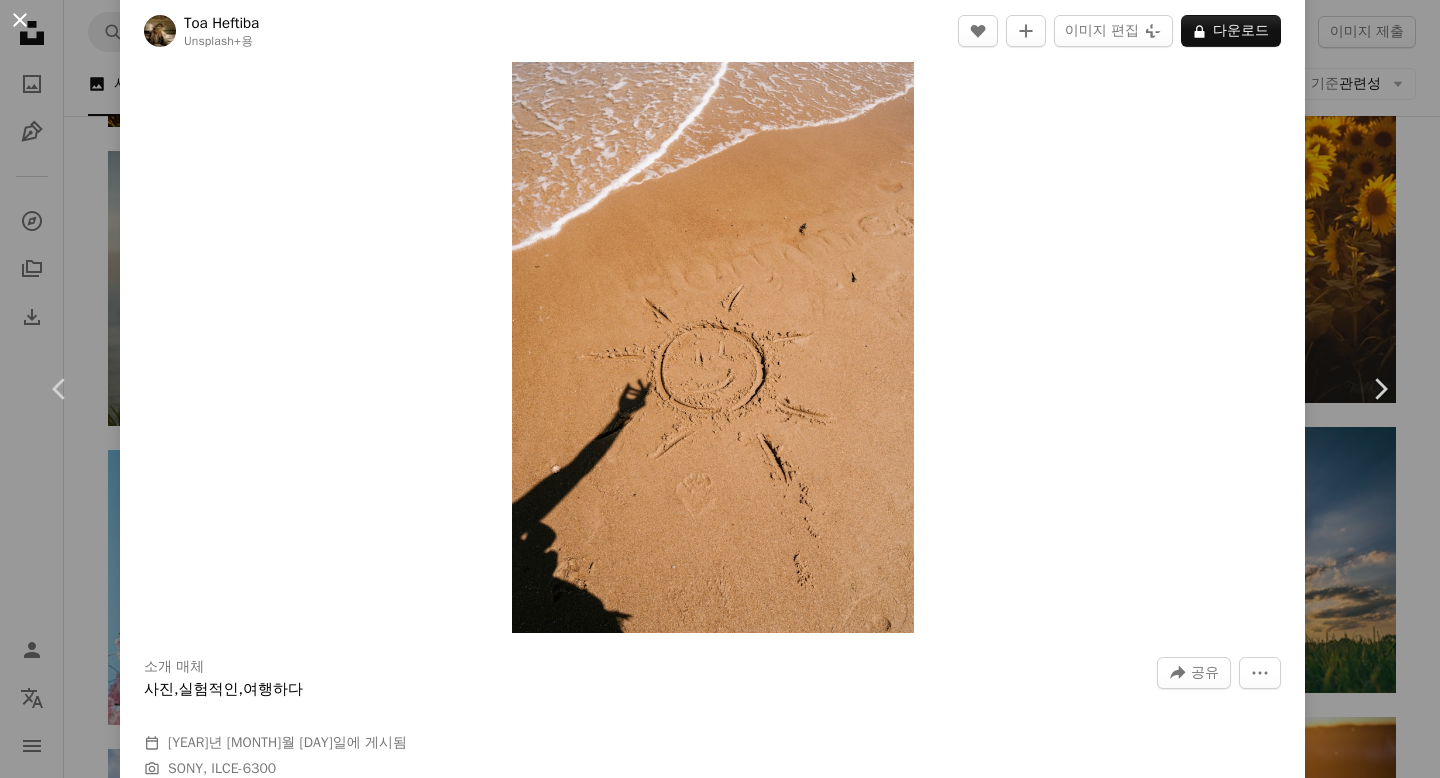 click on "An X shape" at bounding box center (20, 20) 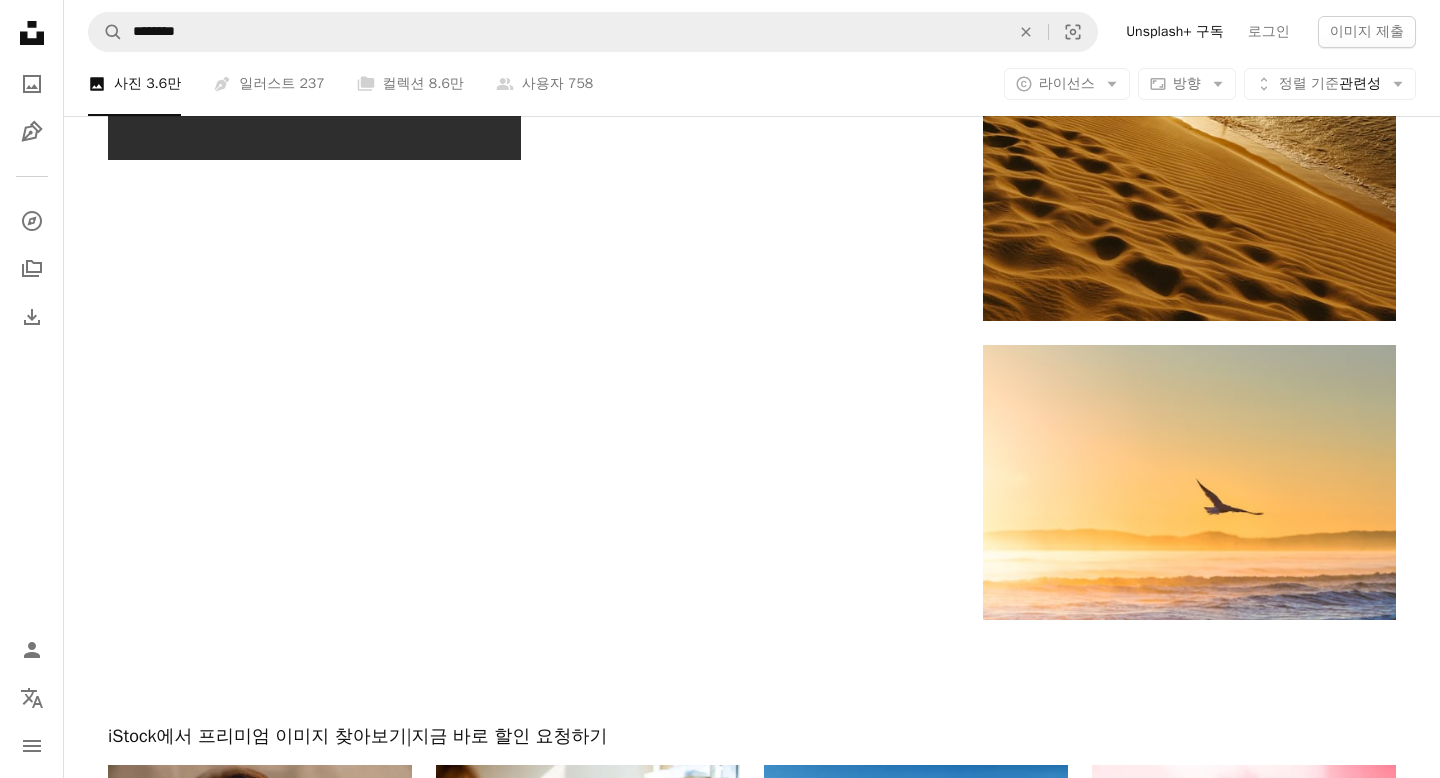 scroll, scrollTop: 2953, scrollLeft: 0, axis: vertical 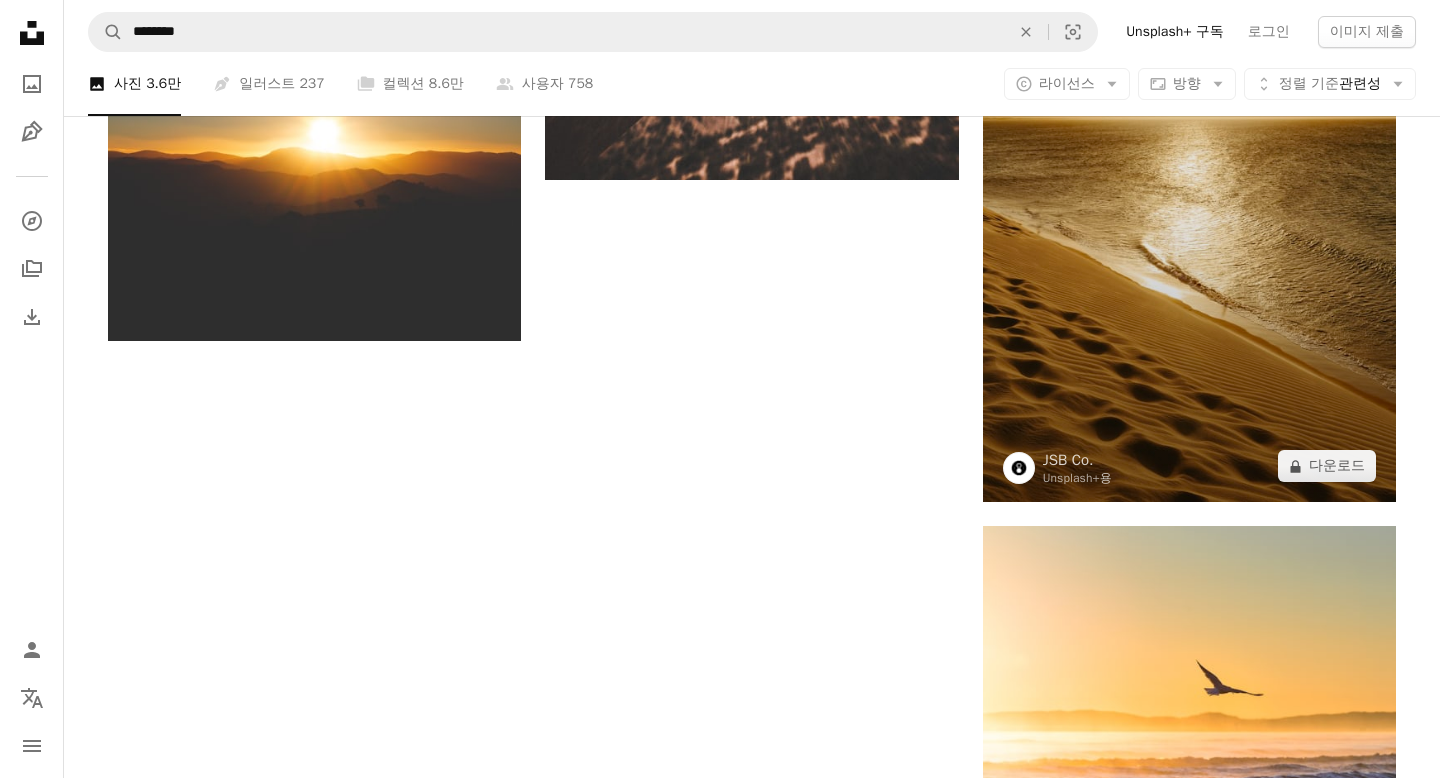 click at bounding box center [1189, 192] 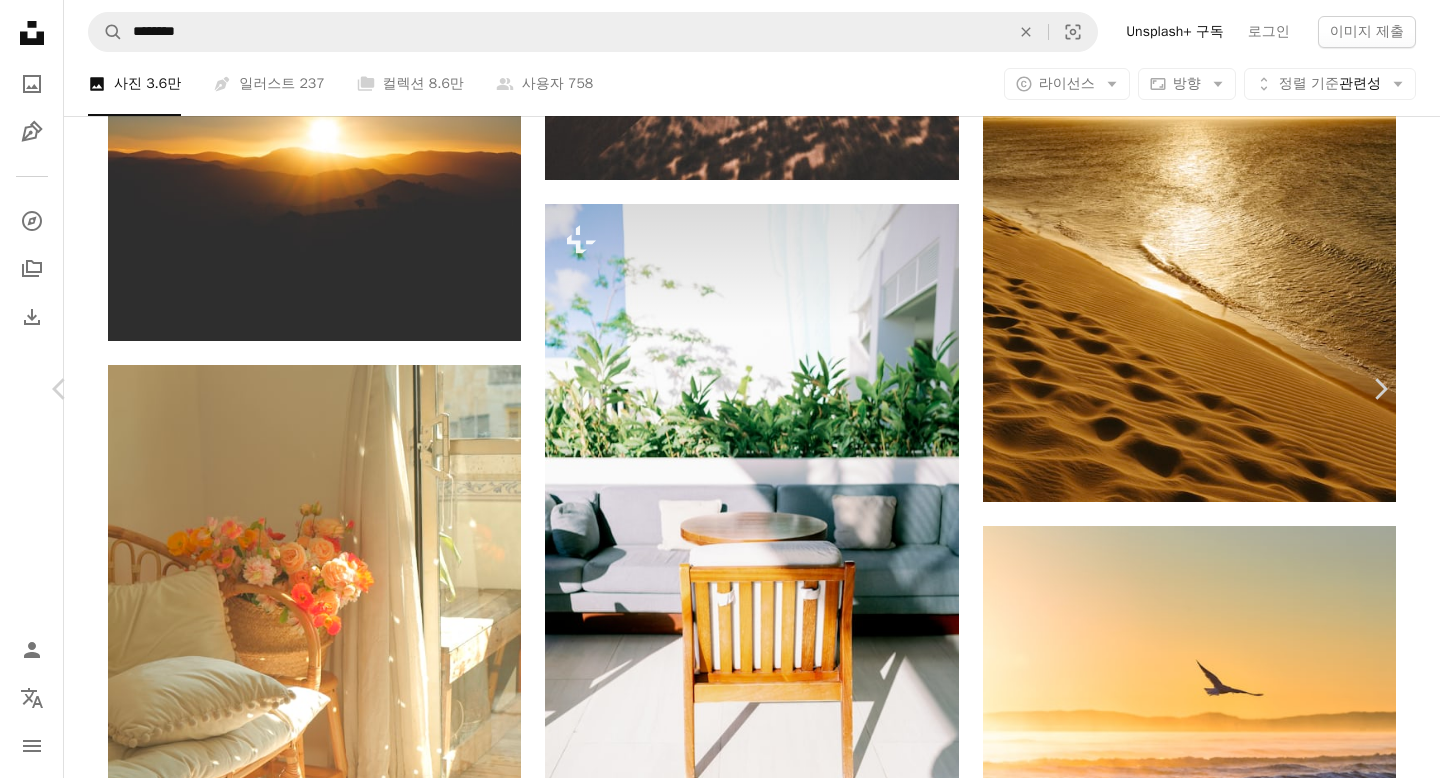 click on "An X shape" at bounding box center [20, 20] 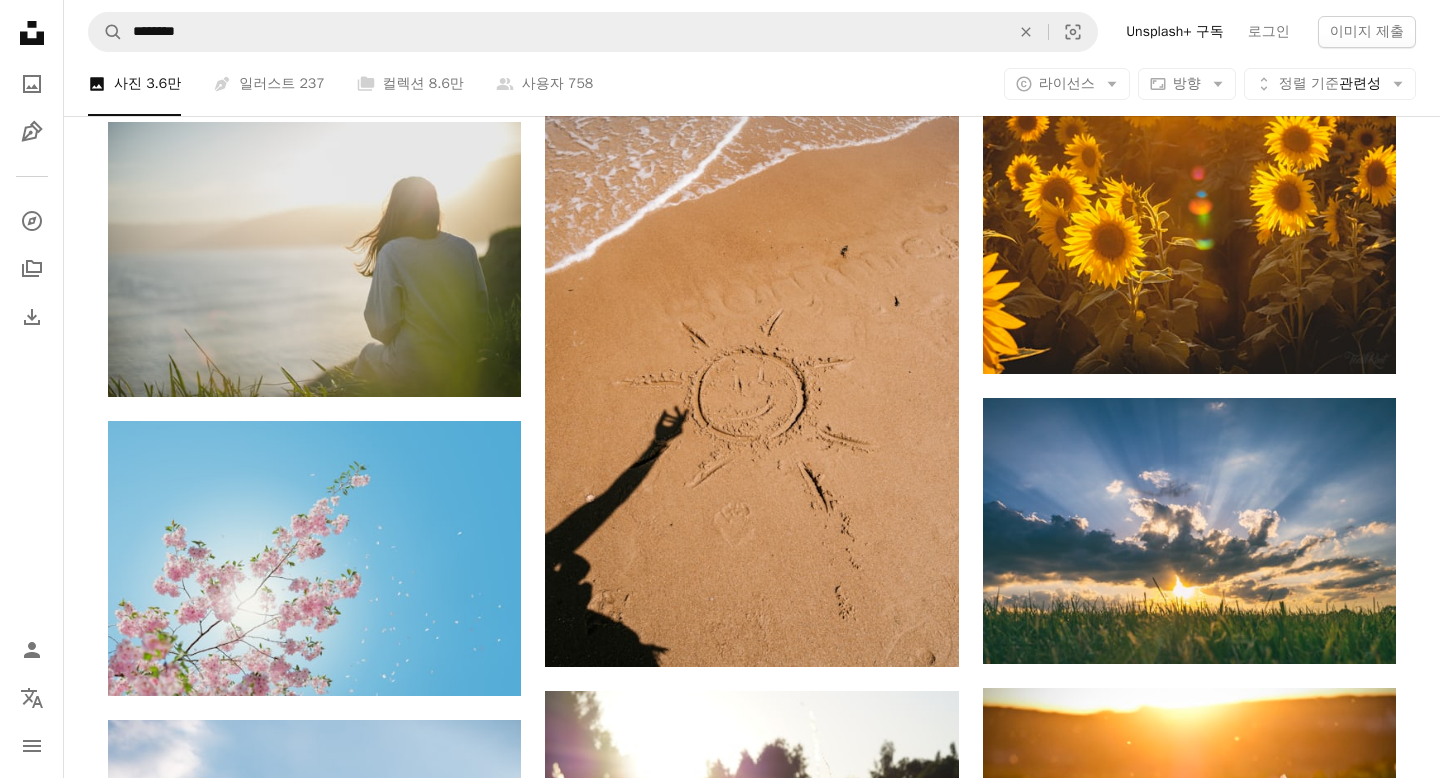 scroll, scrollTop: 0, scrollLeft: 0, axis: both 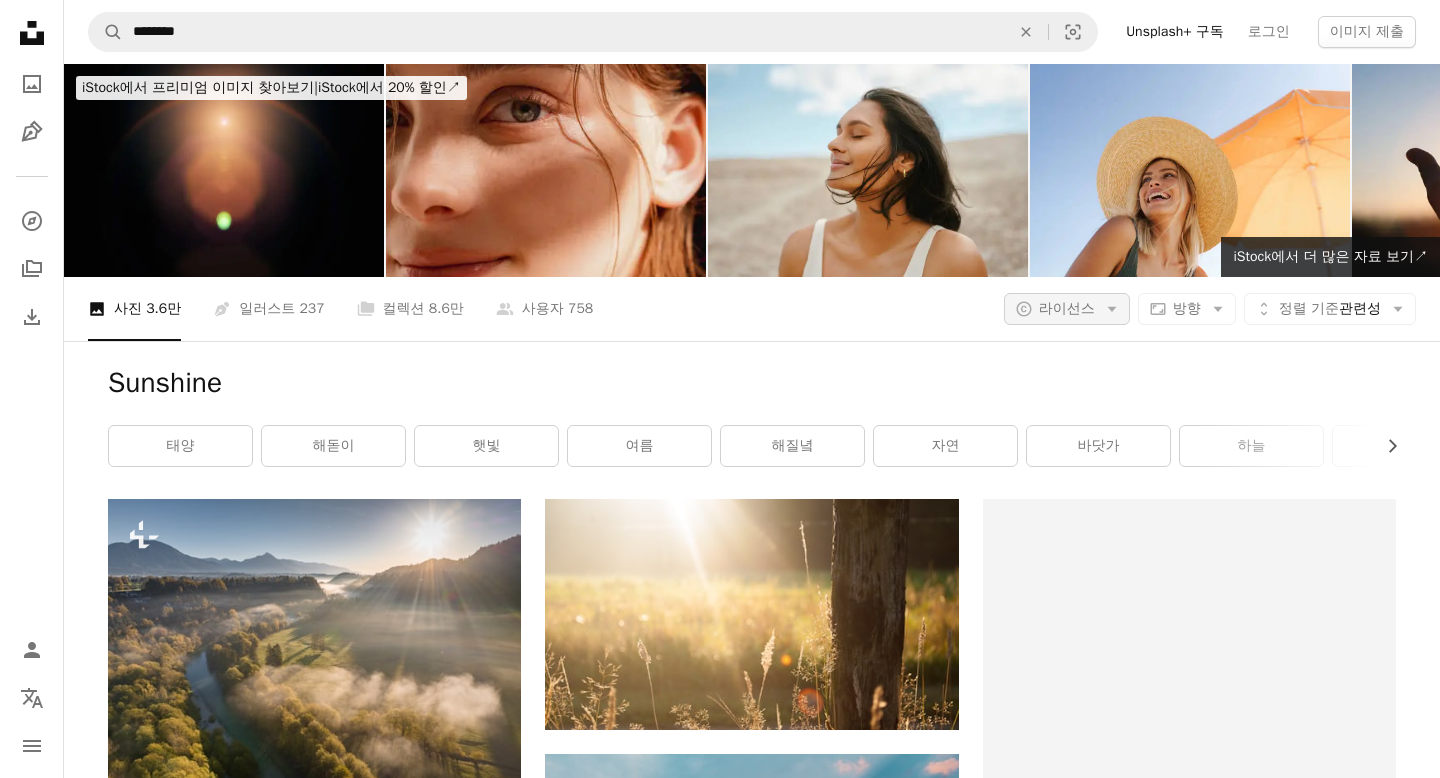 click on "라이선스" at bounding box center [1067, 308] 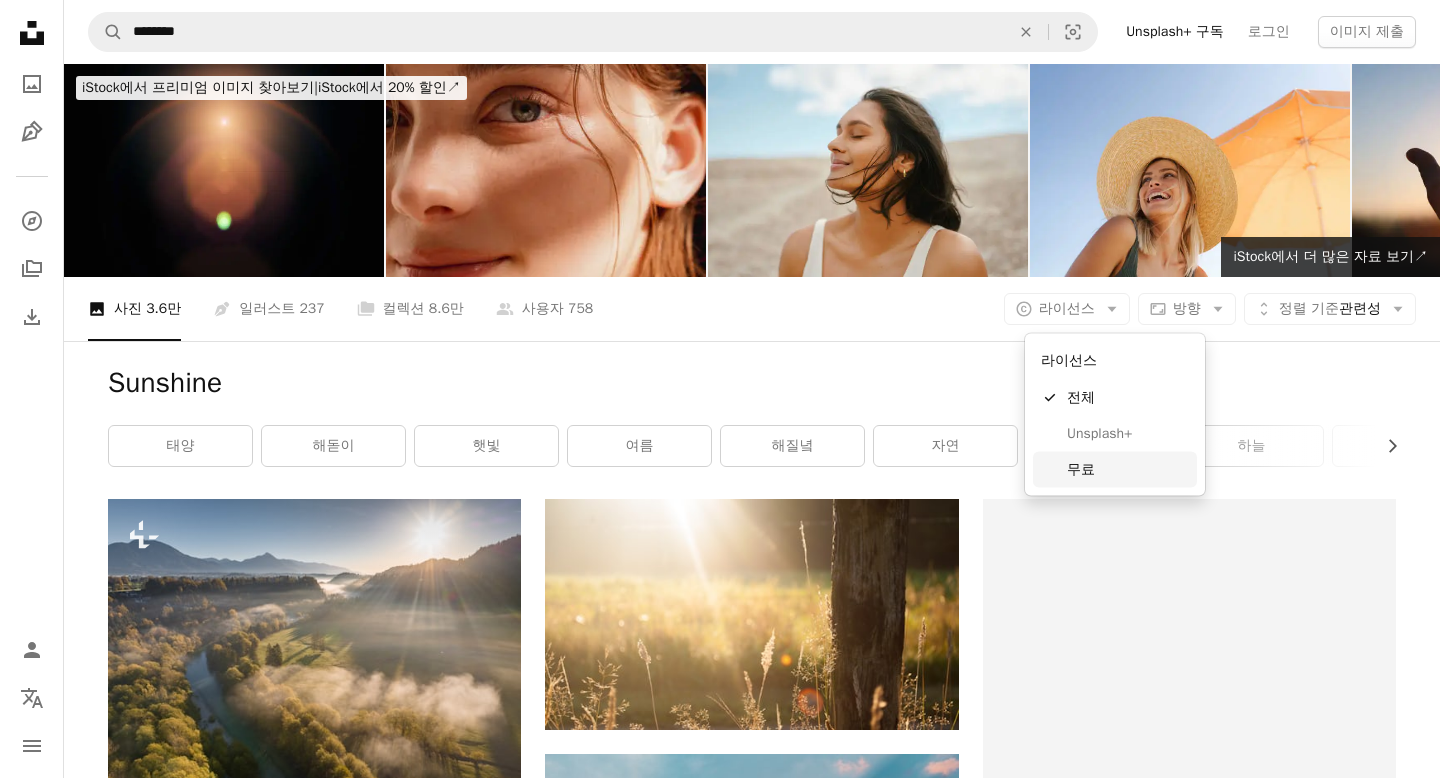 click on "무료" at bounding box center (1128, 469) 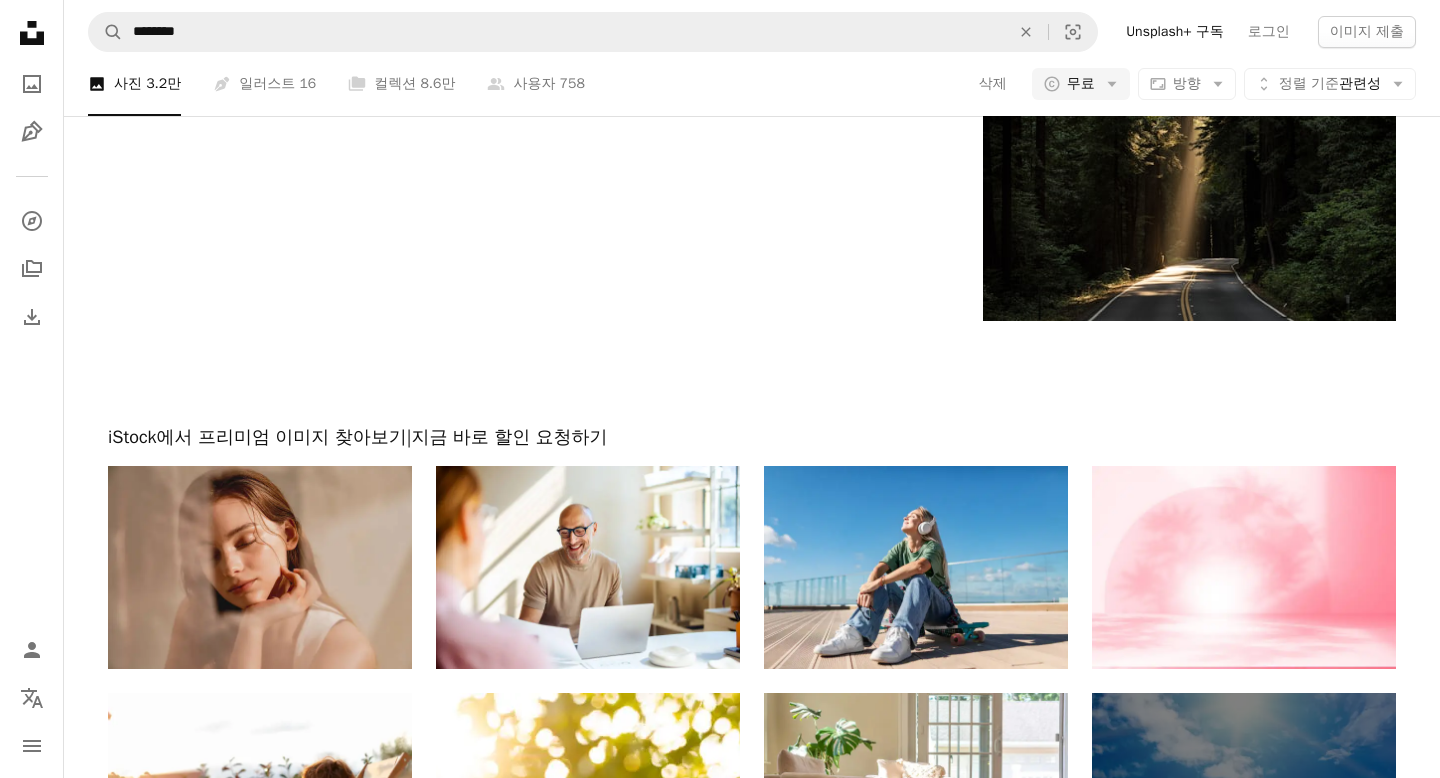 scroll, scrollTop: 3554, scrollLeft: 0, axis: vertical 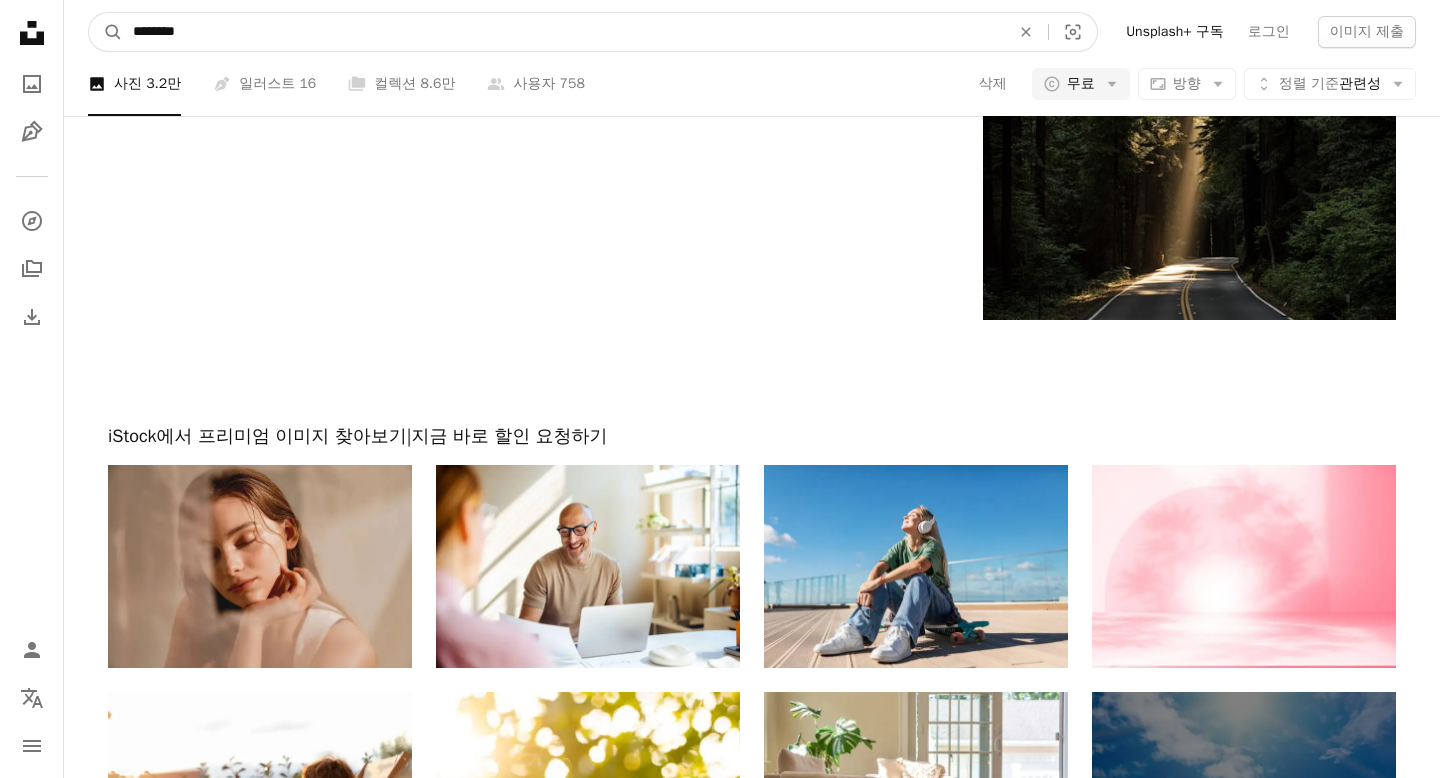 drag, startPoint x: 240, startPoint y: 30, endPoint x: 0, endPoint y: 11, distance: 240.75092 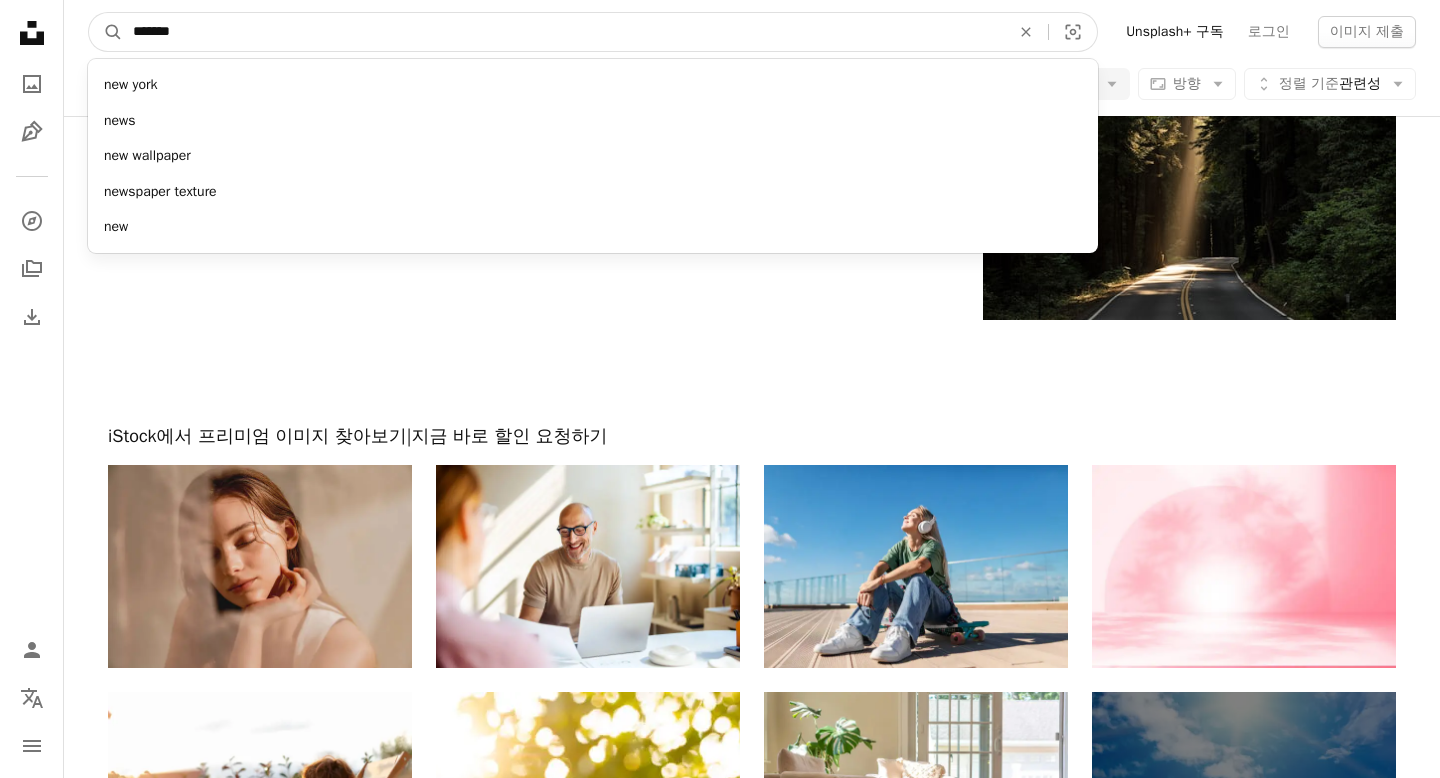 type on "*******" 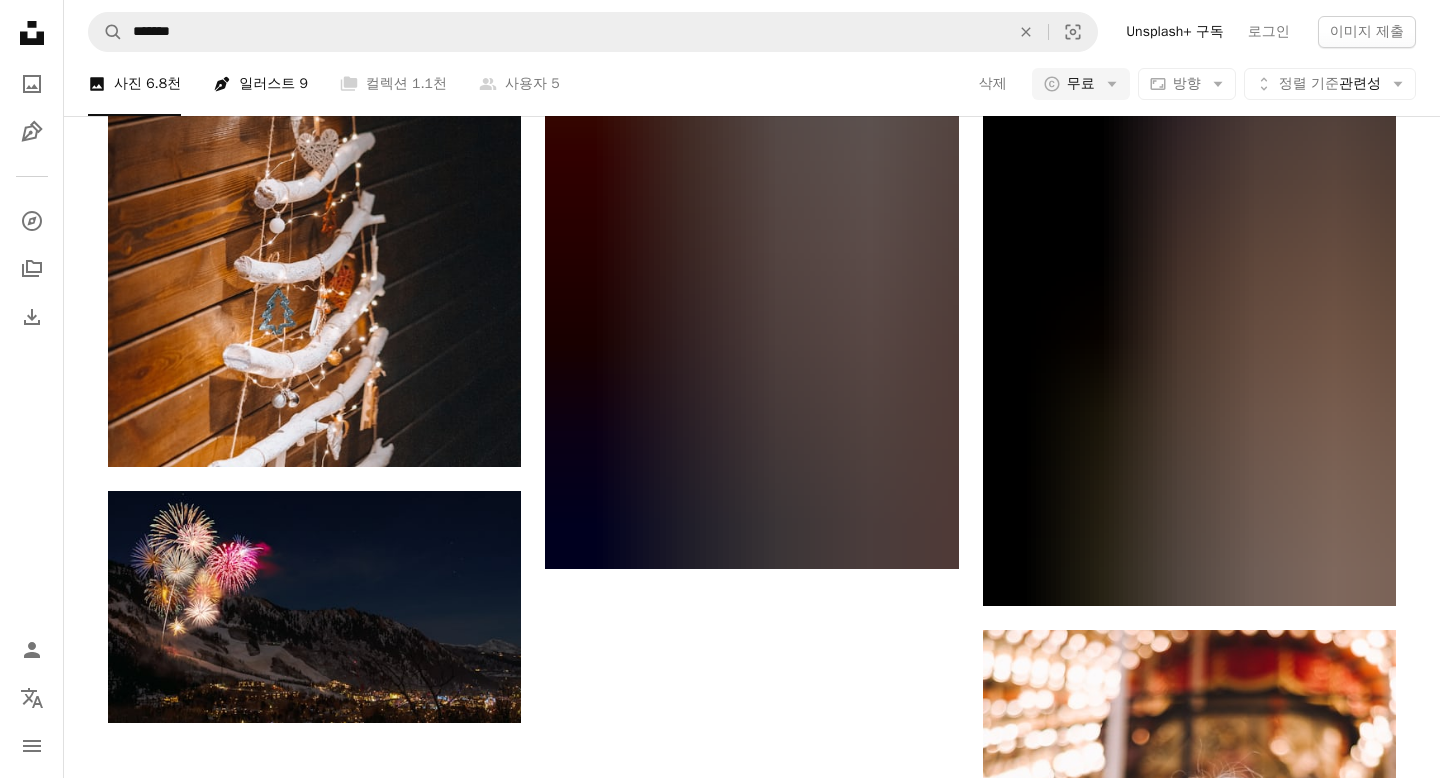 scroll, scrollTop: 2987, scrollLeft: 0, axis: vertical 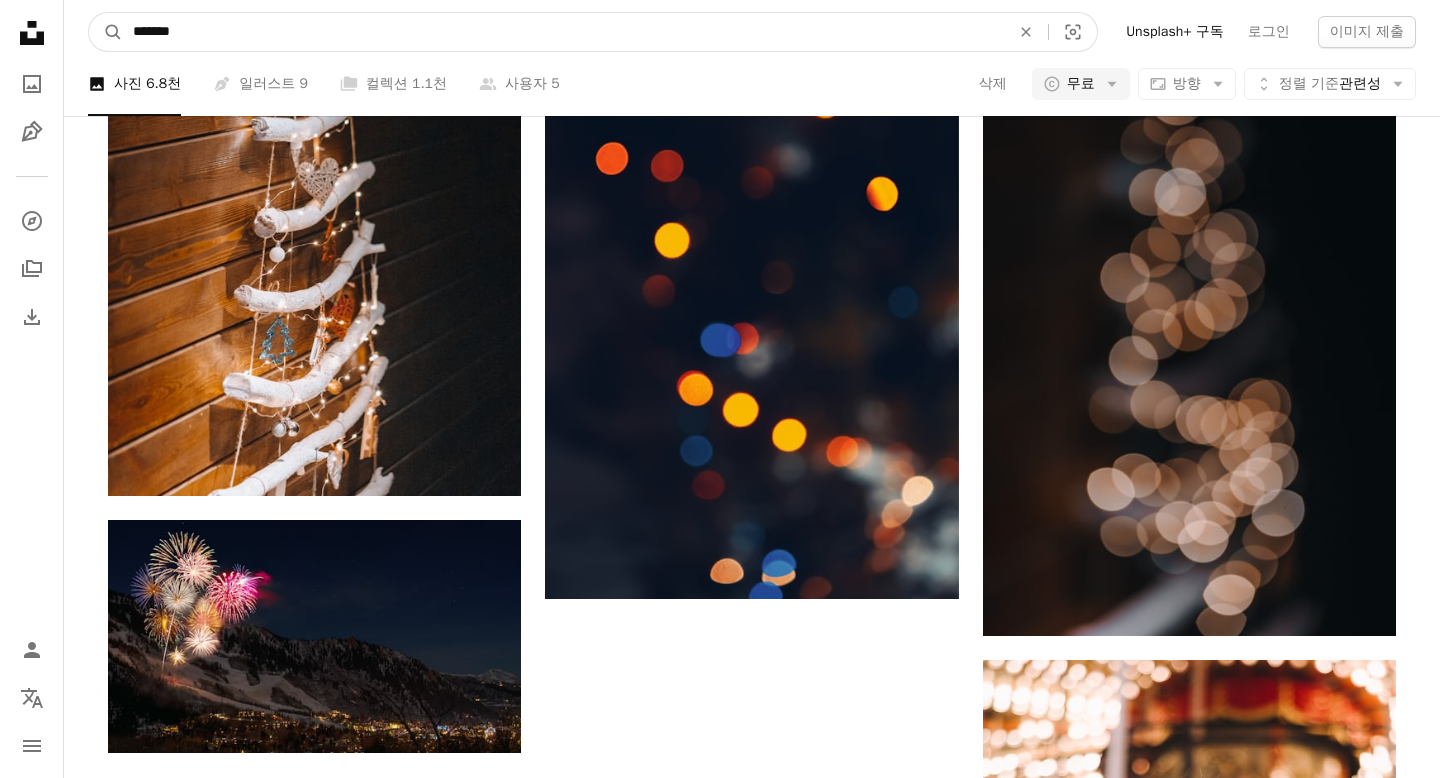 drag, startPoint x: 199, startPoint y: 34, endPoint x: 12, endPoint y: 33, distance: 187.00267 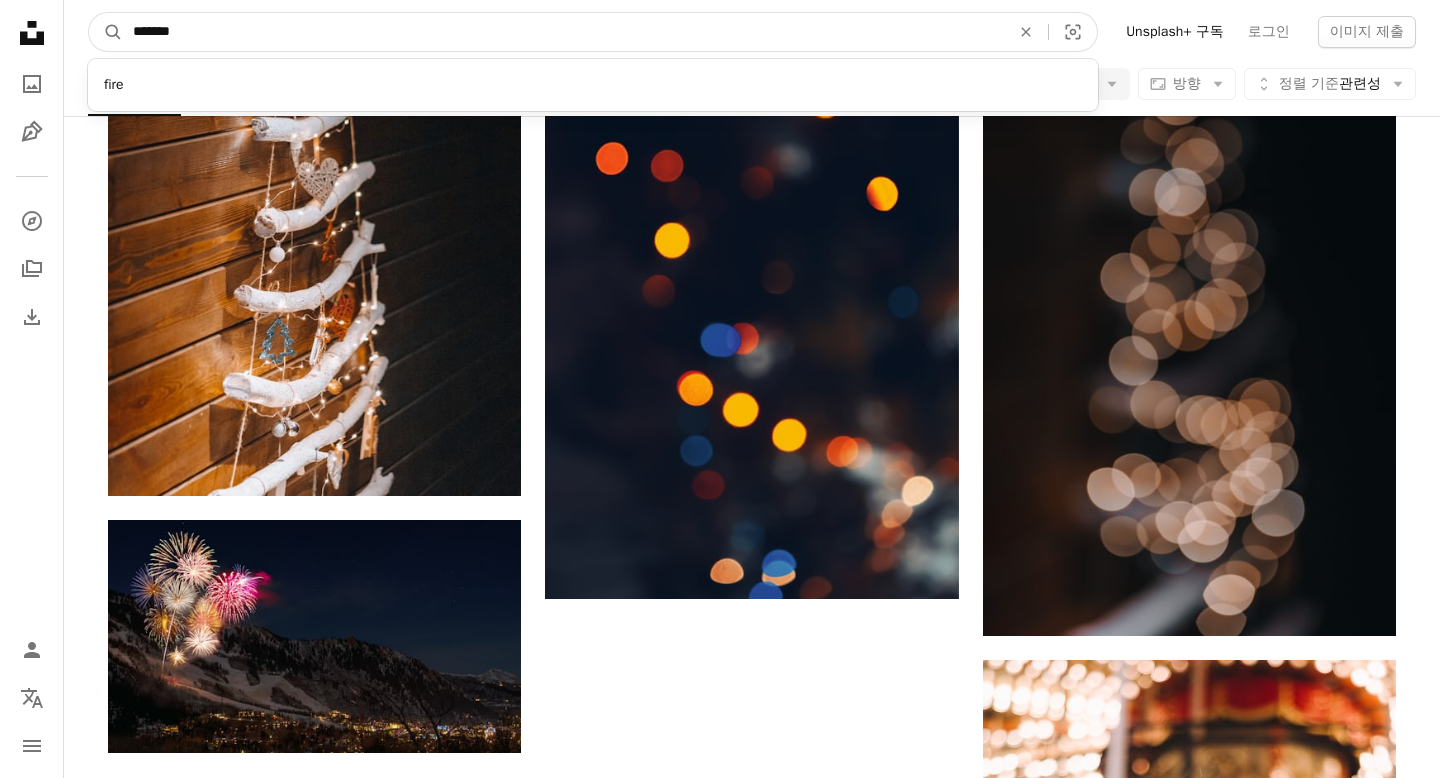 type on "********" 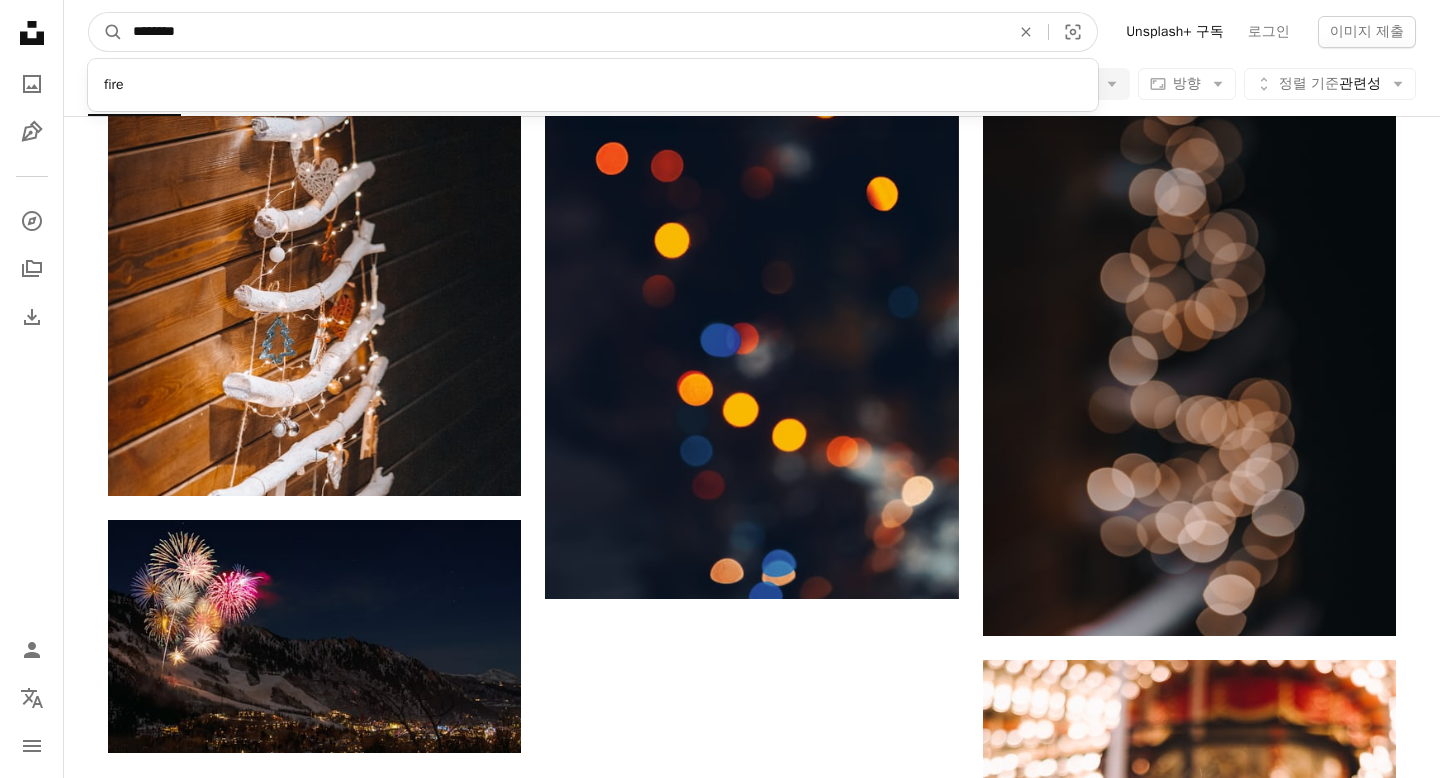 click on "A magnifying glass" at bounding box center [106, 32] 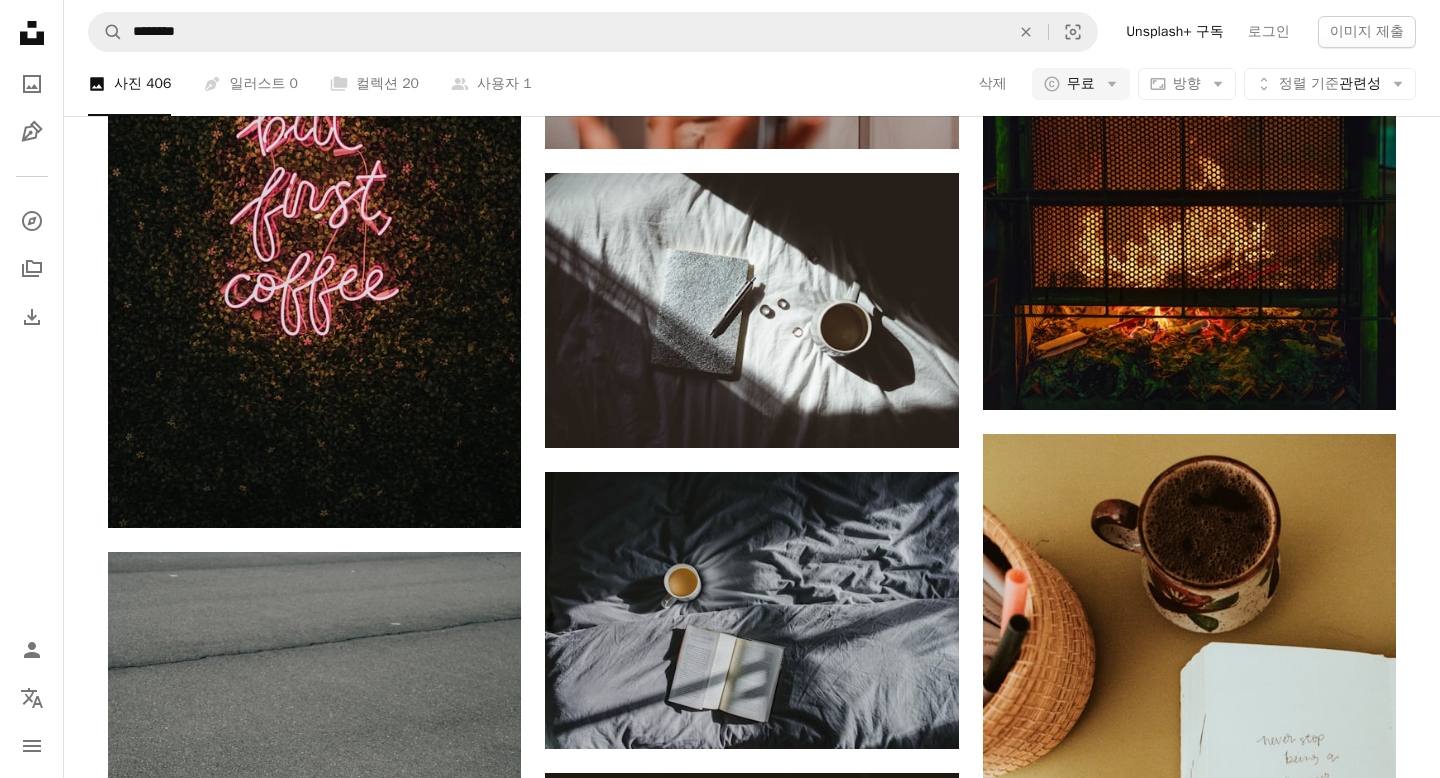 scroll, scrollTop: 1538, scrollLeft: 0, axis: vertical 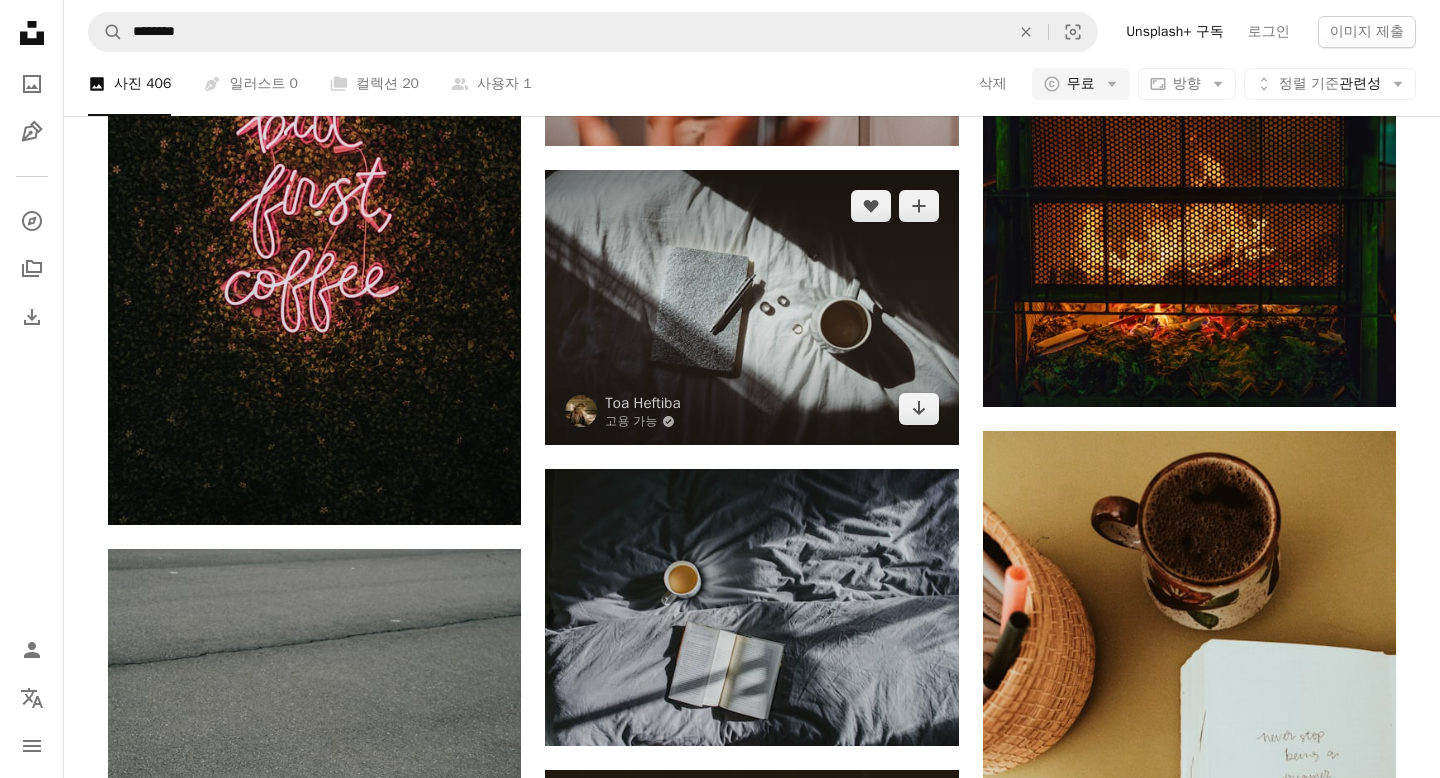click at bounding box center [751, 307] 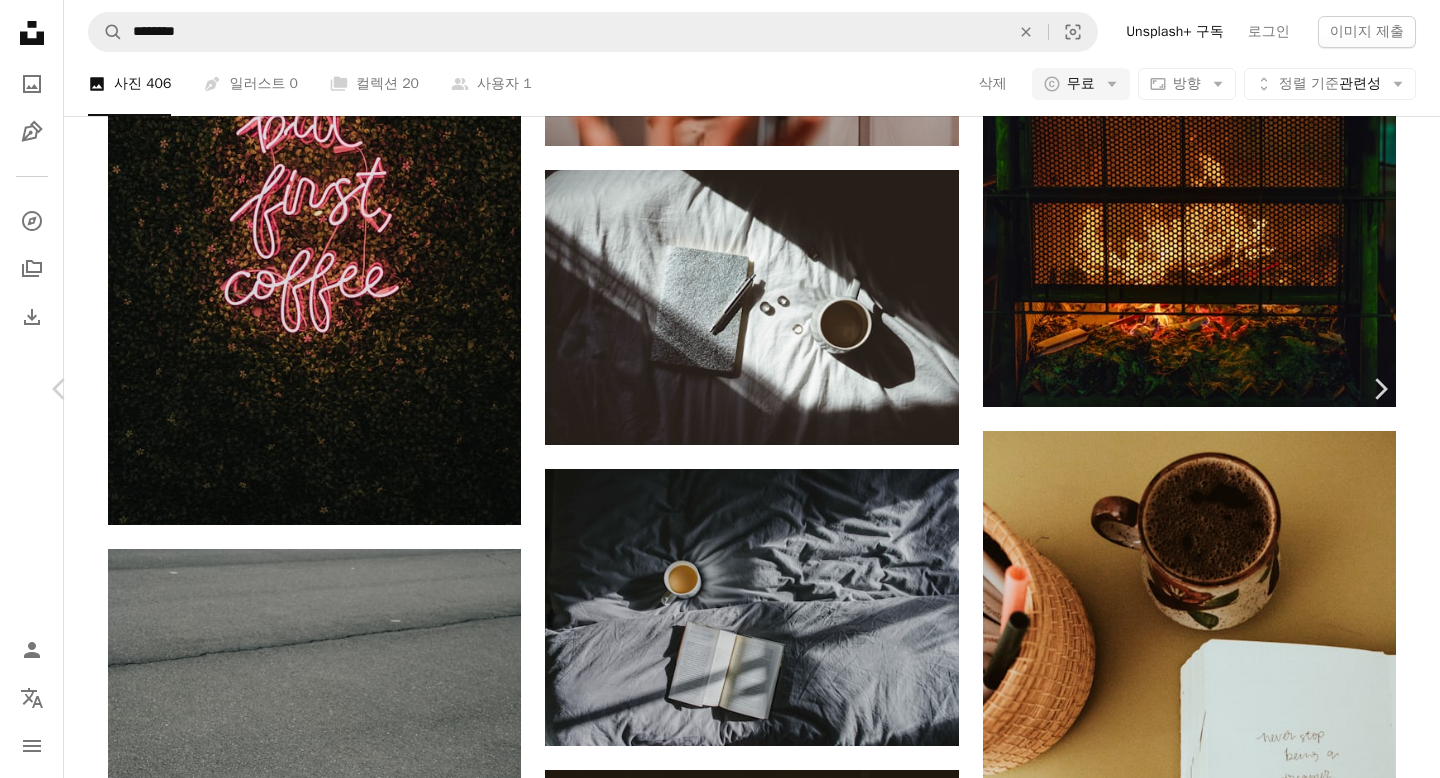 scroll, scrollTop: 0, scrollLeft: 0, axis: both 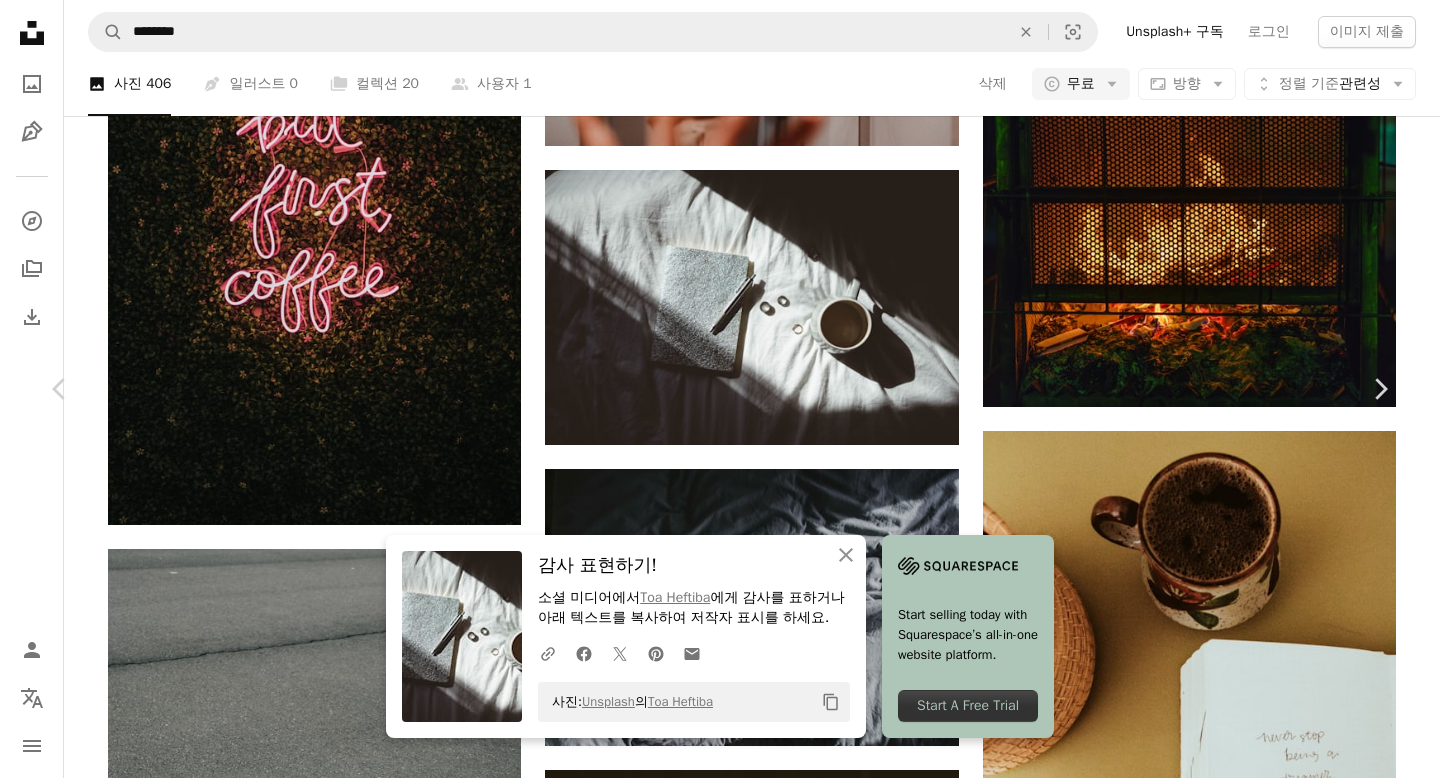 click on "An X shape" at bounding box center [20, 20] 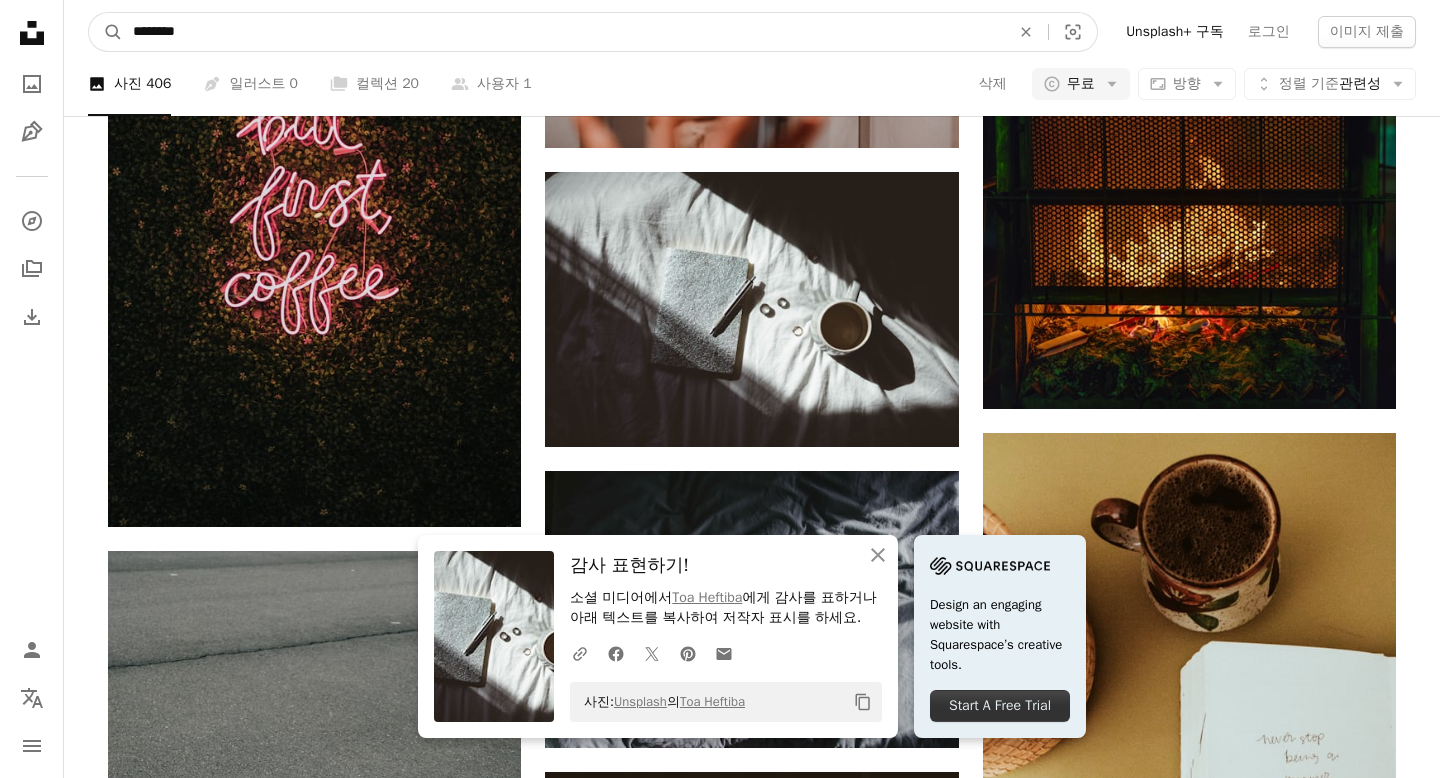 drag, startPoint x: 452, startPoint y: 46, endPoint x: 0, endPoint y: 26, distance: 452.44226 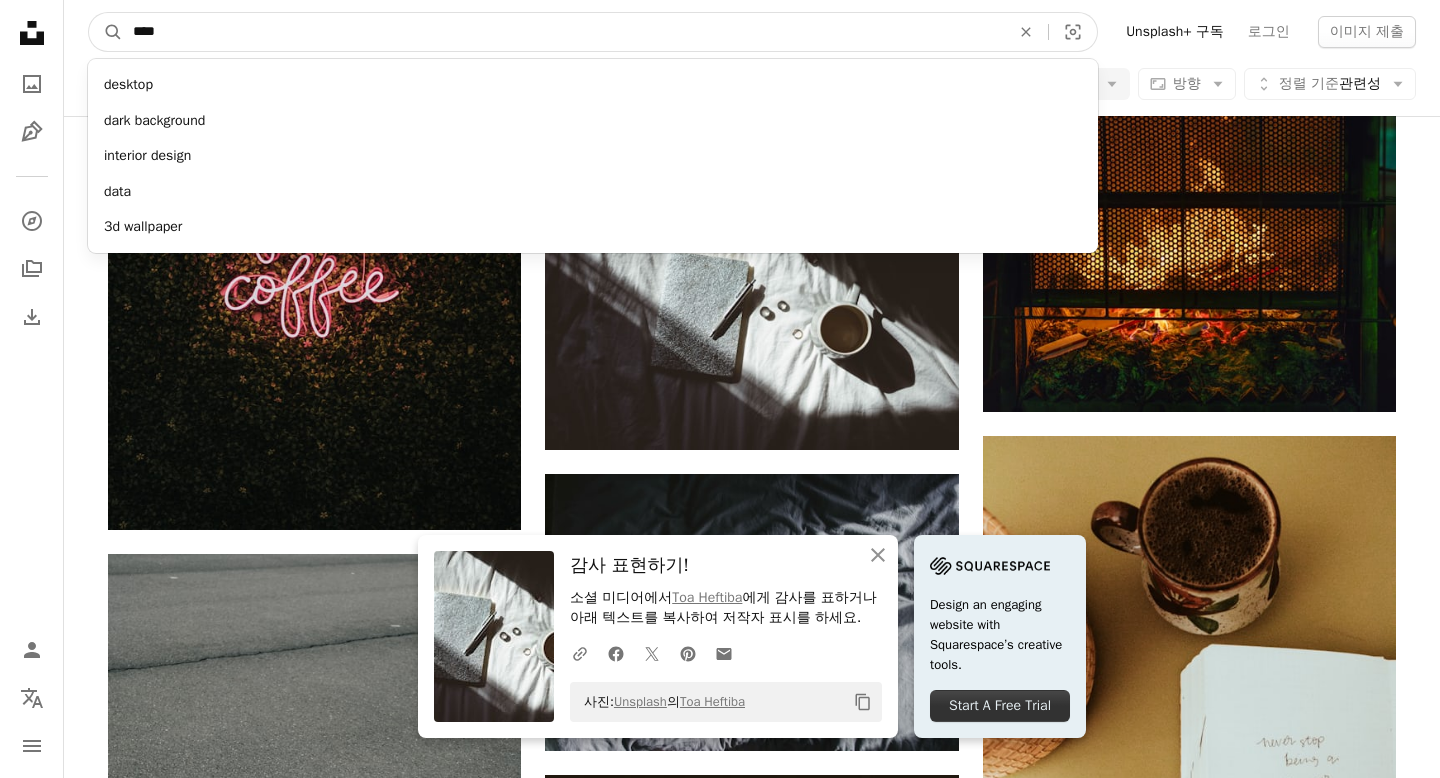 type on "*****" 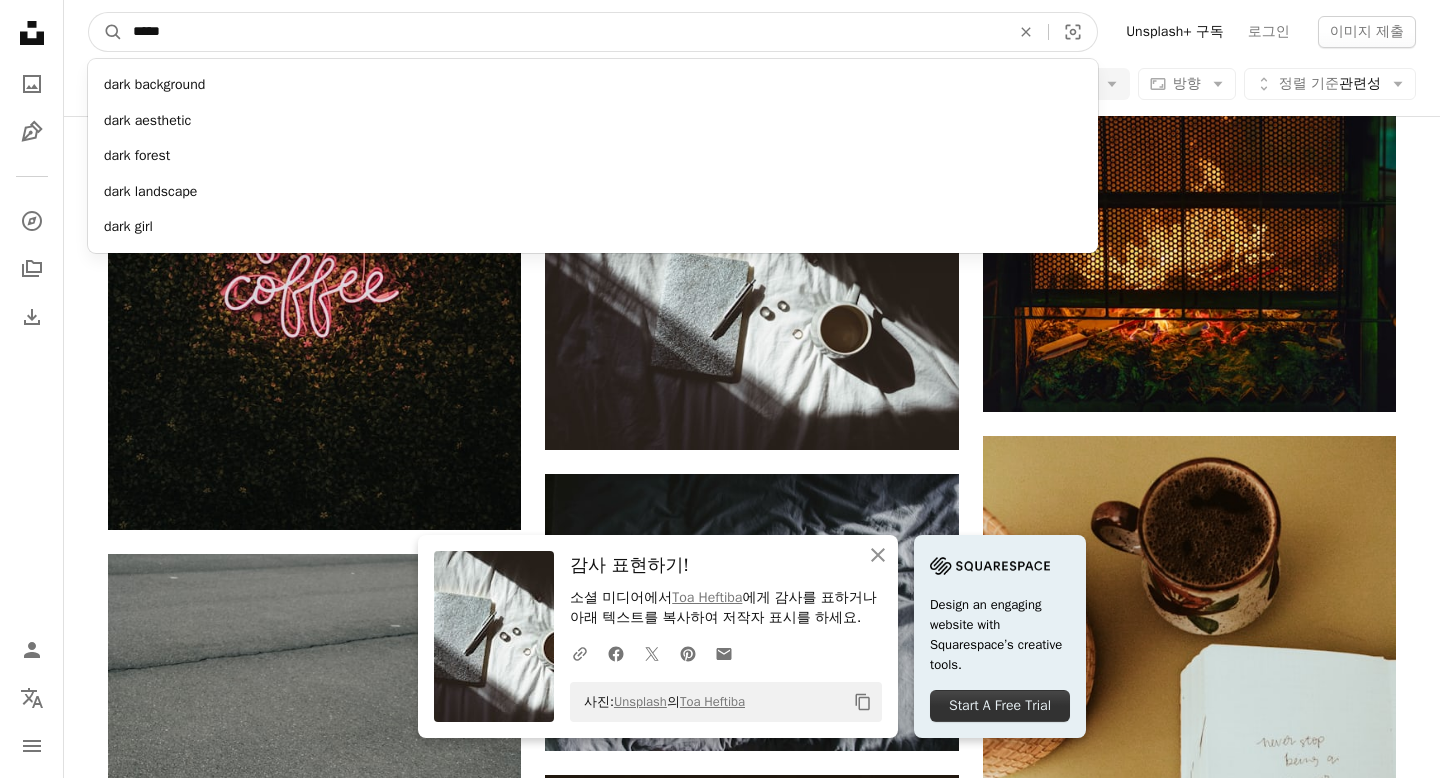 click on "A magnifying glass" at bounding box center [106, 32] 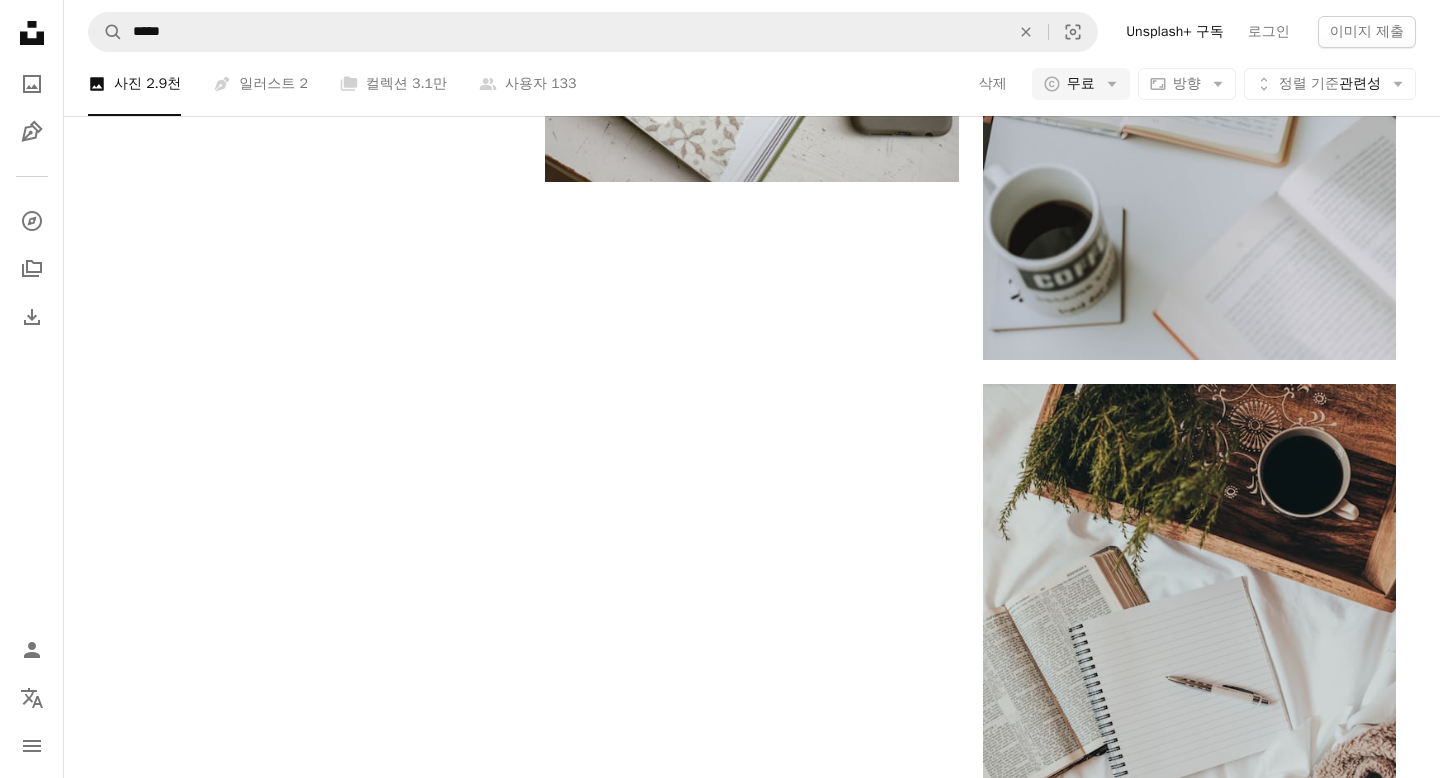 scroll, scrollTop: 3850, scrollLeft: 0, axis: vertical 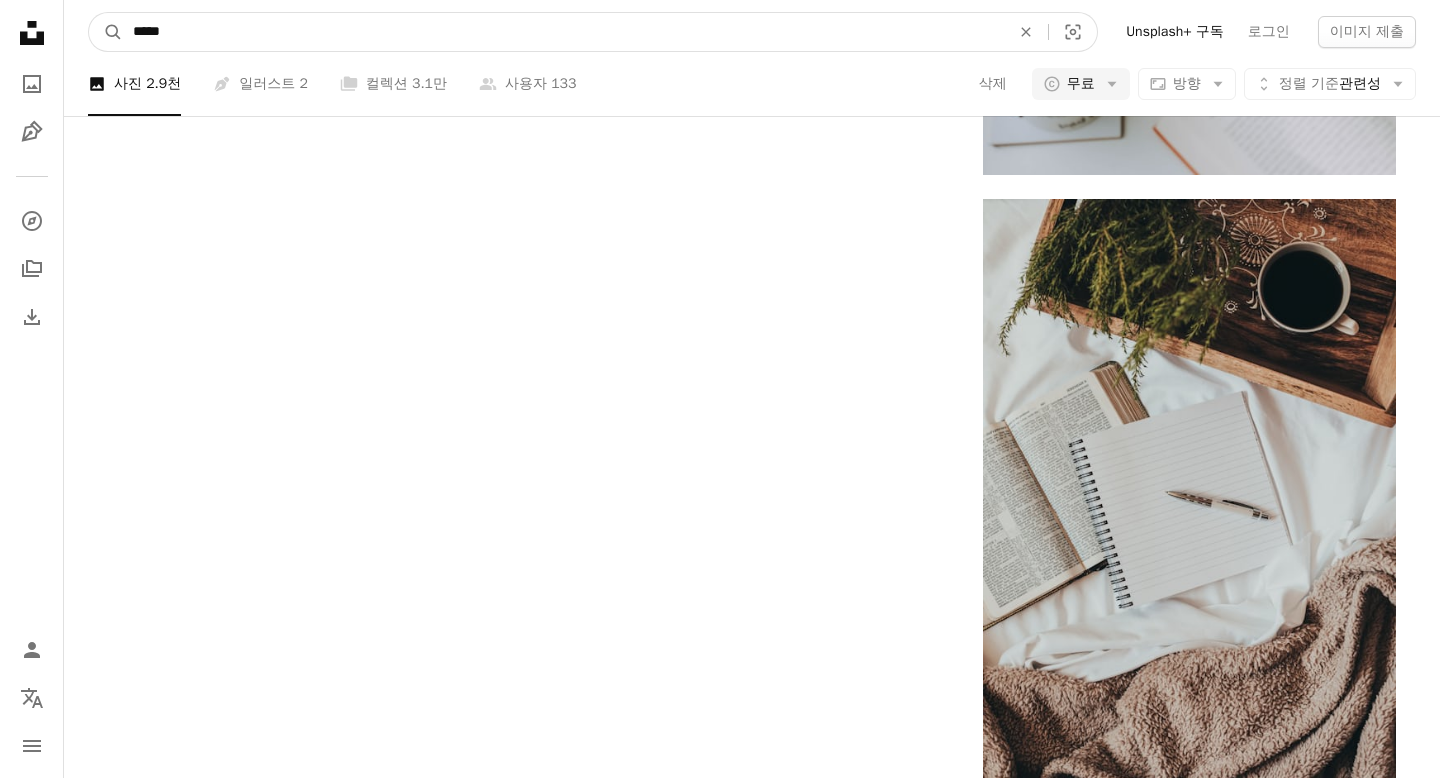 click on "*****" at bounding box center (563, 32) 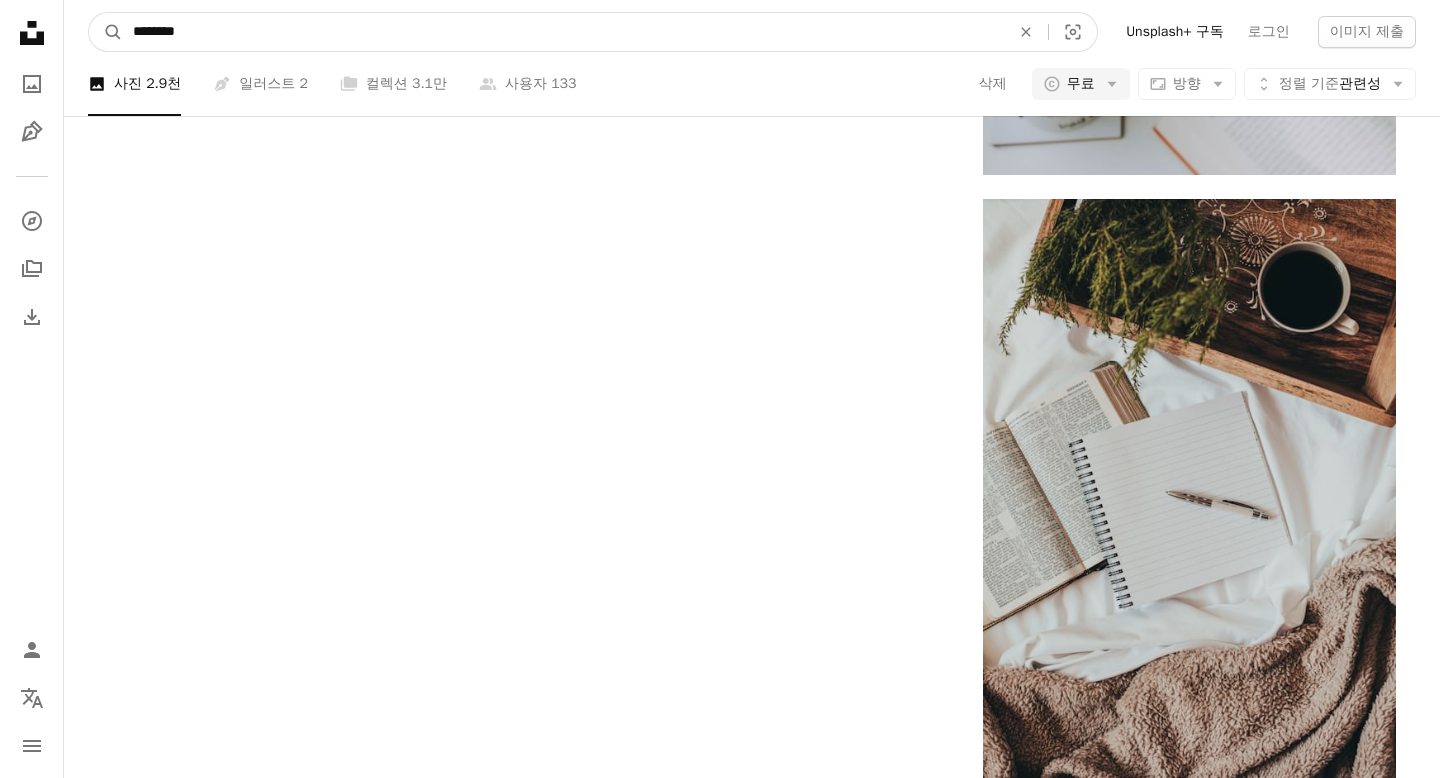type on "*********" 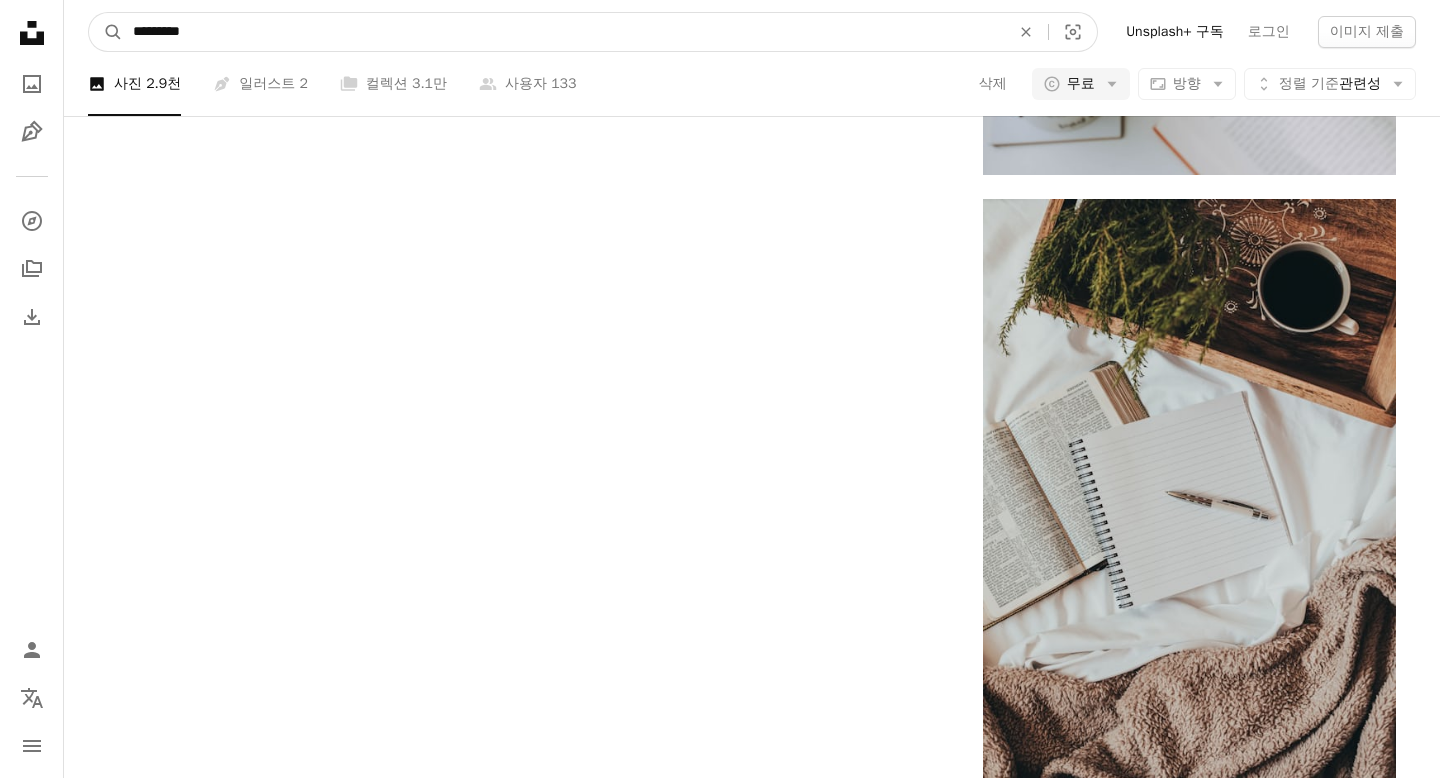 click on "A magnifying glass" at bounding box center (106, 32) 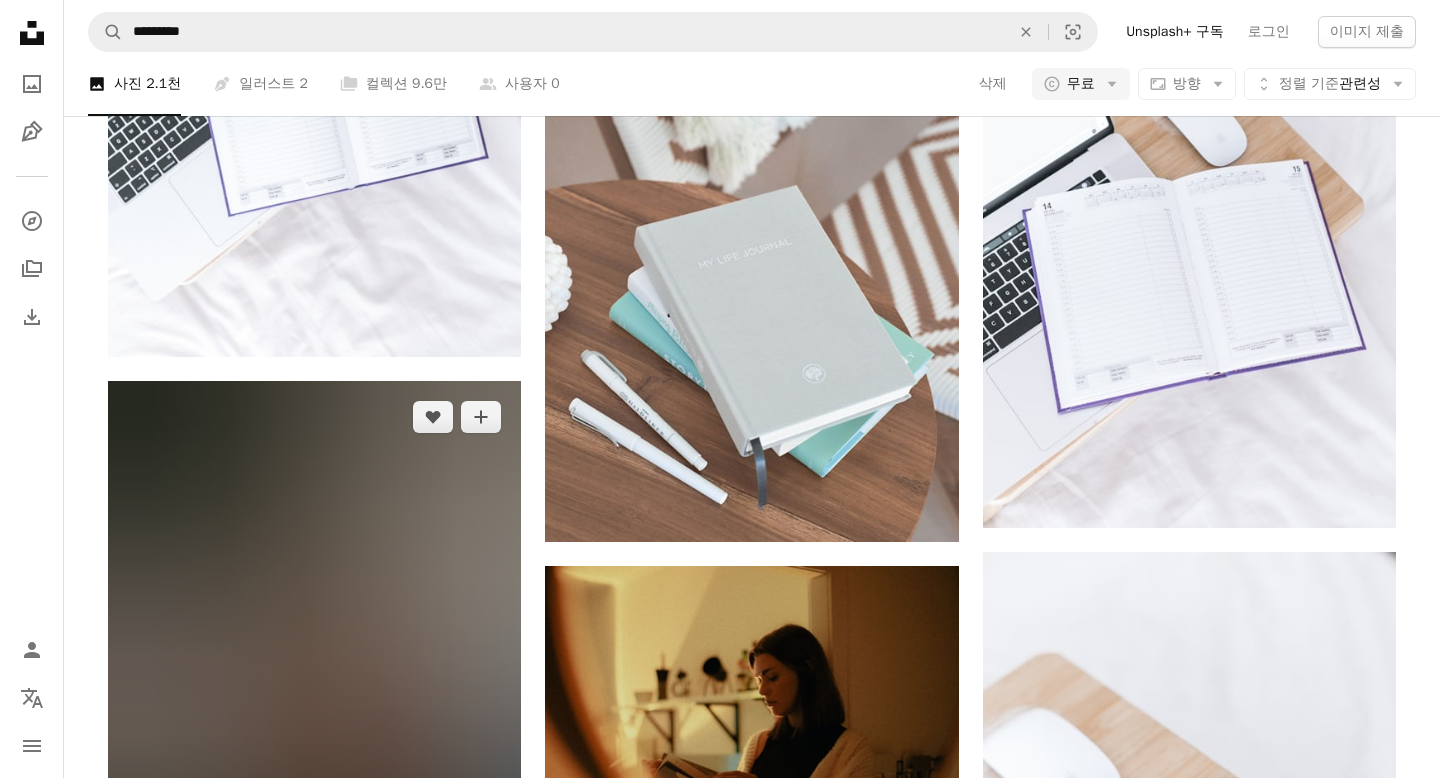 scroll, scrollTop: 1933, scrollLeft: 0, axis: vertical 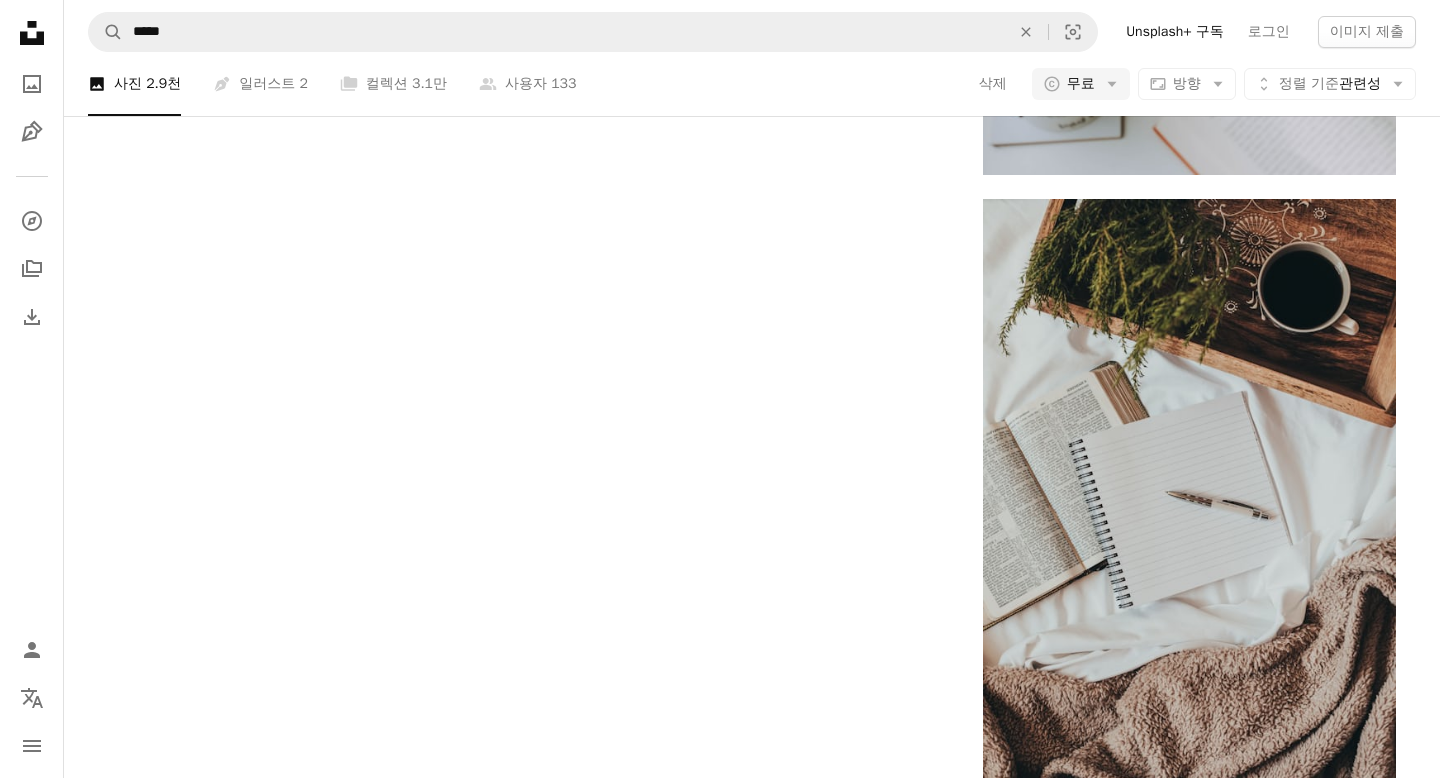 click on "Unsplash logo Unsplash 홈 A photo Pen Tool A compass A stack of folders Download Person Localization icon navigation menu A magnifying glass ******** An X shape Visual search Unsplash+ 구독 로그인 이미지 제출 iStock에서 프리미엄 이미지 찾아보기  |  iStock에서 20% 할인  ↗ iStock에서 프리미엄 이미지 찾아보기 iStock에서 20% 할인  ↗ 더 보기  ↗ iStock에서 더 많은 자료 보기  ↗ A photo 사진 	 1.5천 Pen Tool 일러스트 	 26 A stack of folders 컬렉션 	 185 A group of people 사용자 	 0 삭제 A copyright icon © 무료 Arrow down Aspect ratio 방향 Arrow down Unfold 정렬 기준  관련성 Arrow down Filters 필터 (1) Exersice Chevron right 운동 스포츠 사람 배경 사람의 벽지 체육관 연습 적합성 풀업 A heart A plus sign Anthony Adu 고용 가능 A checkmark inside of a circle Arrow pointing down A heart A plus sign H Wonder 고용 가능 A checkmark inside of a circle Arrow pointing down A heart A plus sign A heart" at bounding box center [752, -1267] 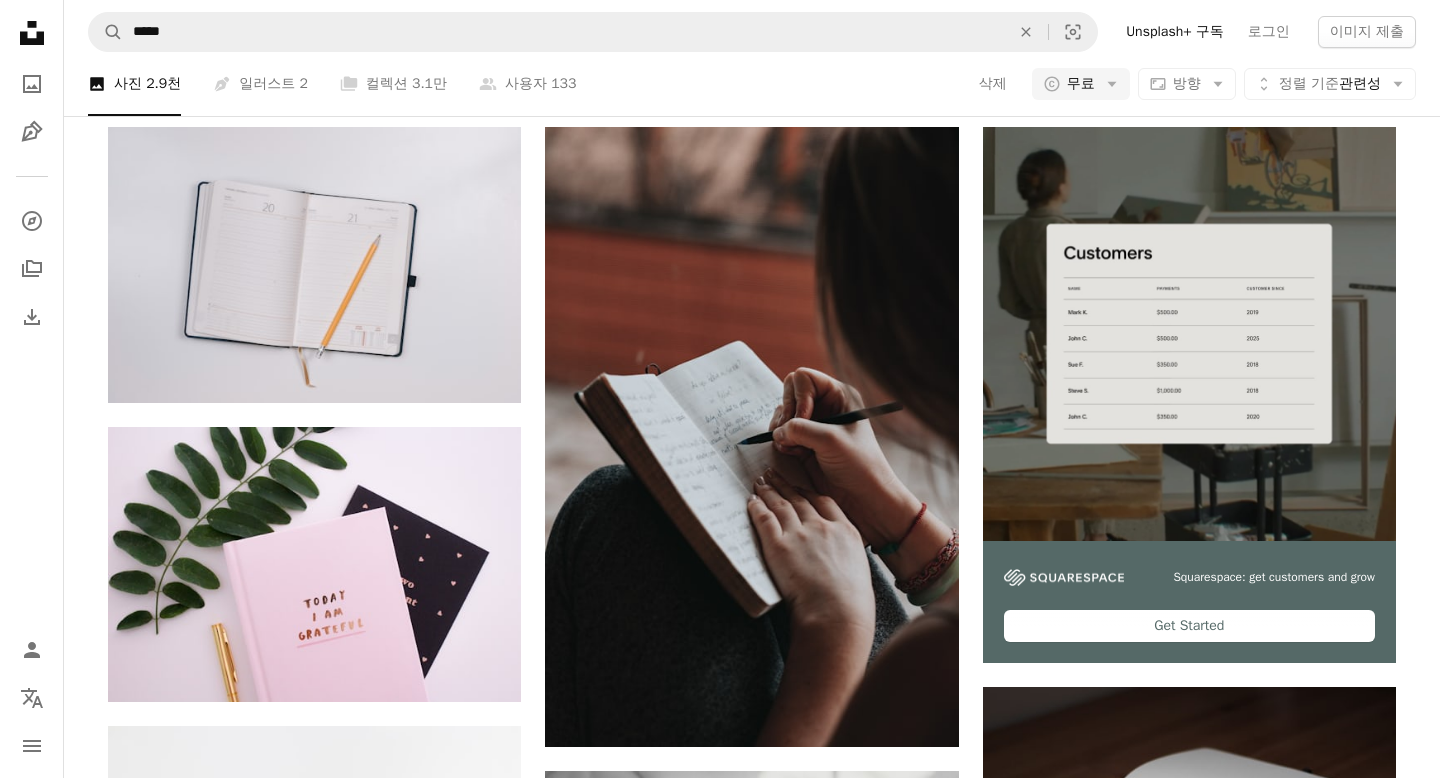 scroll, scrollTop: 0, scrollLeft: 0, axis: both 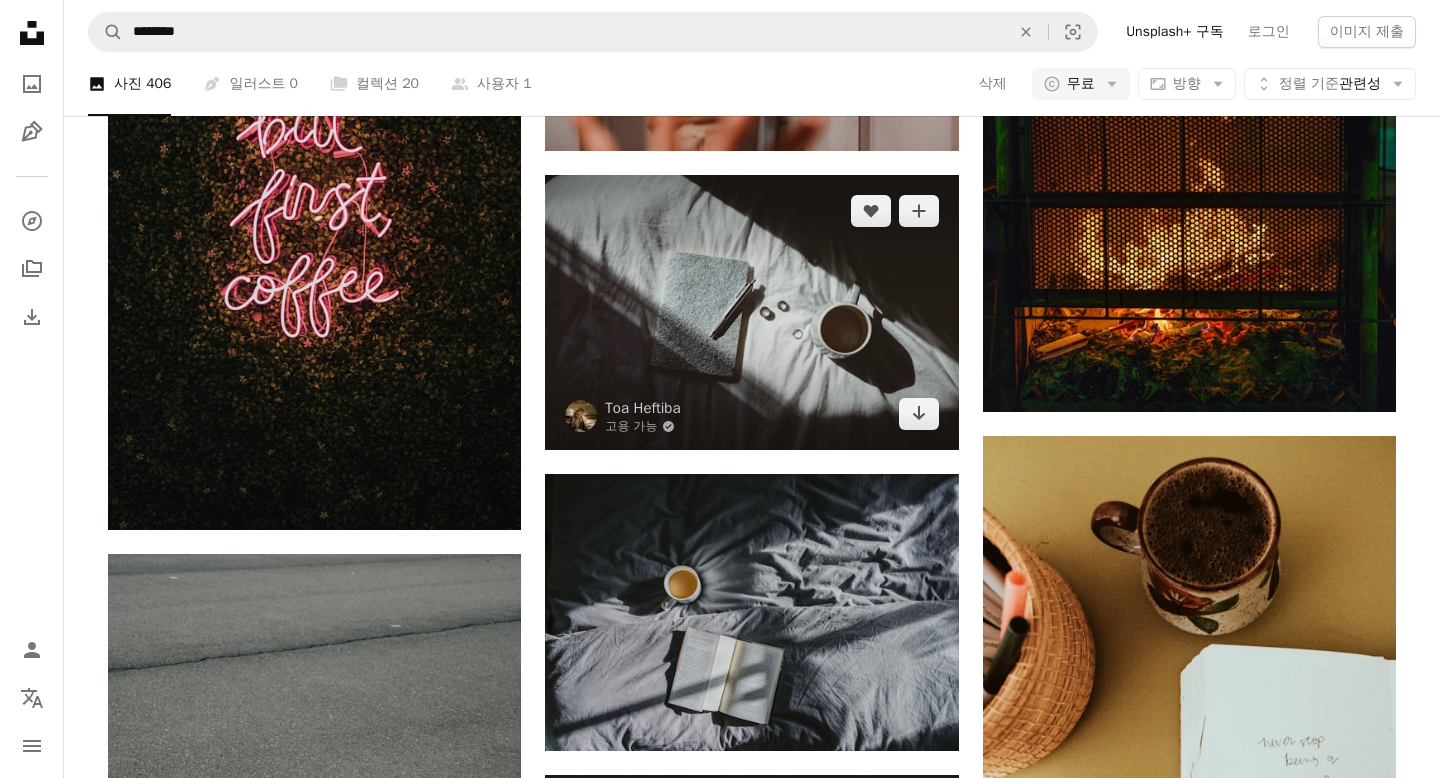 click at bounding box center [751, 312] 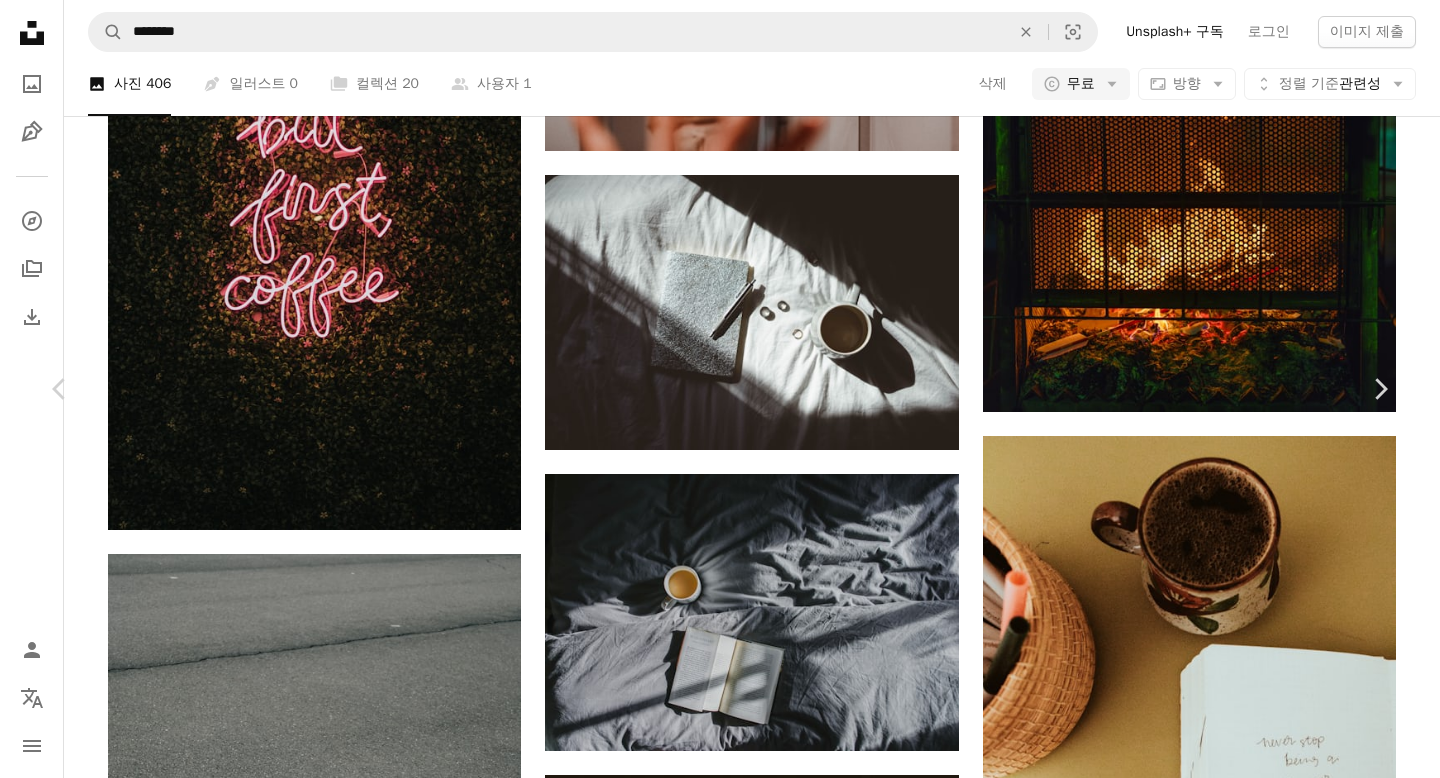 scroll, scrollTop: 1290, scrollLeft: 0, axis: vertical 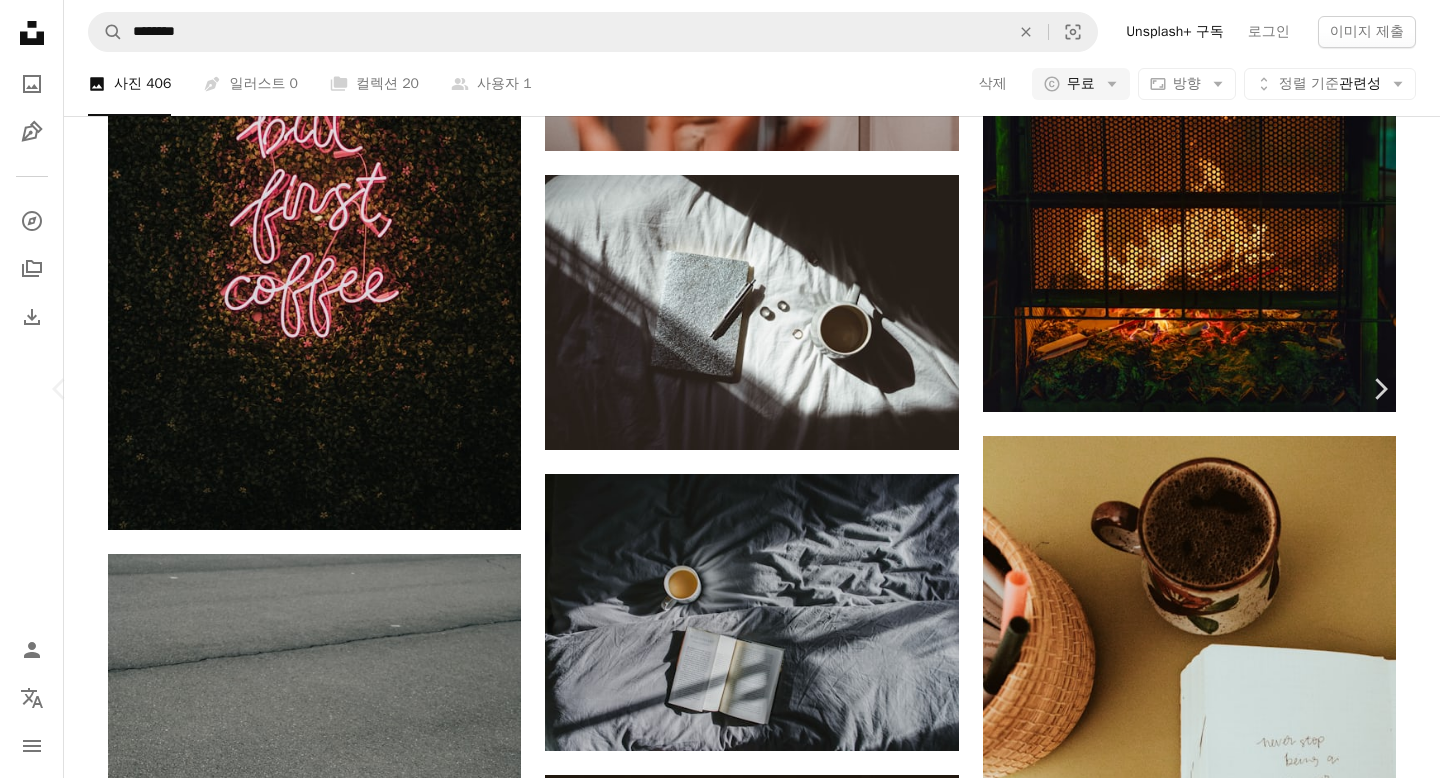 click at bounding box center [1099, 3738] 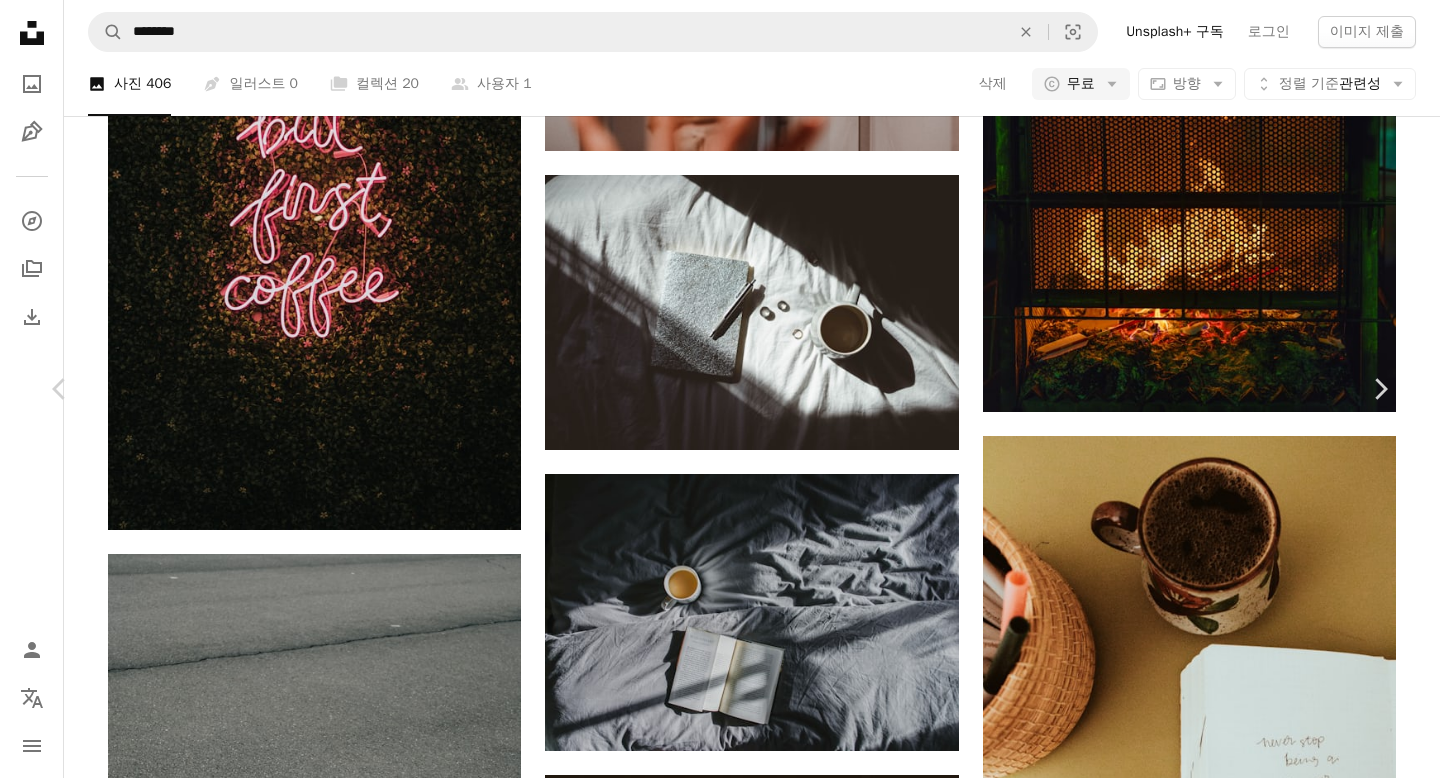 scroll, scrollTop: 0, scrollLeft: 0, axis: both 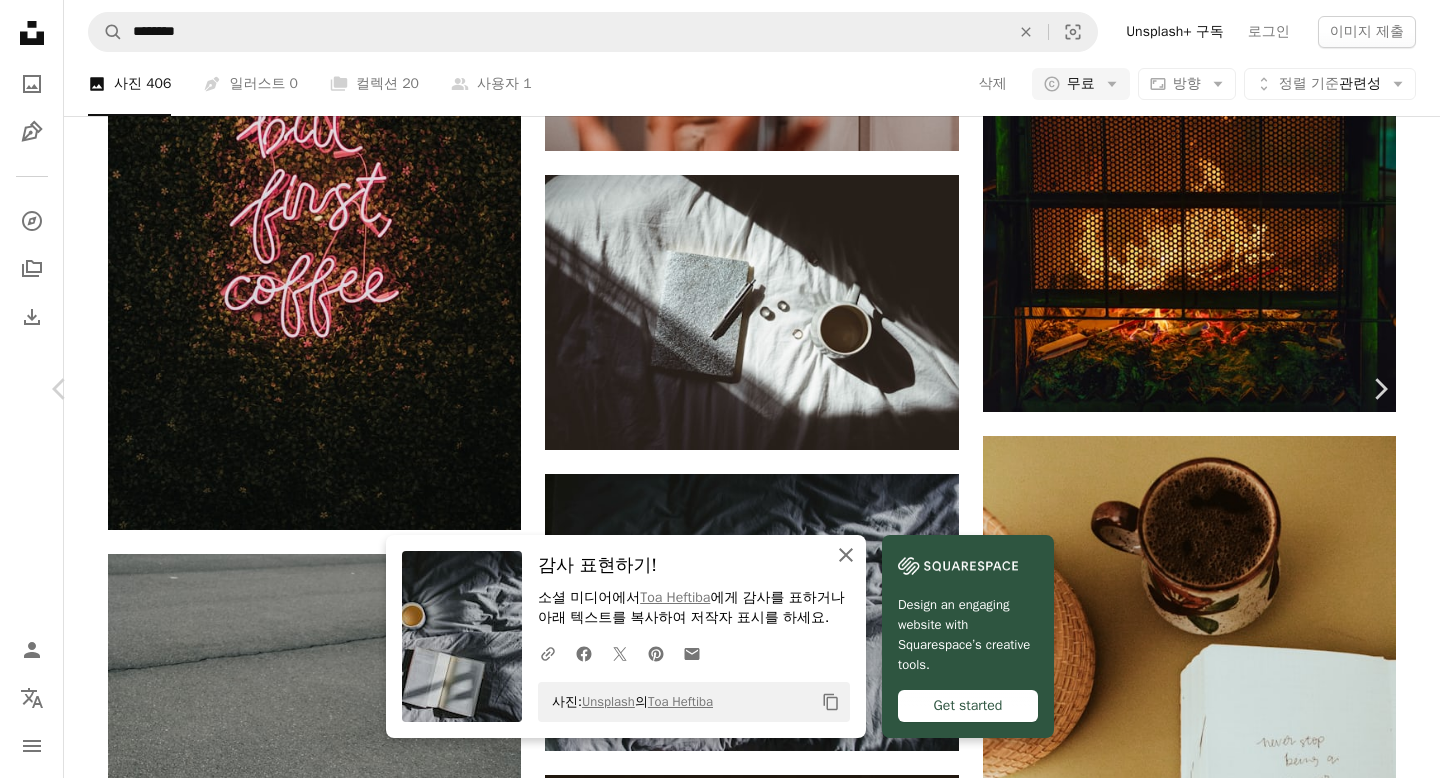 click on "An X shape" 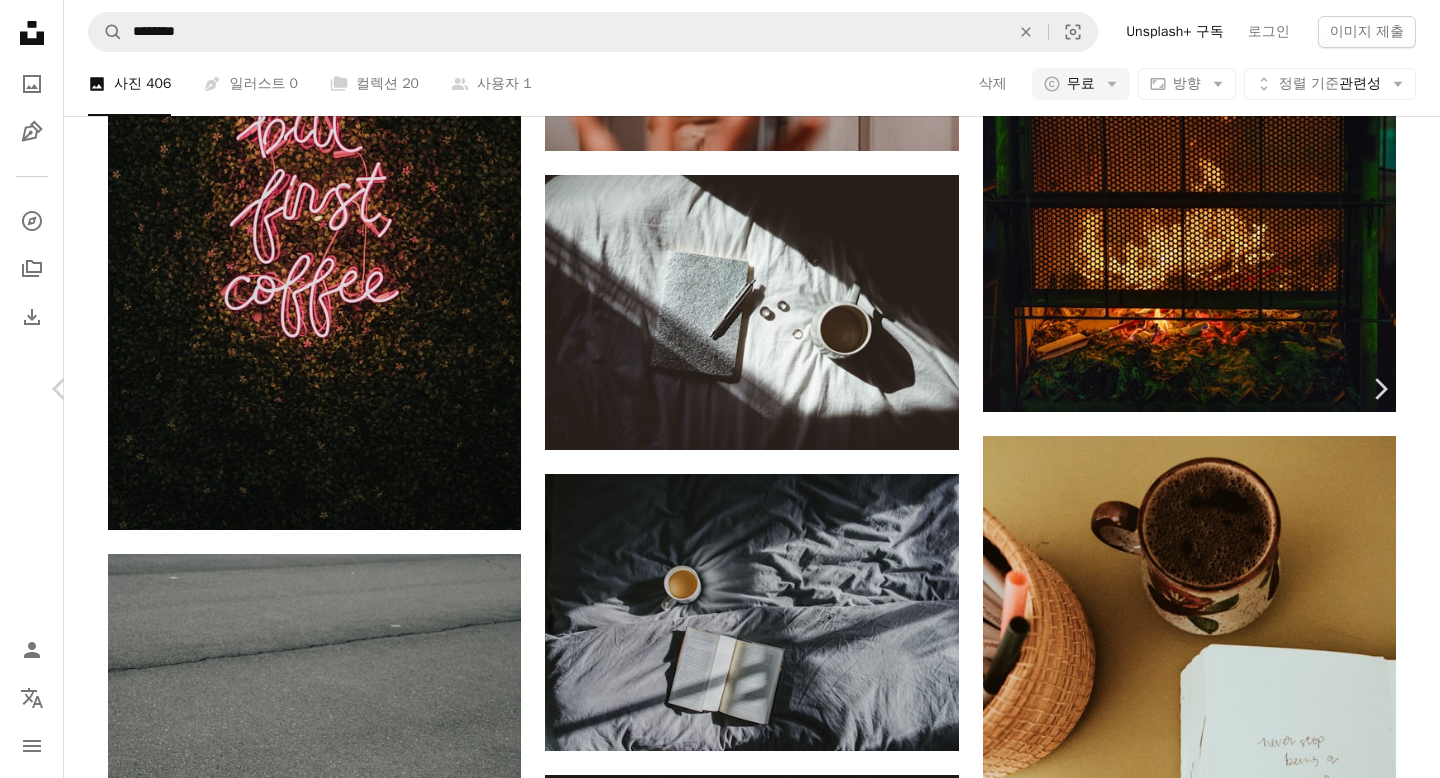 scroll, scrollTop: 4820, scrollLeft: 0, axis: vertical 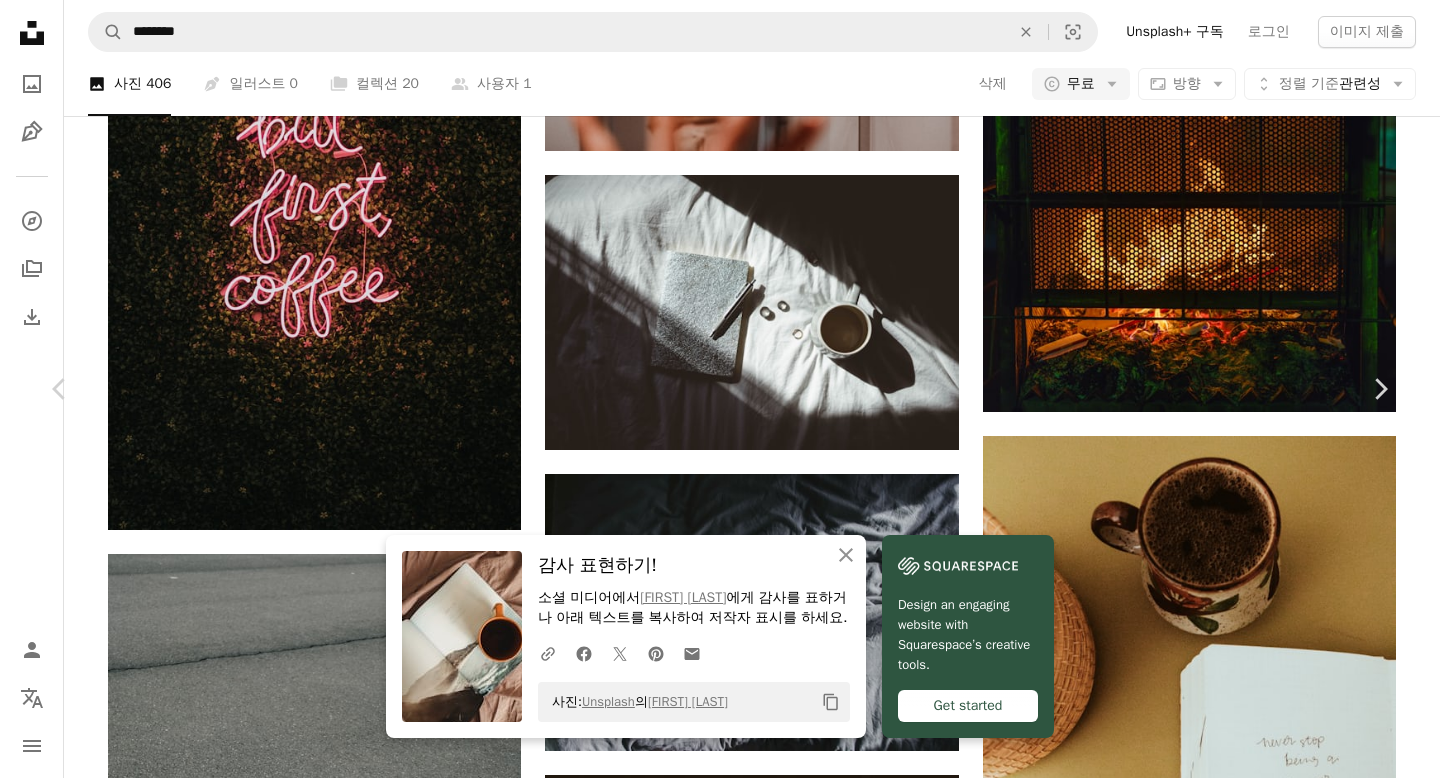 click on "An X shape" at bounding box center [20, 20] 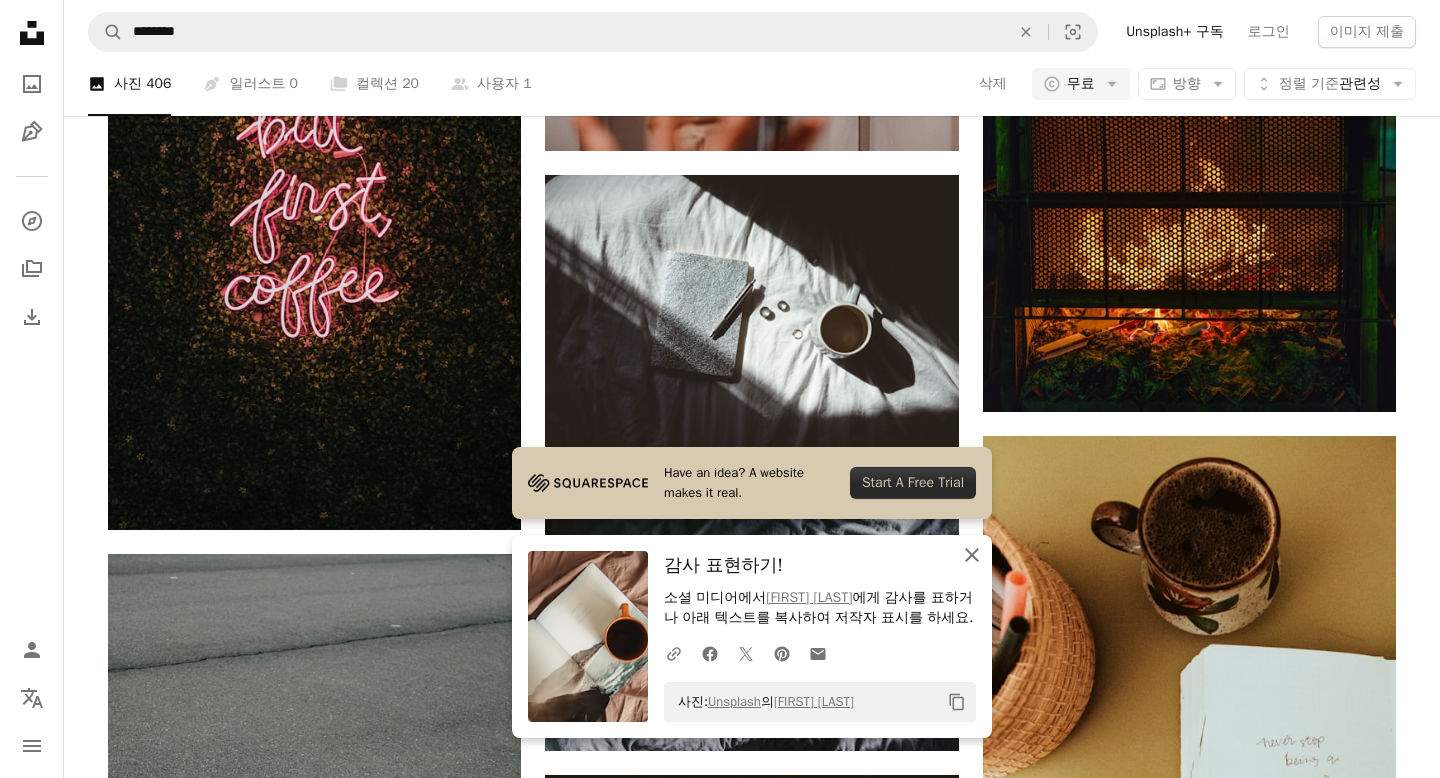 click on "An X shape" 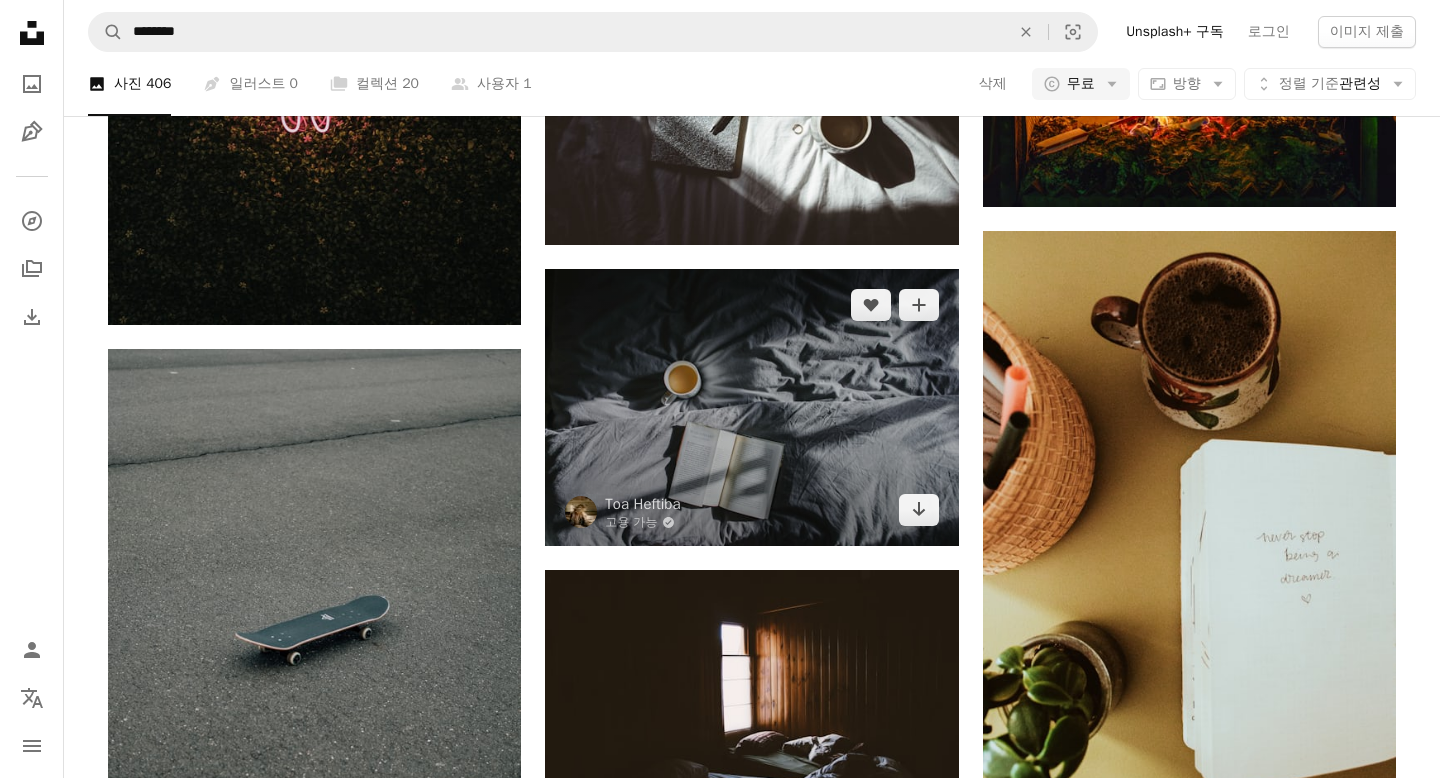 scroll, scrollTop: 1737, scrollLeft: 0, axis: vertical 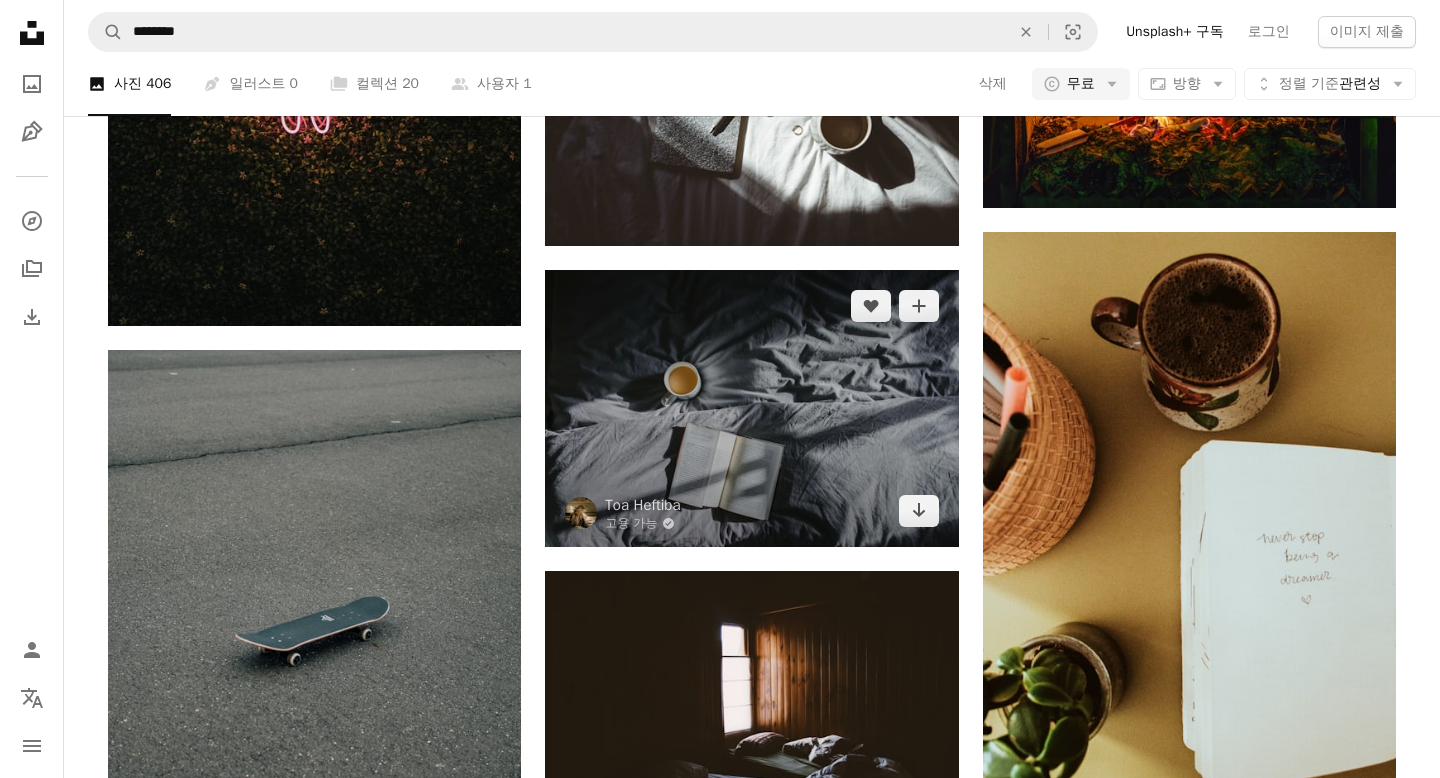 click at bounding box center [751, 408] 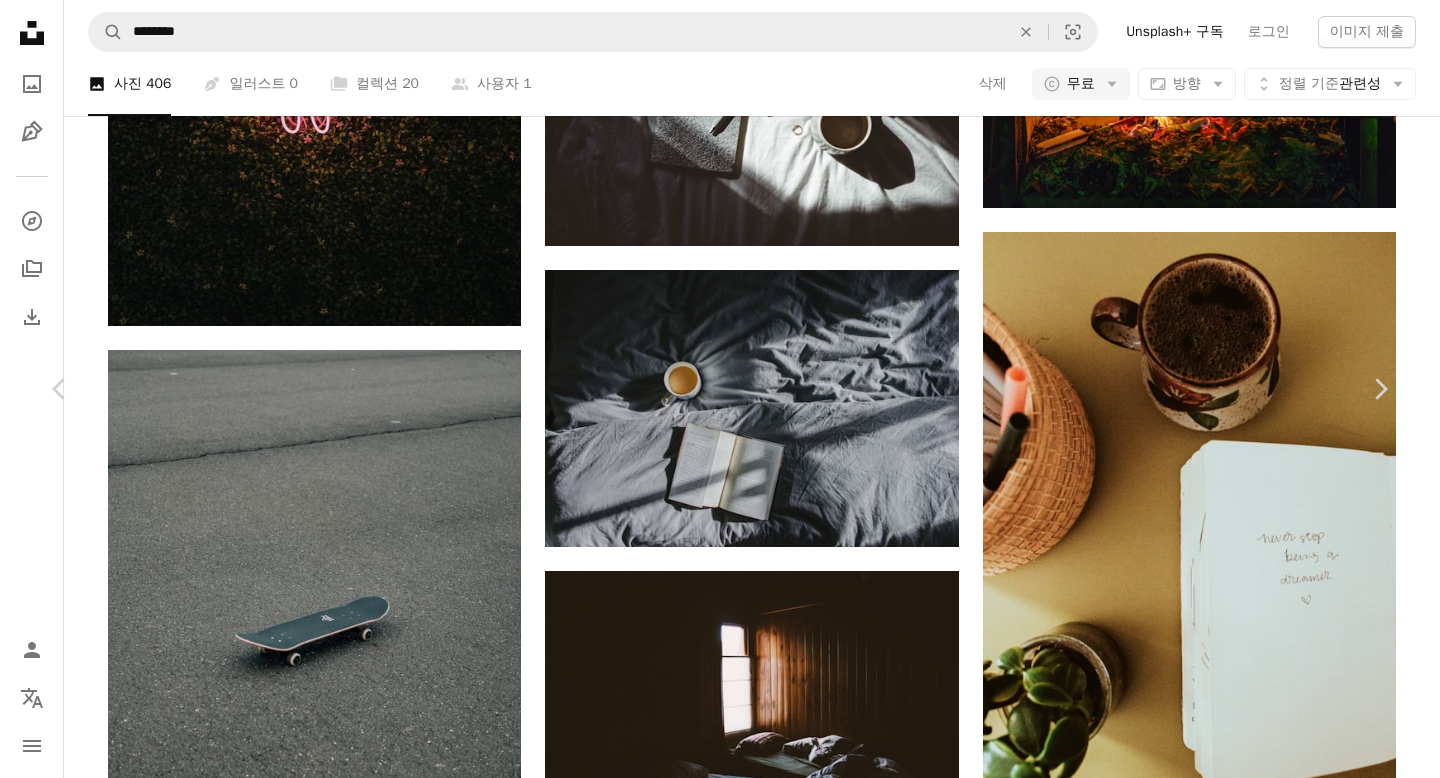 scroll, scrollTop: 5586, scrollLeft: 0, axis: vertical 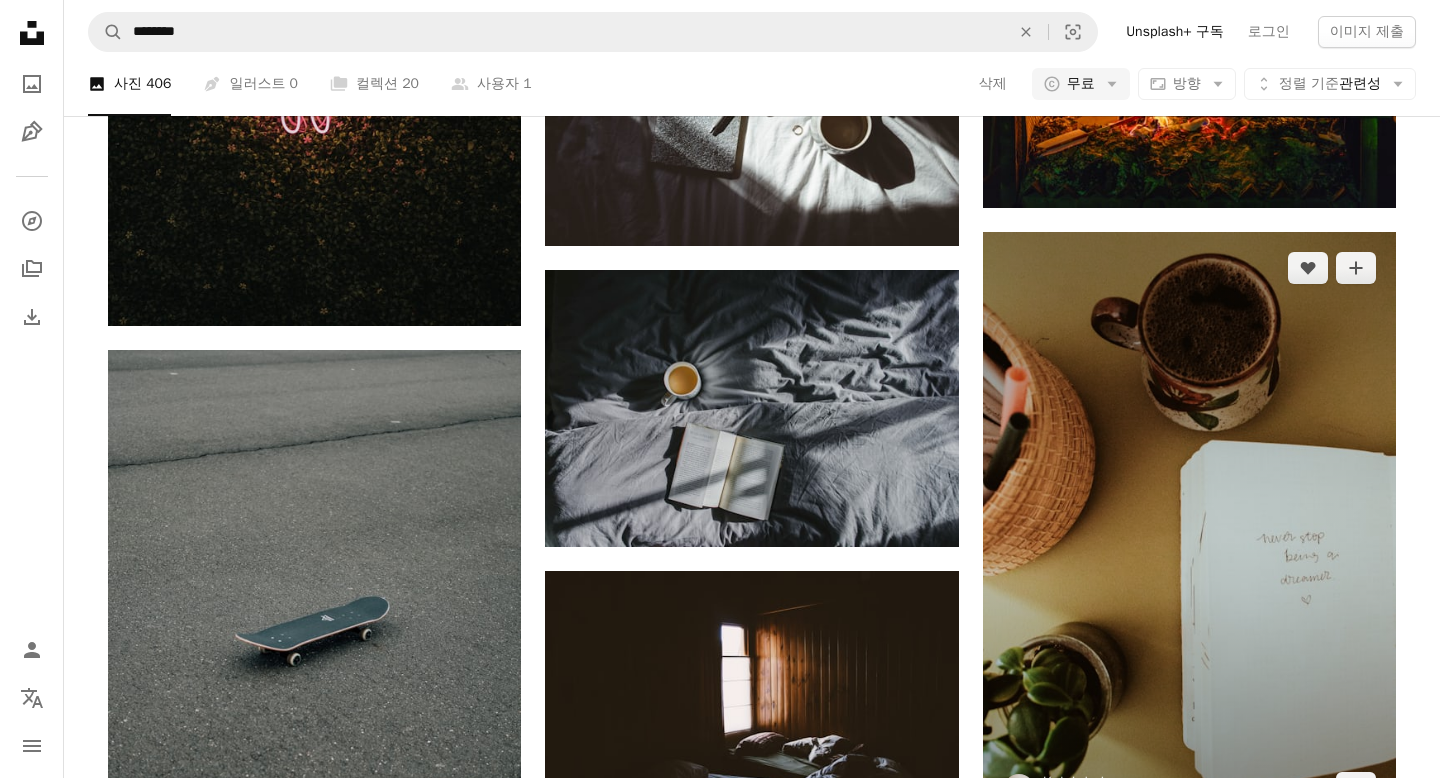 click at bounding box center (1189, 528) 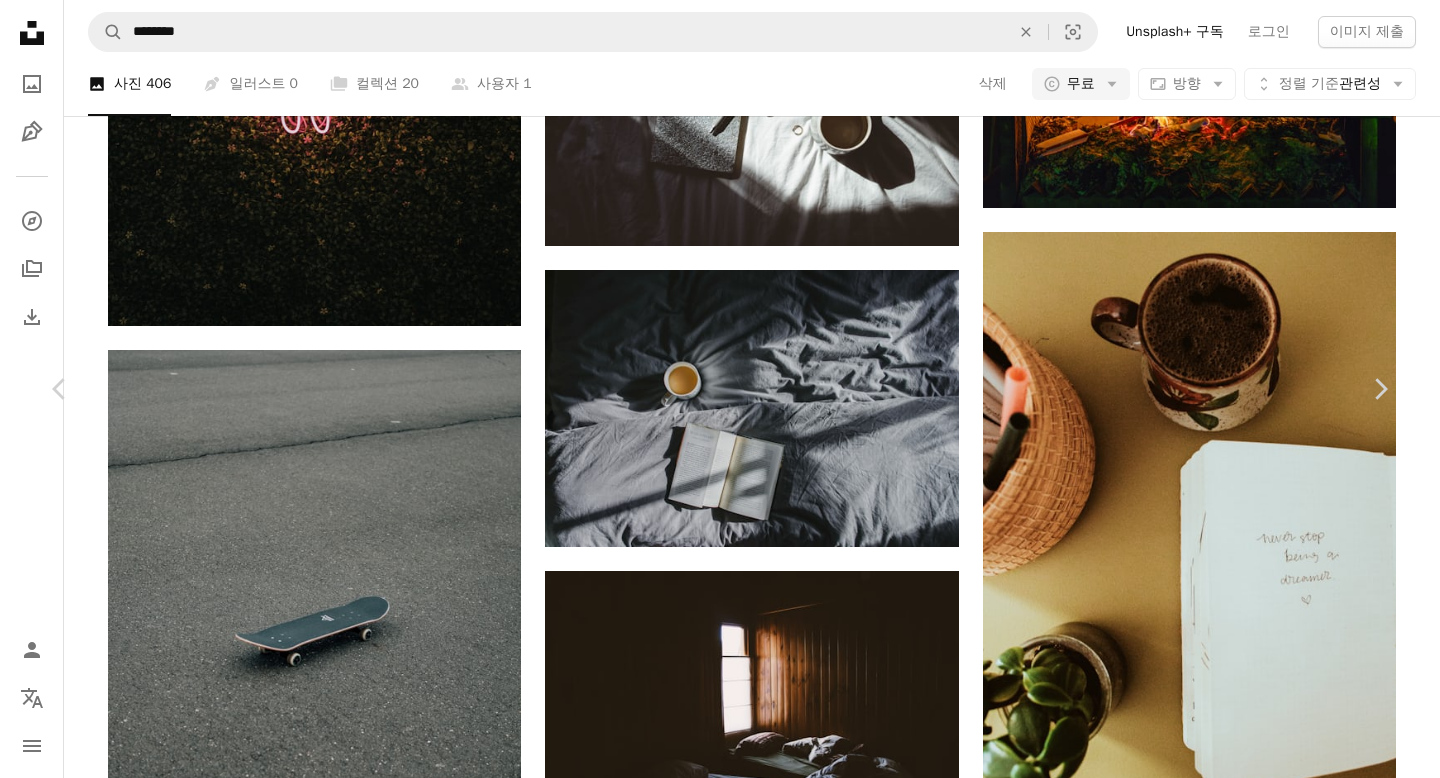 scroll, scrollTop: 2577, scrollLeft: 0, axis: vertical 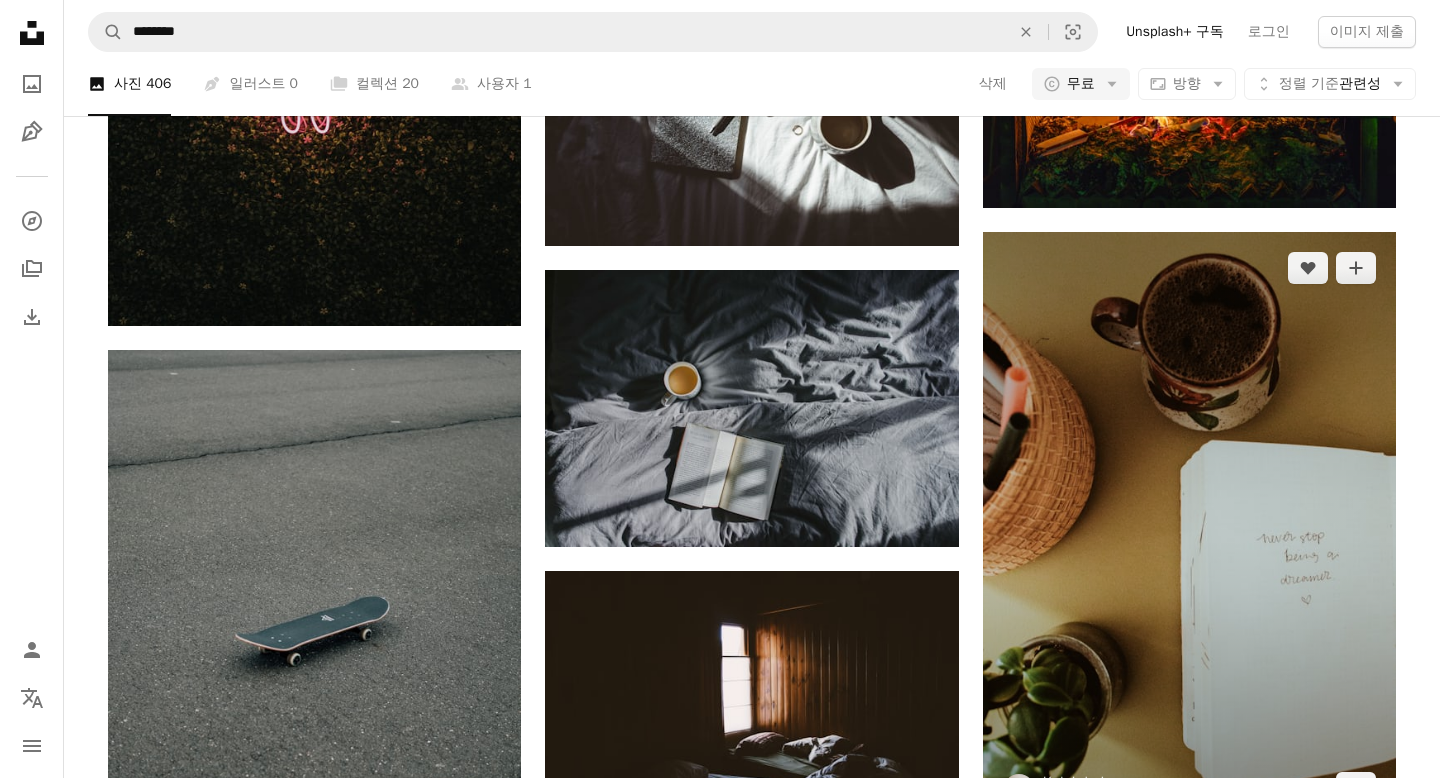click at bounding box center (1189, 528) 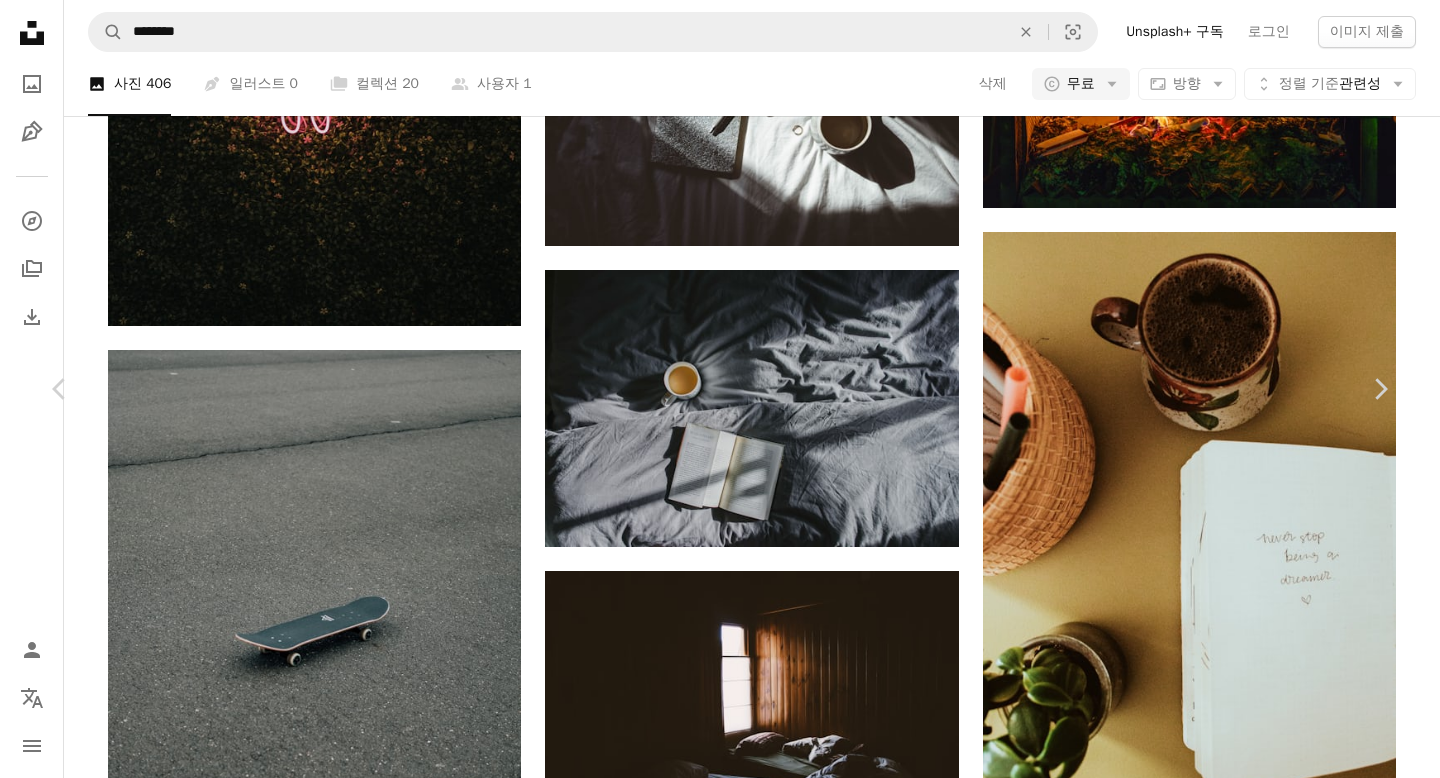 scroll, scrollTop: 8656, scrollLeft: 0, axis: vertical 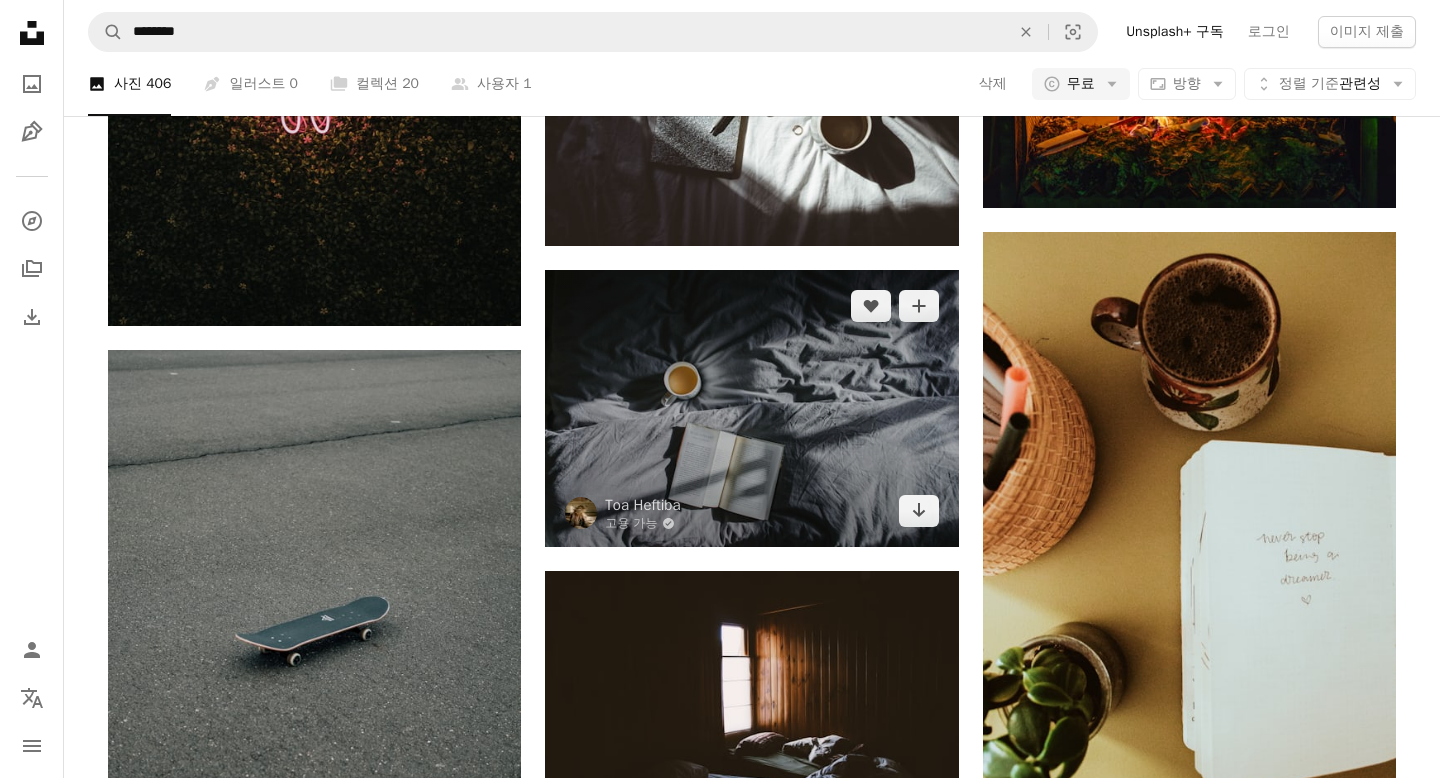 click at bounding box center [751, 408] 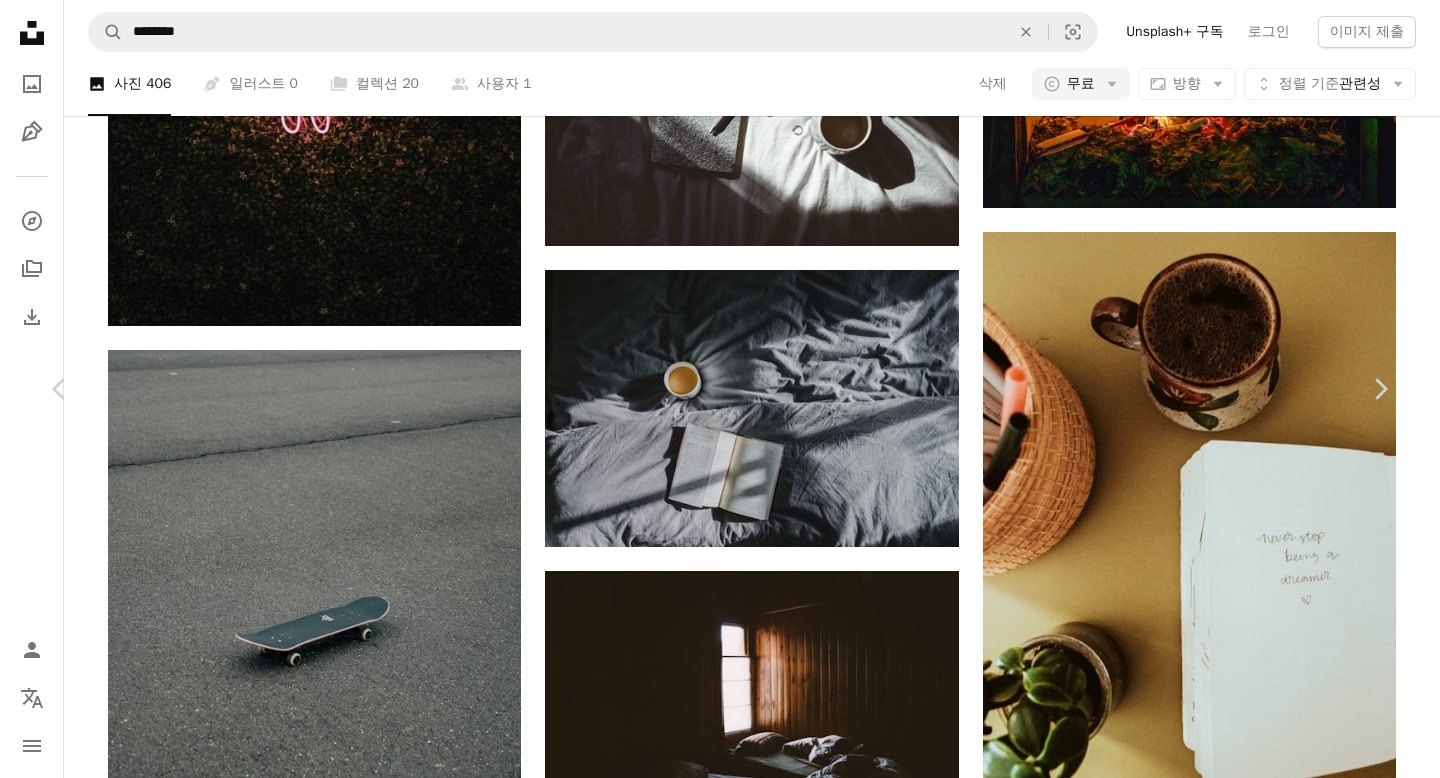 scroll, scrollTop: 11287, scrollLeft: 0, axis: vertical 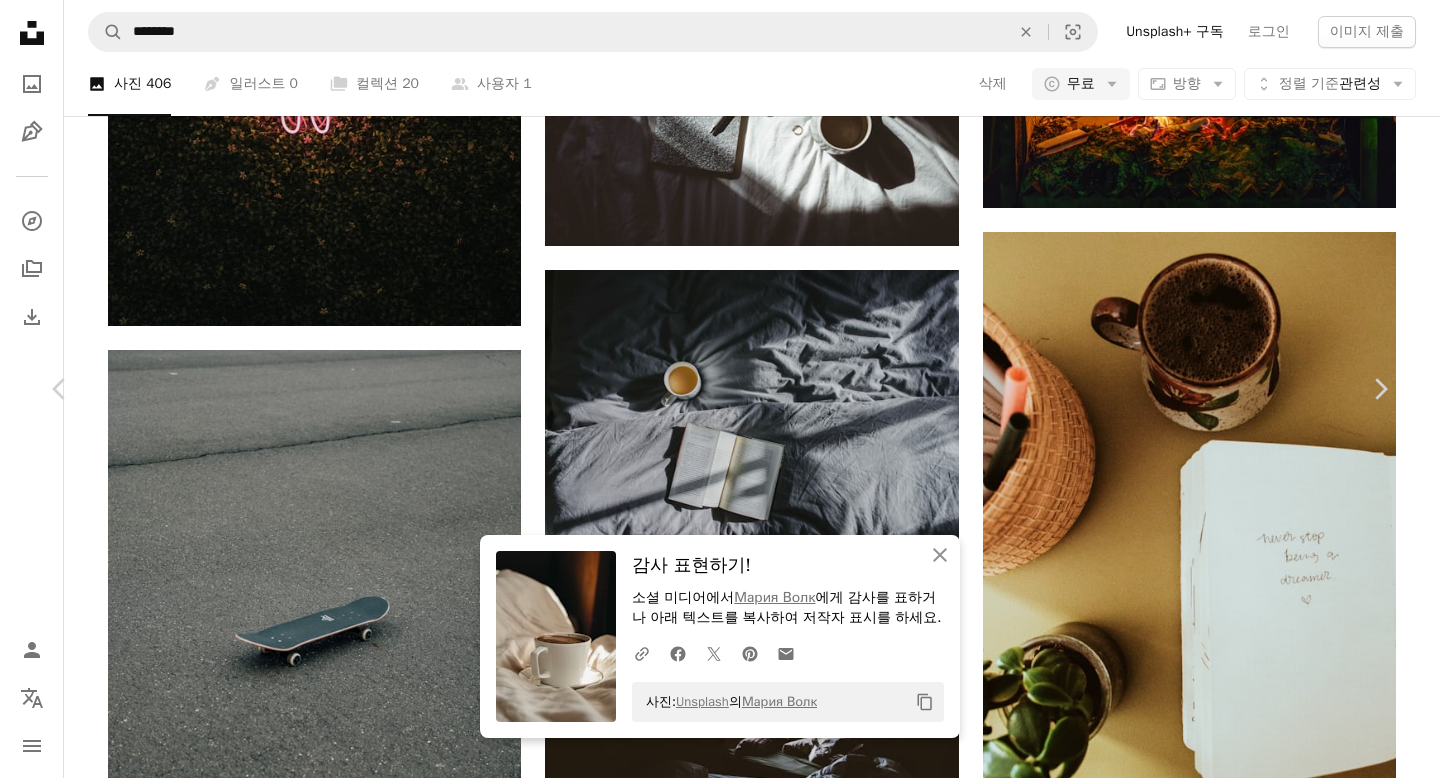 click on "An X shape" at bounding box center (20, 20) 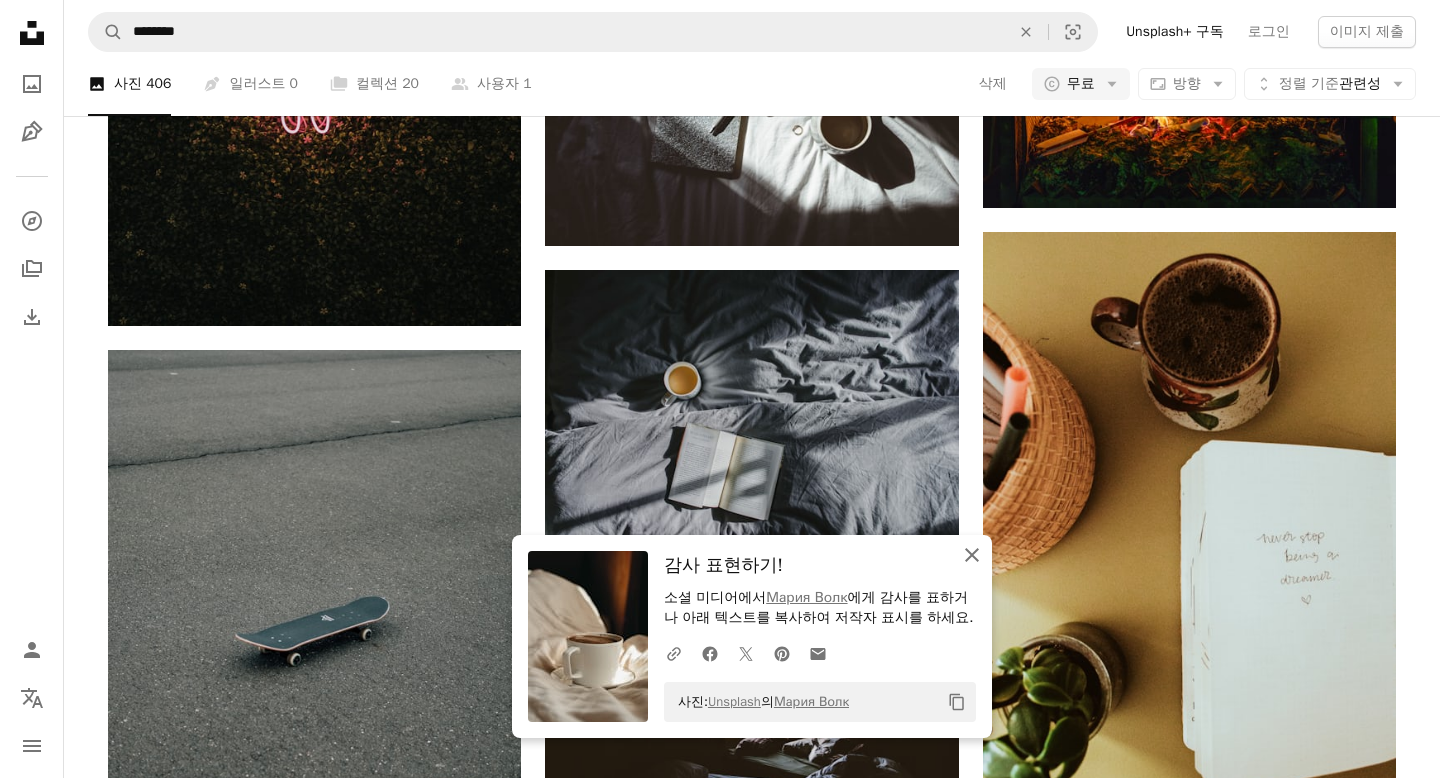 click 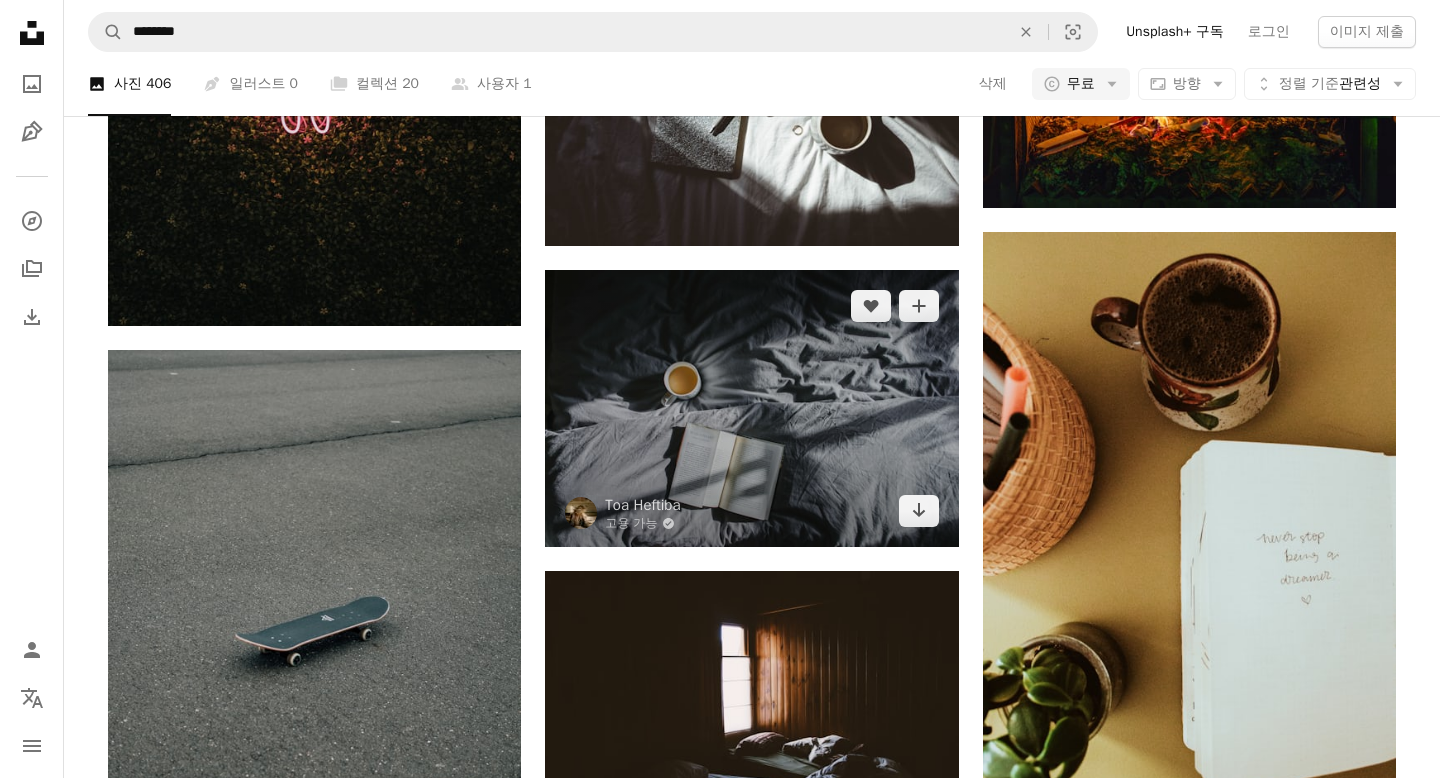 click at bounding box center (751, 408) 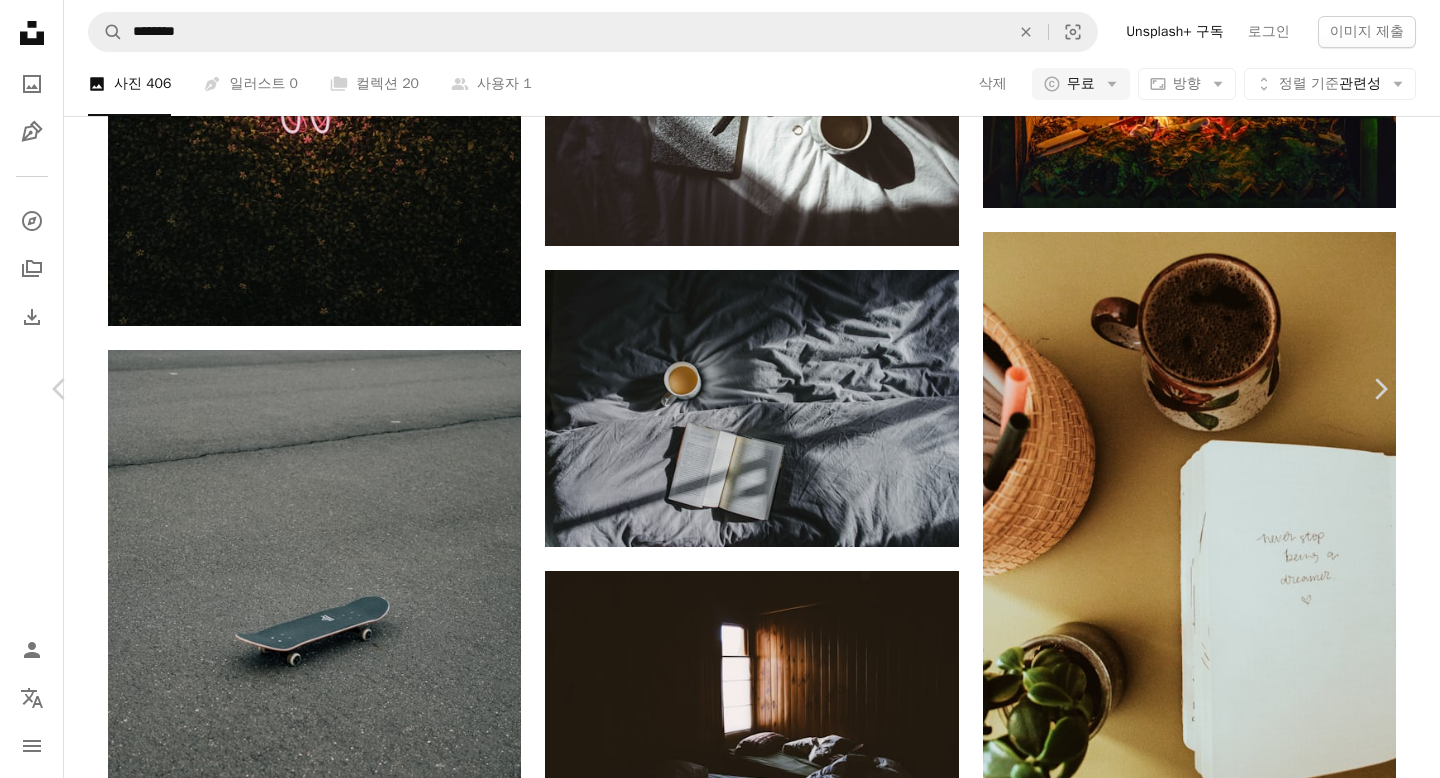 scroll, scrollTop: 21136, scrollLeft: 0, axis: vertical 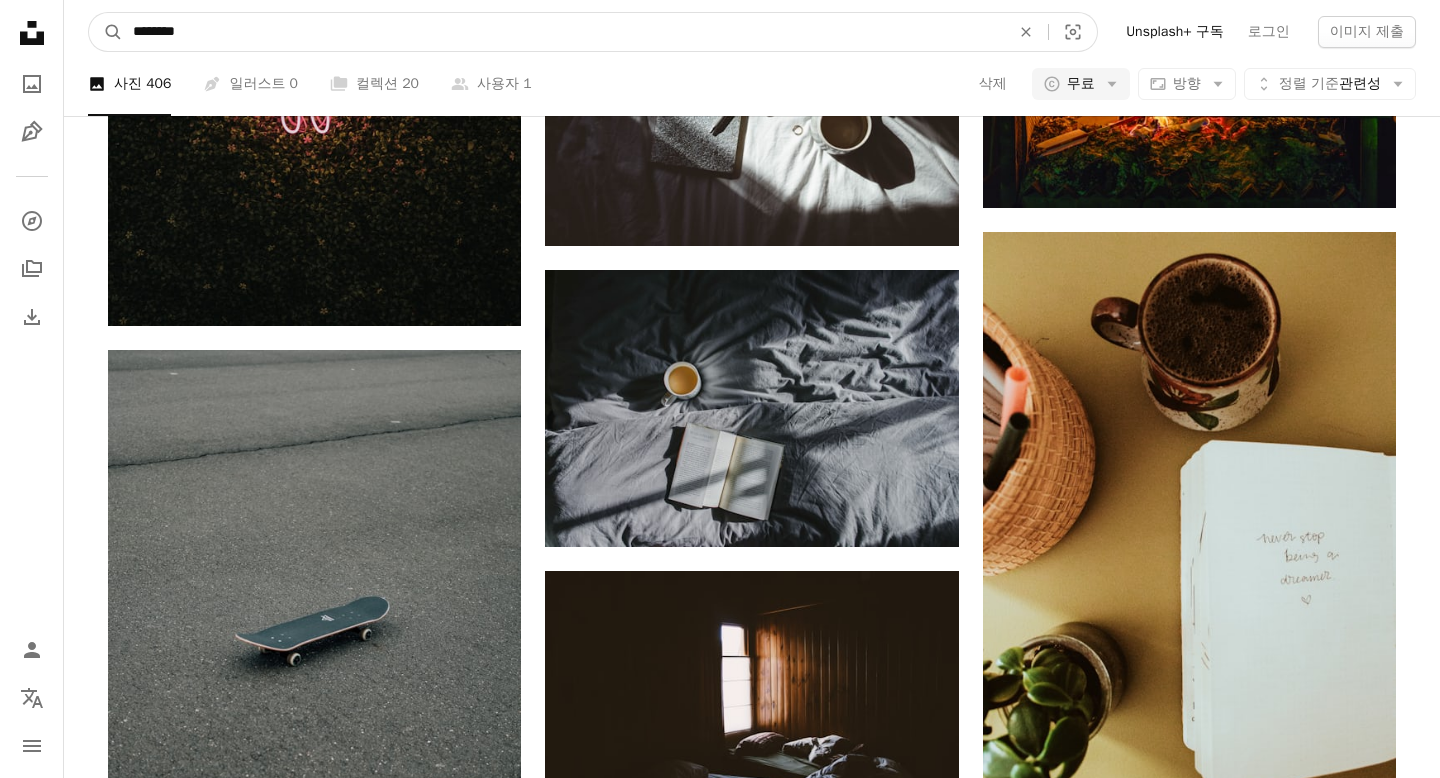 drag, startPoint x: 330, startPoint y: 24, endPoint x: 41, endPoint y: 35, distance: 289.20926 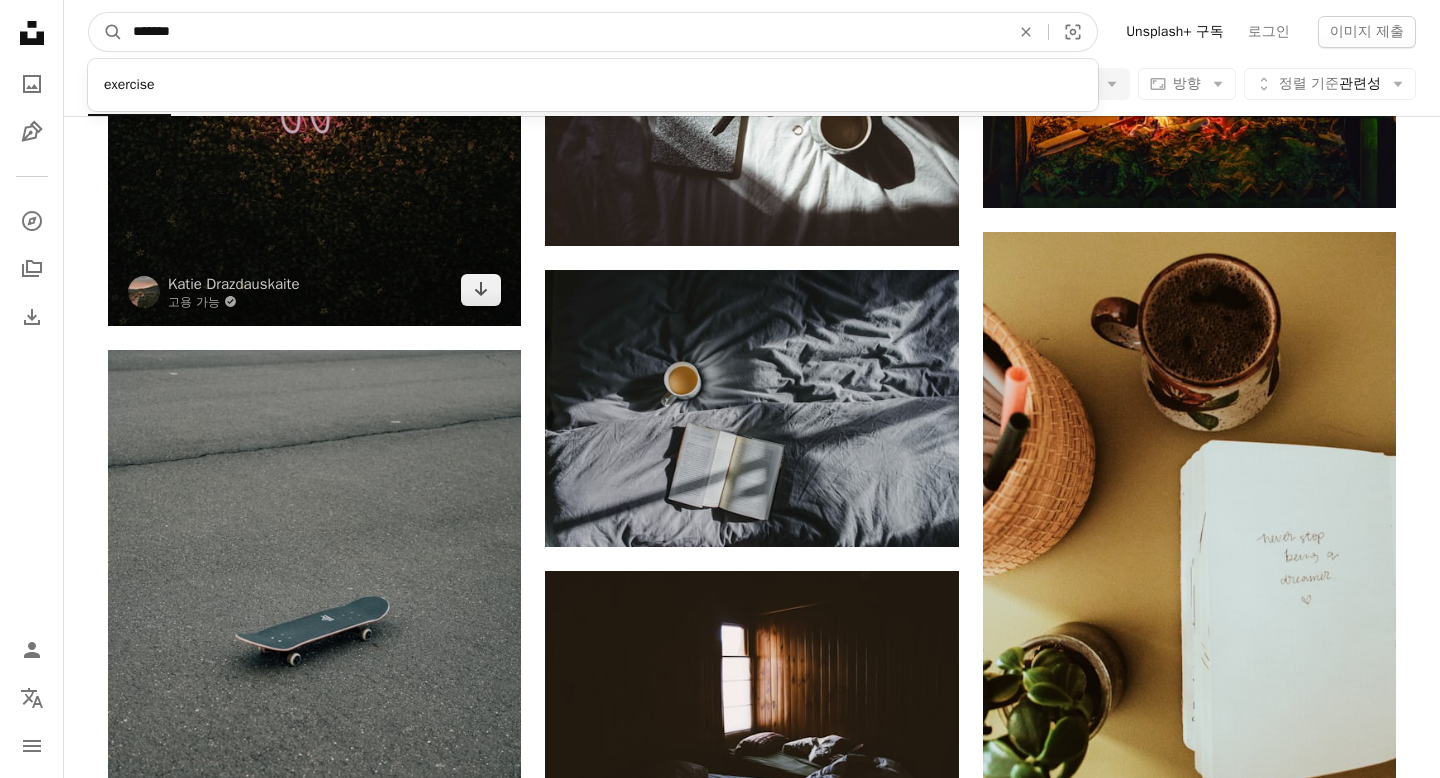 type on "********" 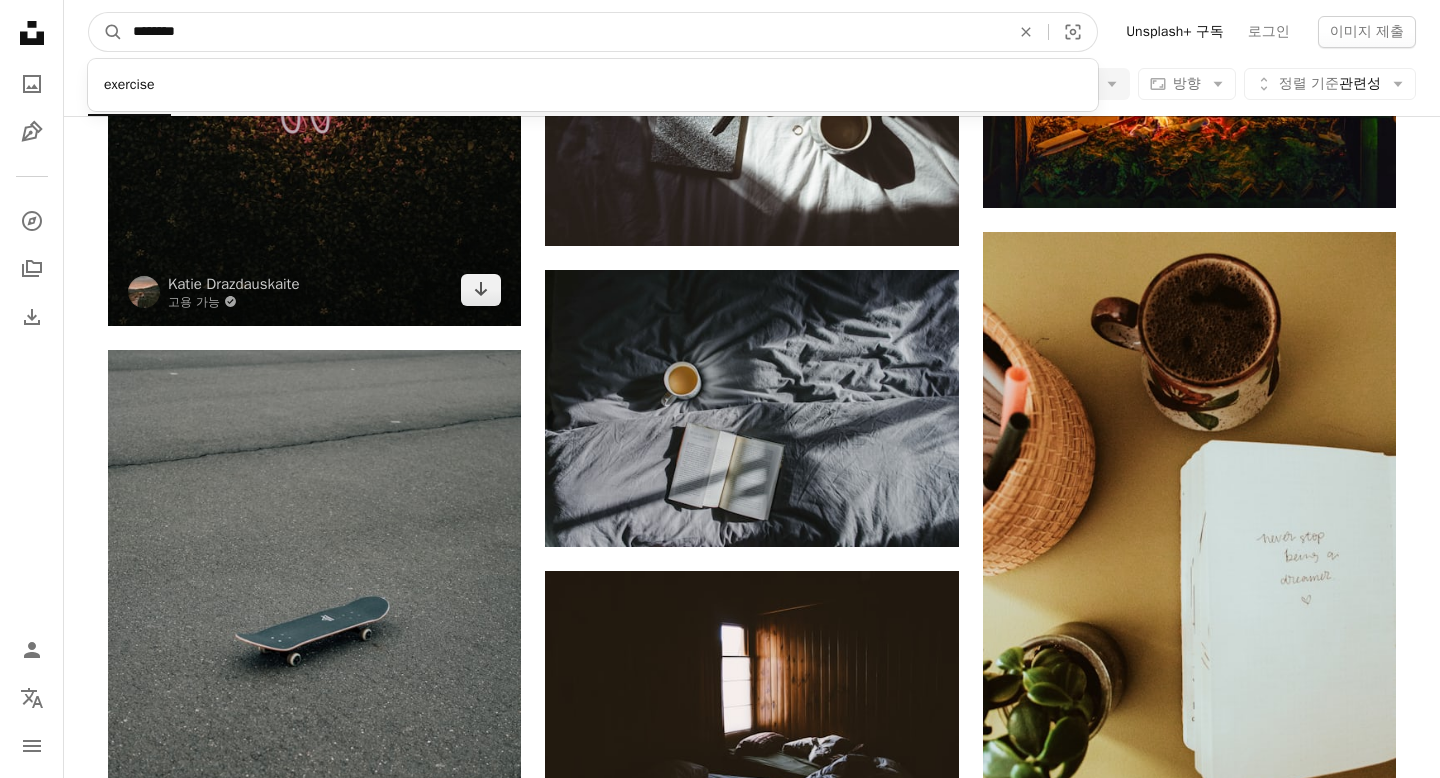 click on "A magnifying glass" at bounding box center (106, 32) 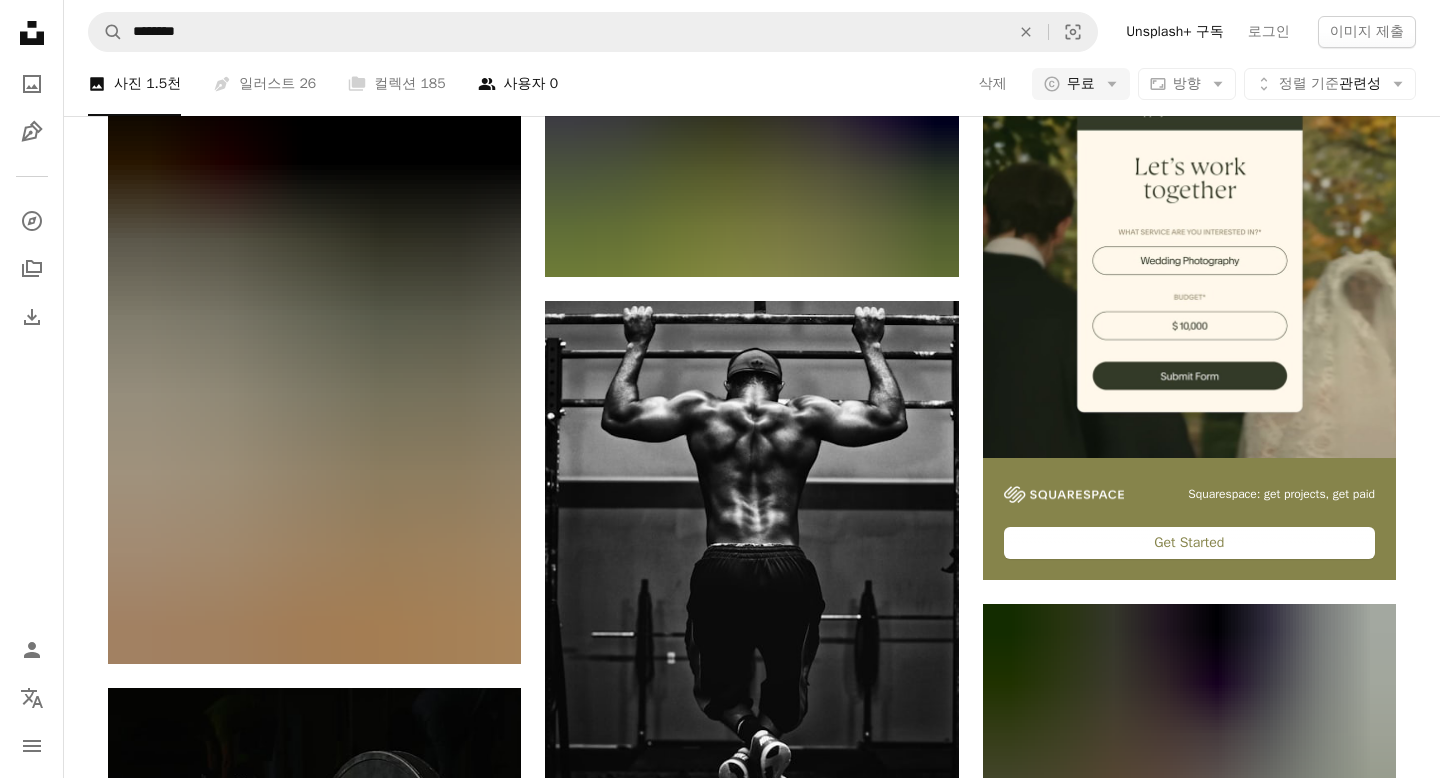scroll, scrollTop: 535, scrollLeft: 0, axis: vertical 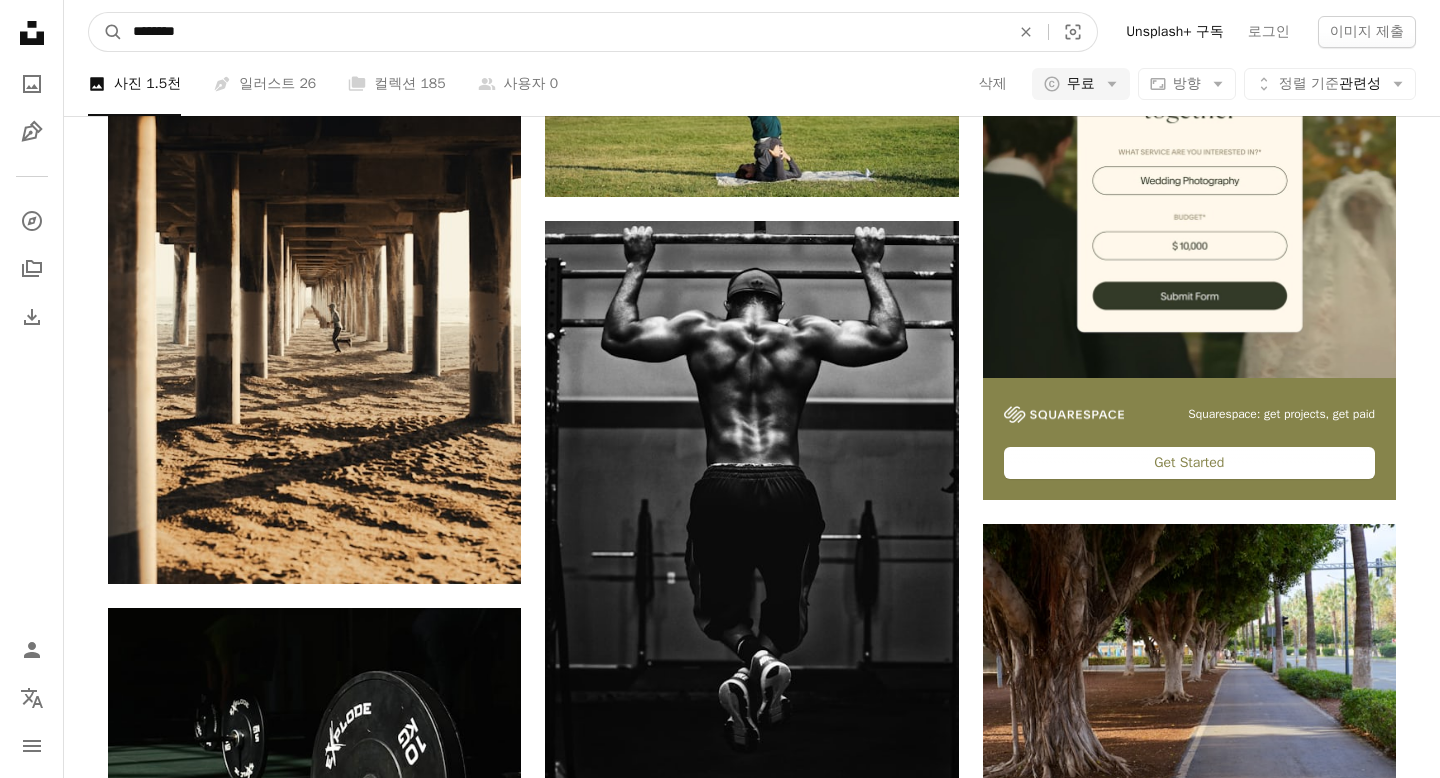 drag, startPoint x: 294, startPoint y: 30, endPoint x: 47, endPoint y: 19, distance: 247.24481 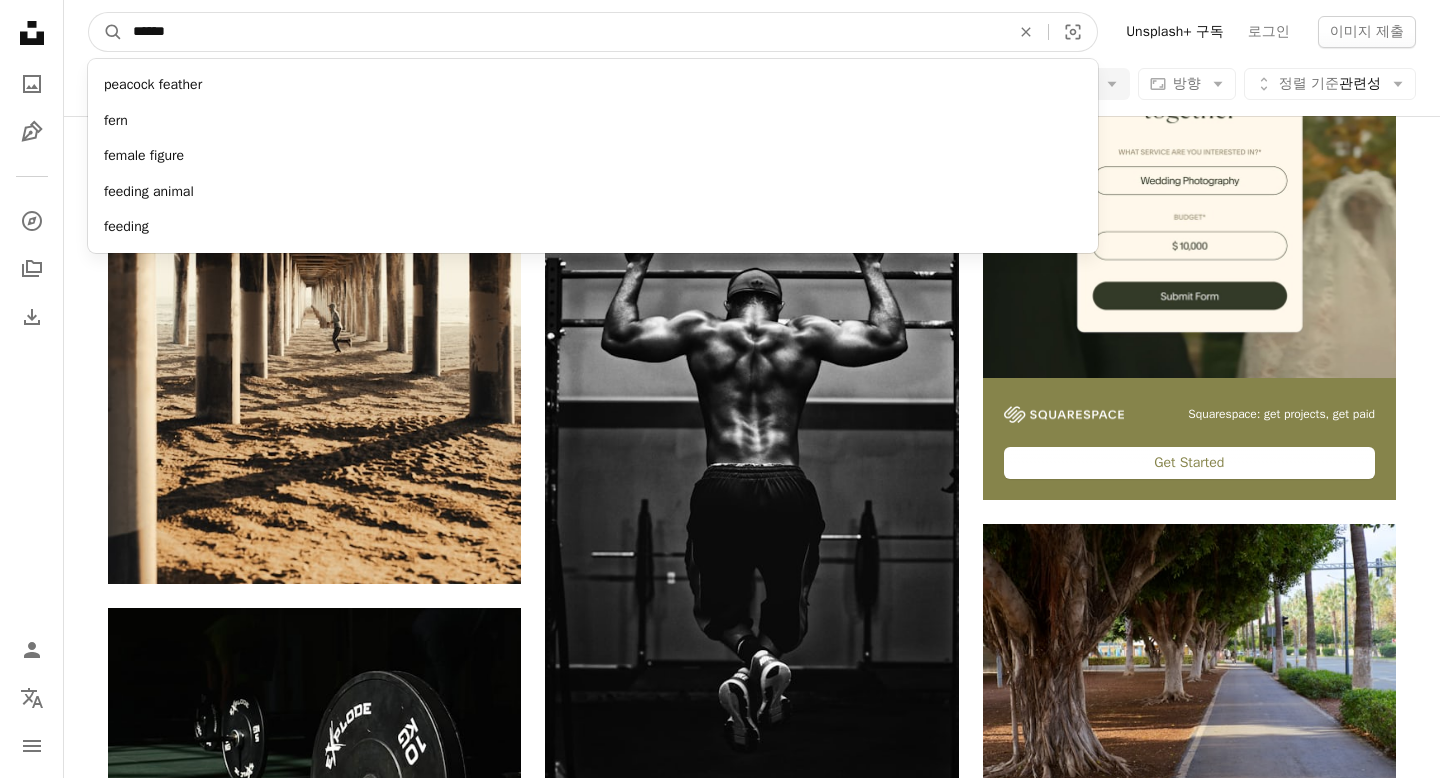 type on "*******" 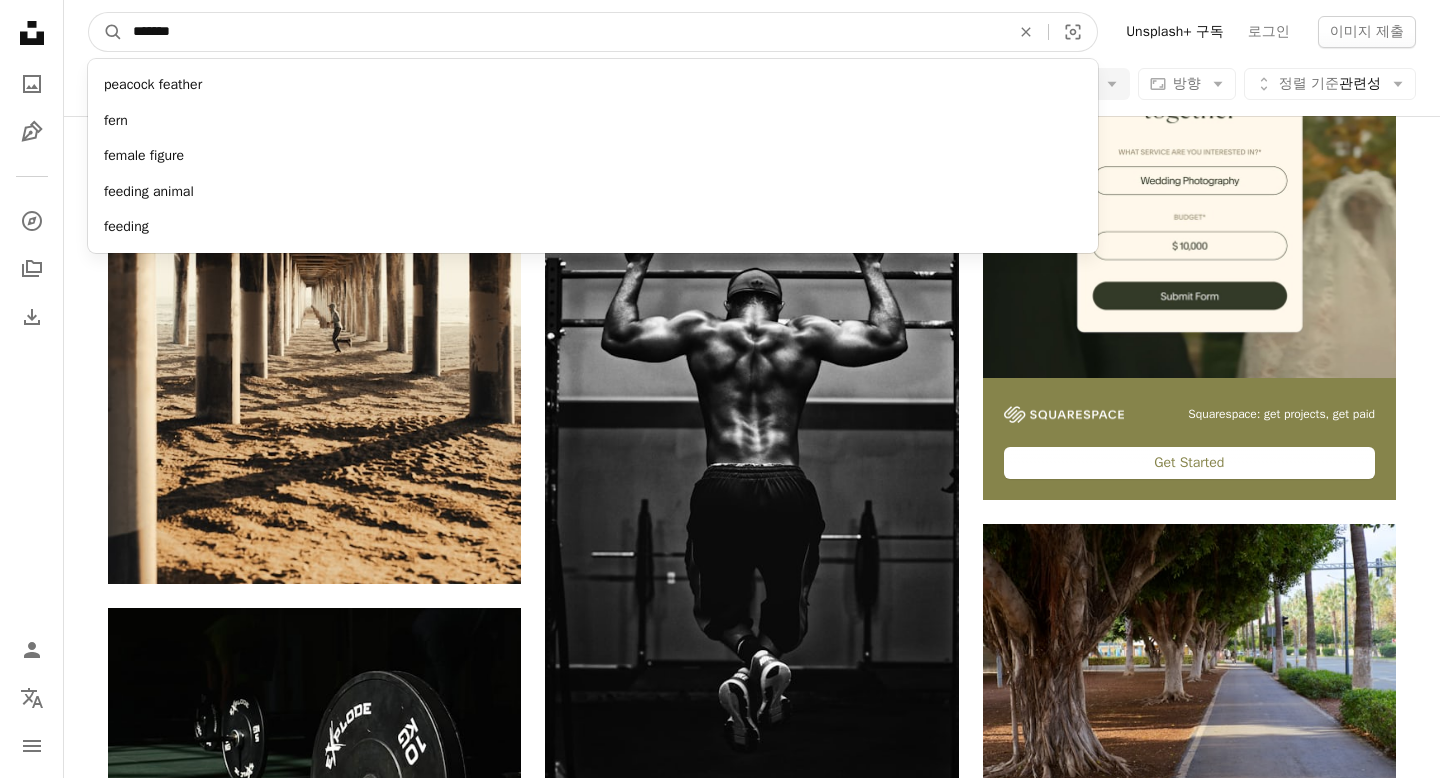 click on "A magnifying glass" at bounding box center [106, 32] 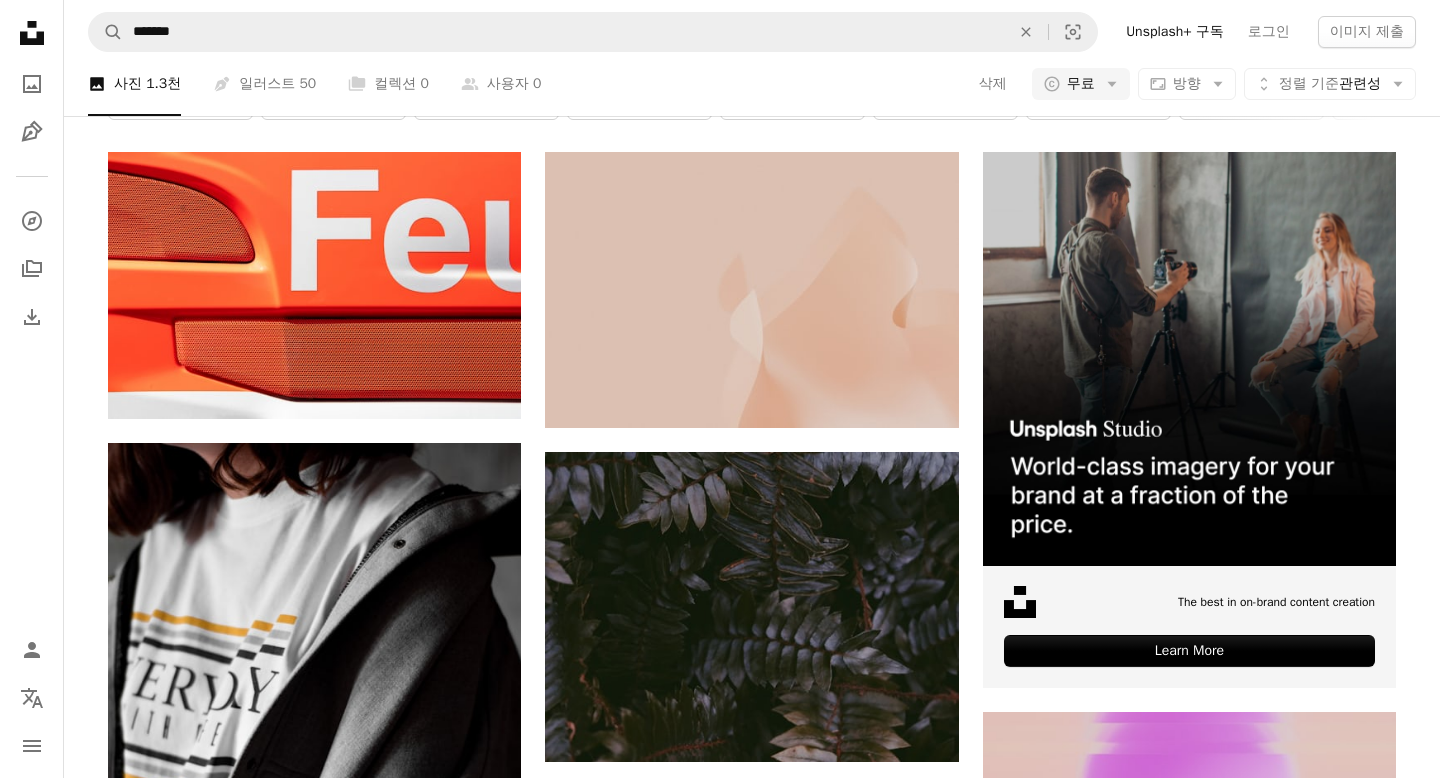 scroll, scrollTop: 480, scrollLeft: 0, axis: vertical 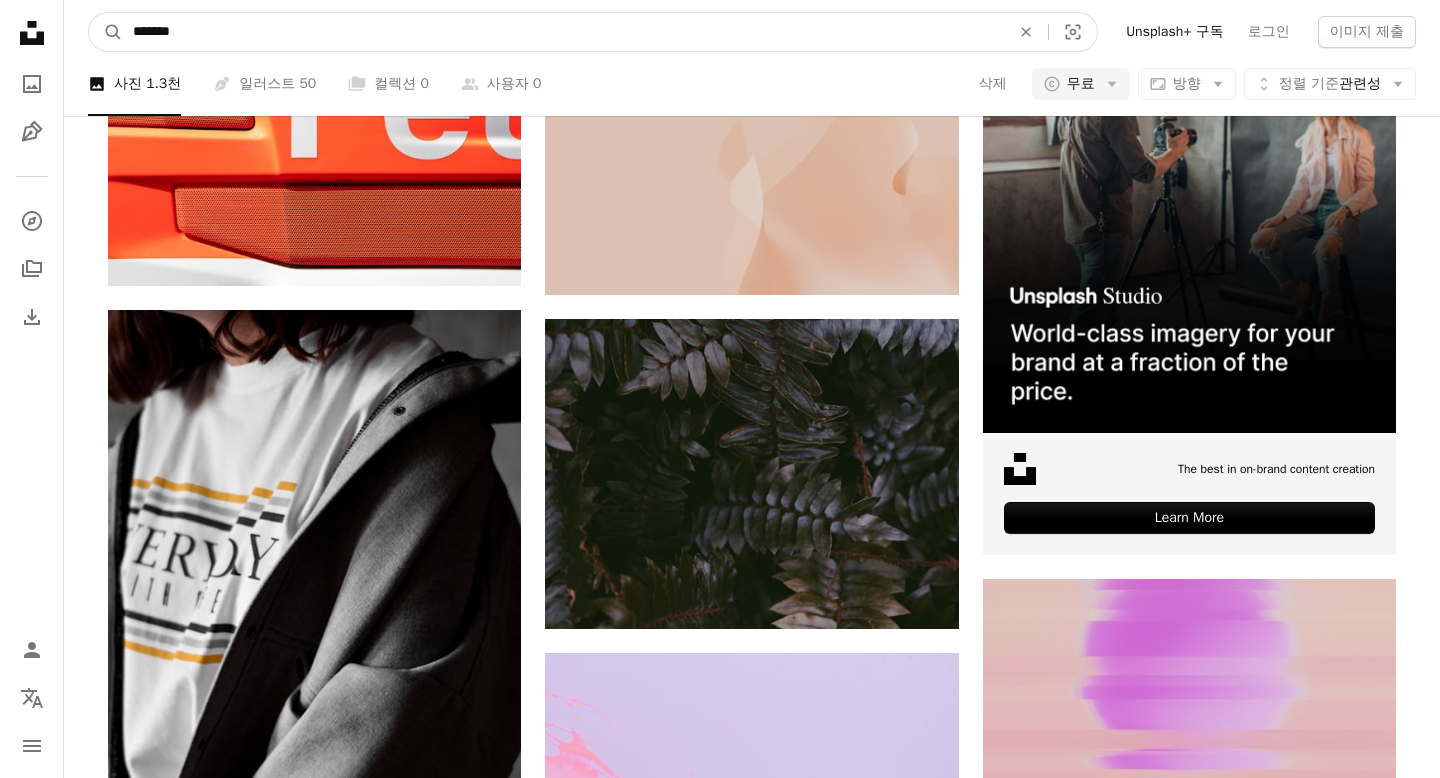 click on "*******" at bounding box center [563, 32] 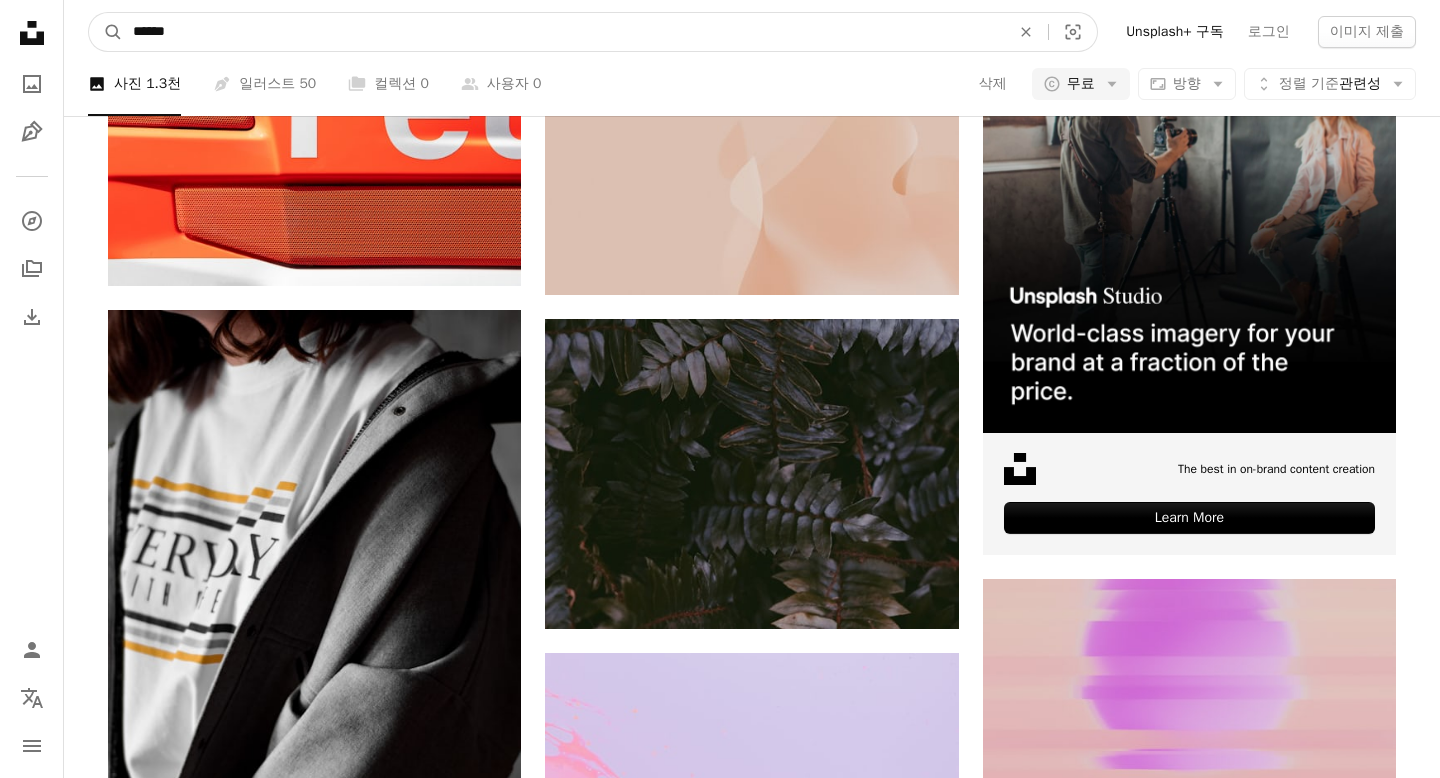 click on "A magnifying glass" at bounding box center [106, 32] 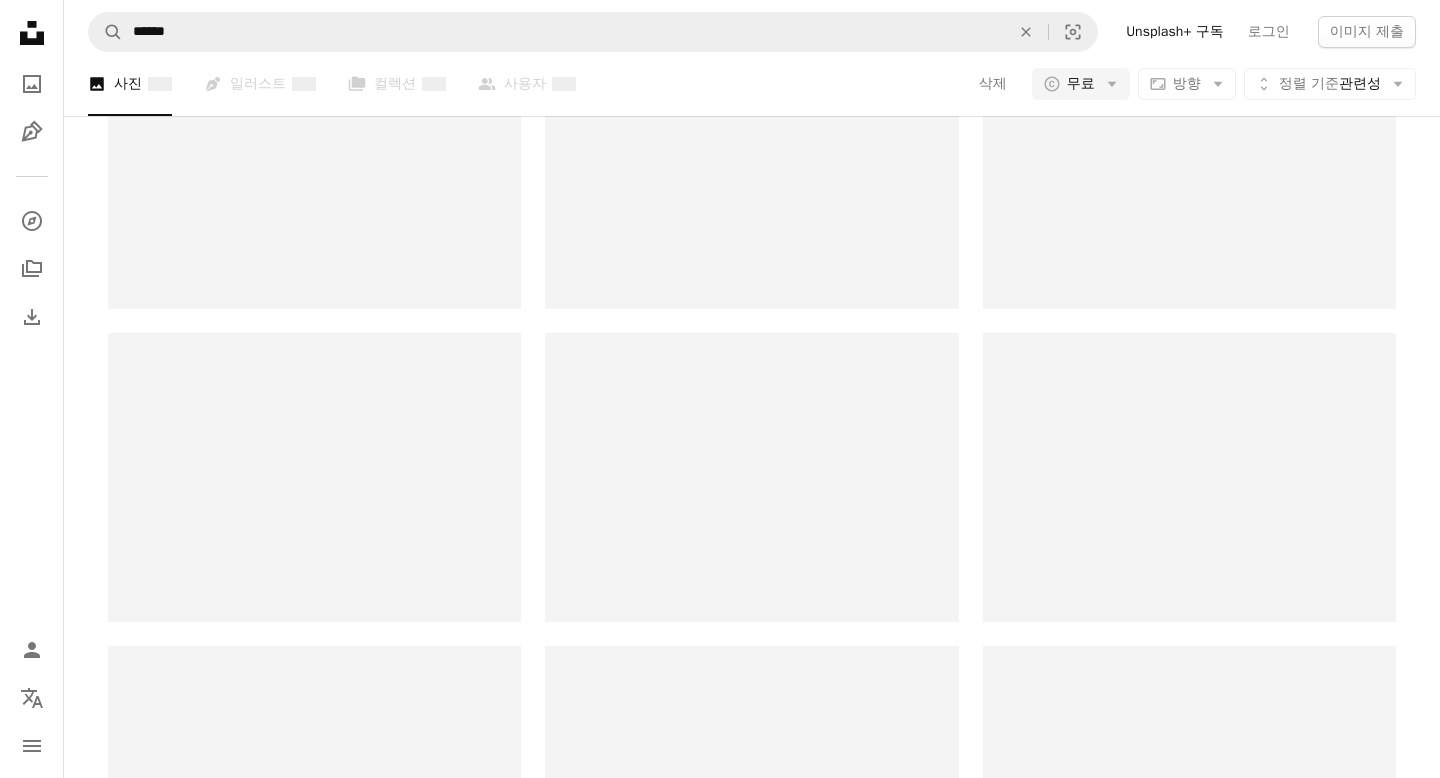 scroll, scrollTop: 0, scrollLeft: 0, axis: both 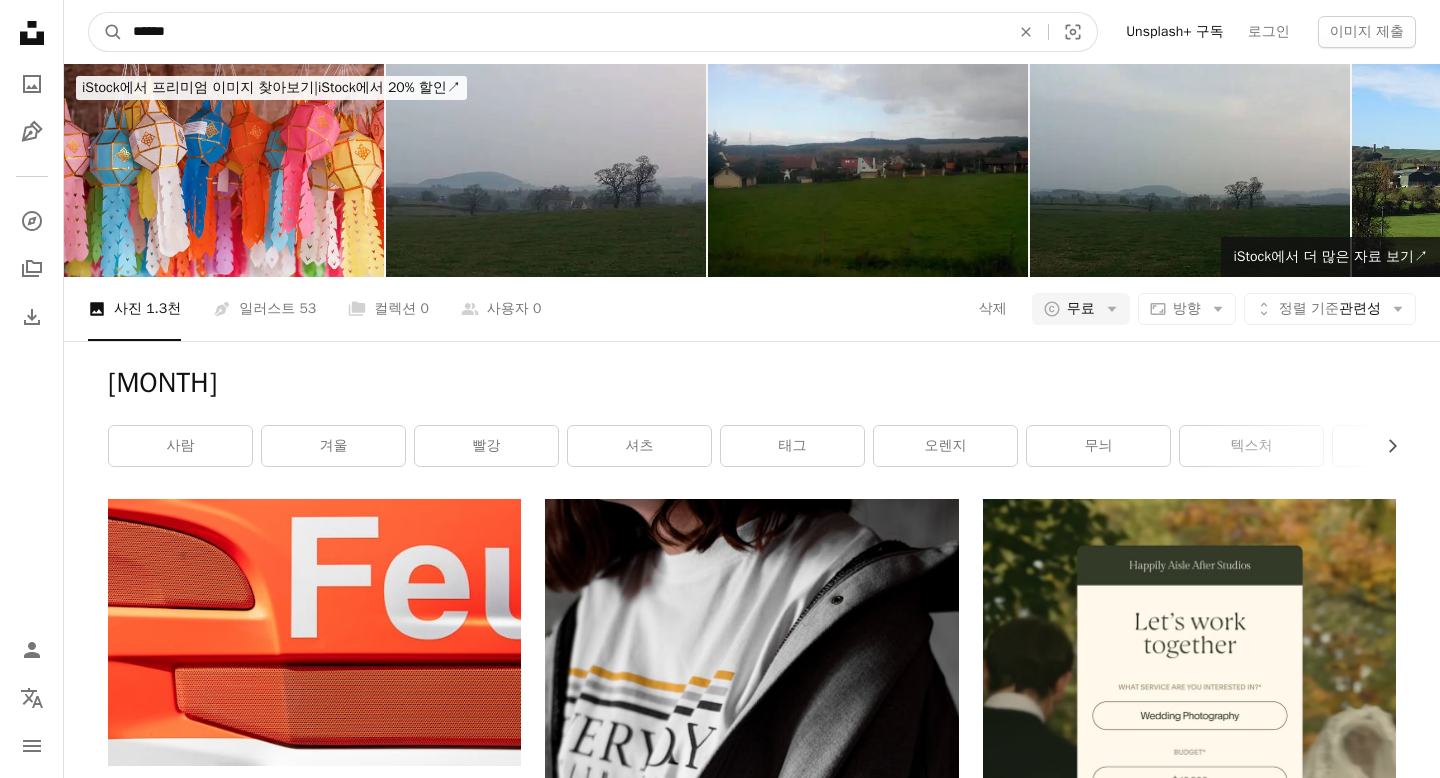 click on "******" at bounding box center (563, 32) 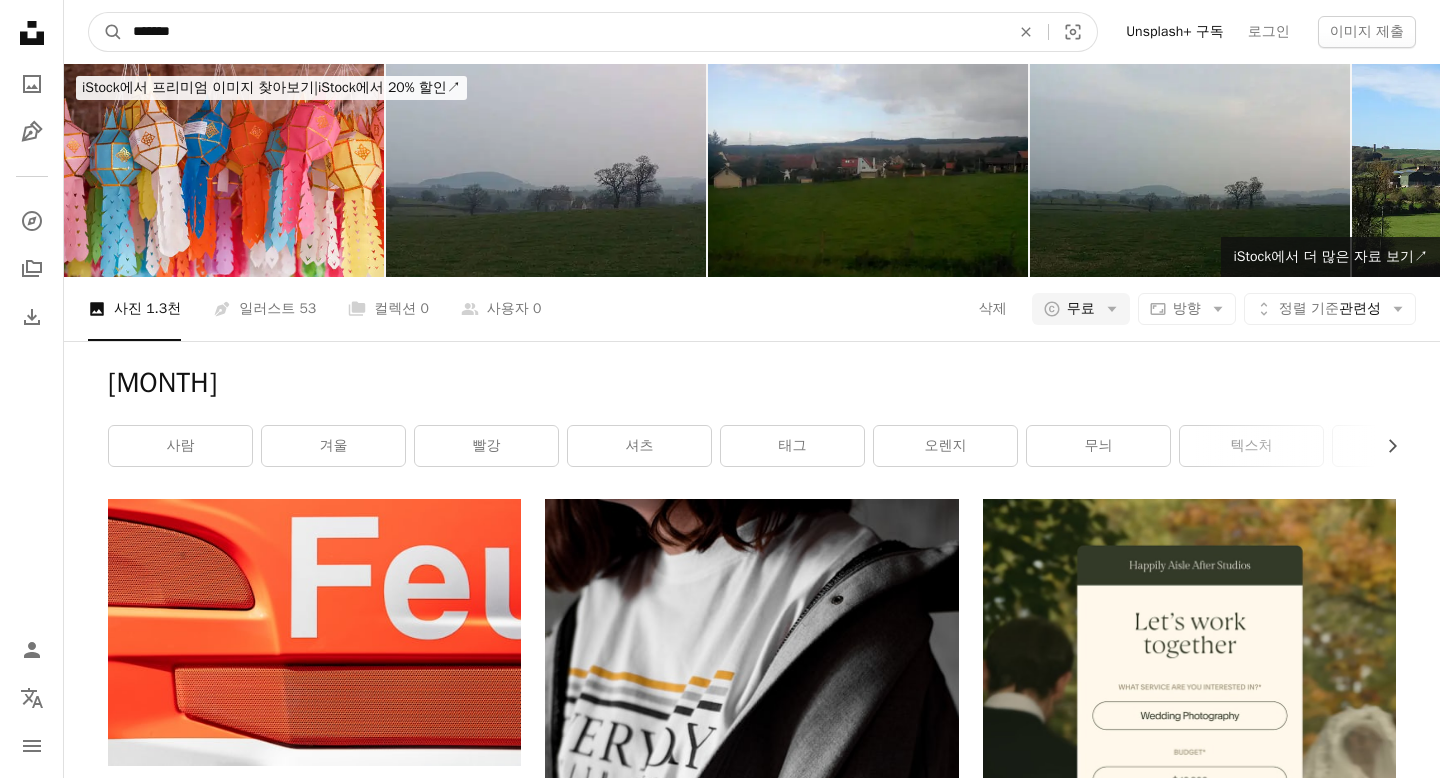 type on "*******" 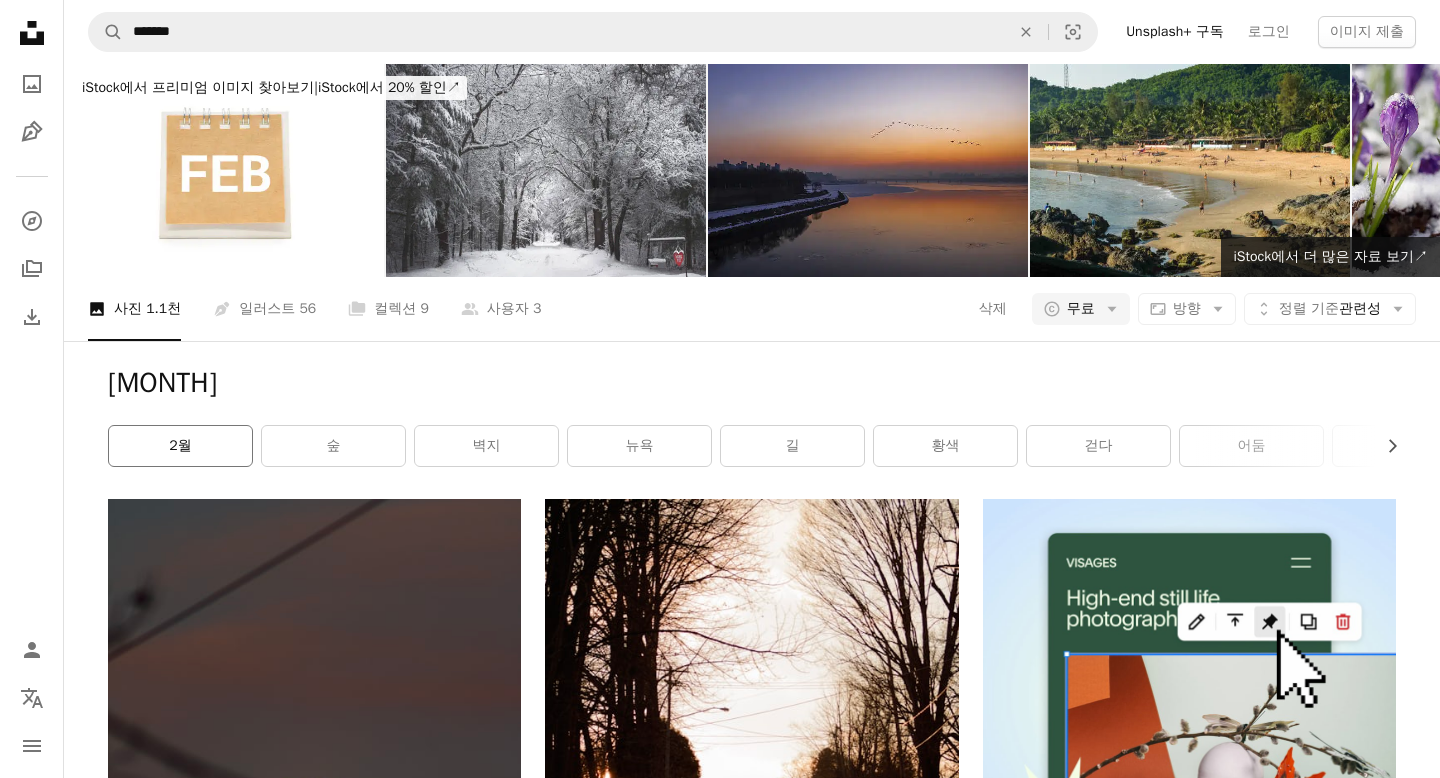 click on "2월" at bounding box center [180, 446] 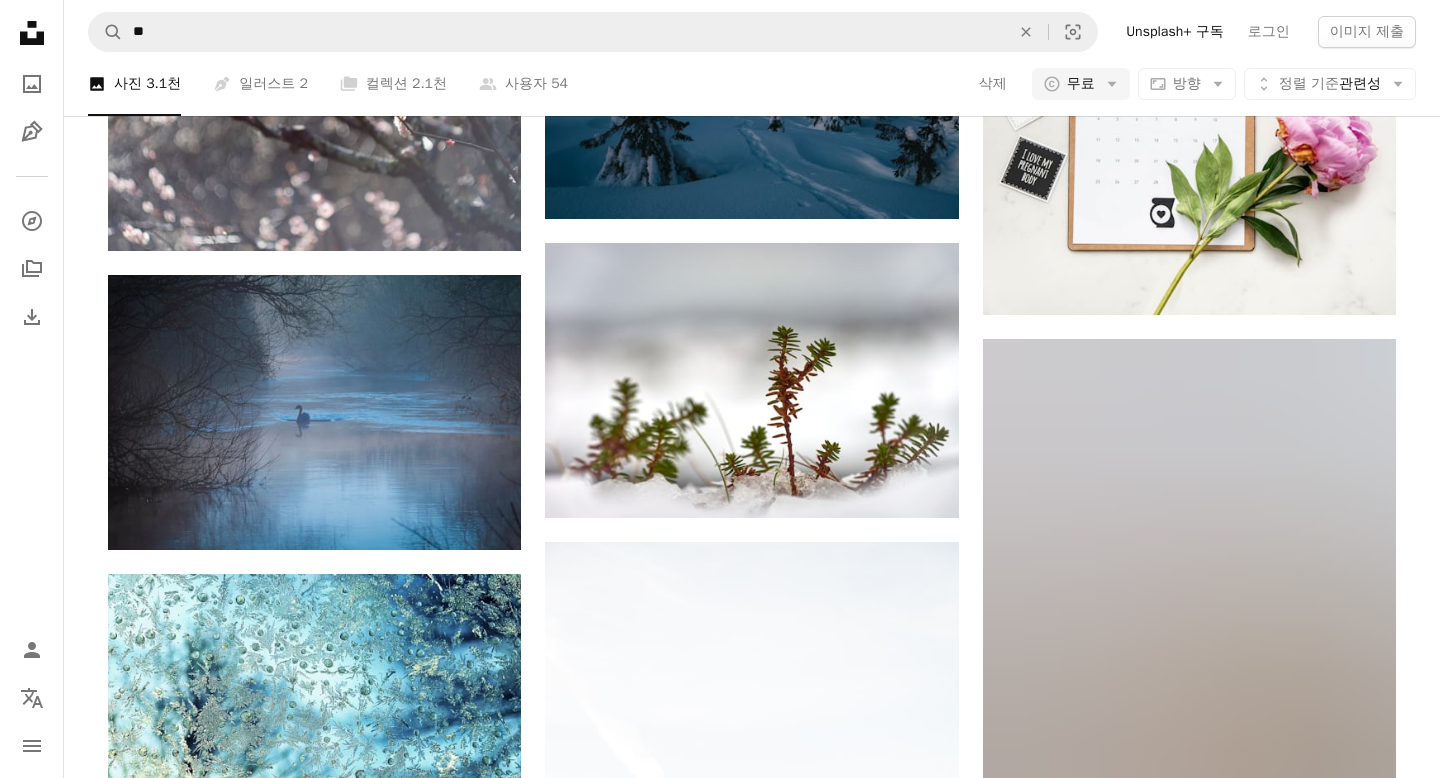 scroll, scrollTop: 0, scrollLeft: 0, axis: both 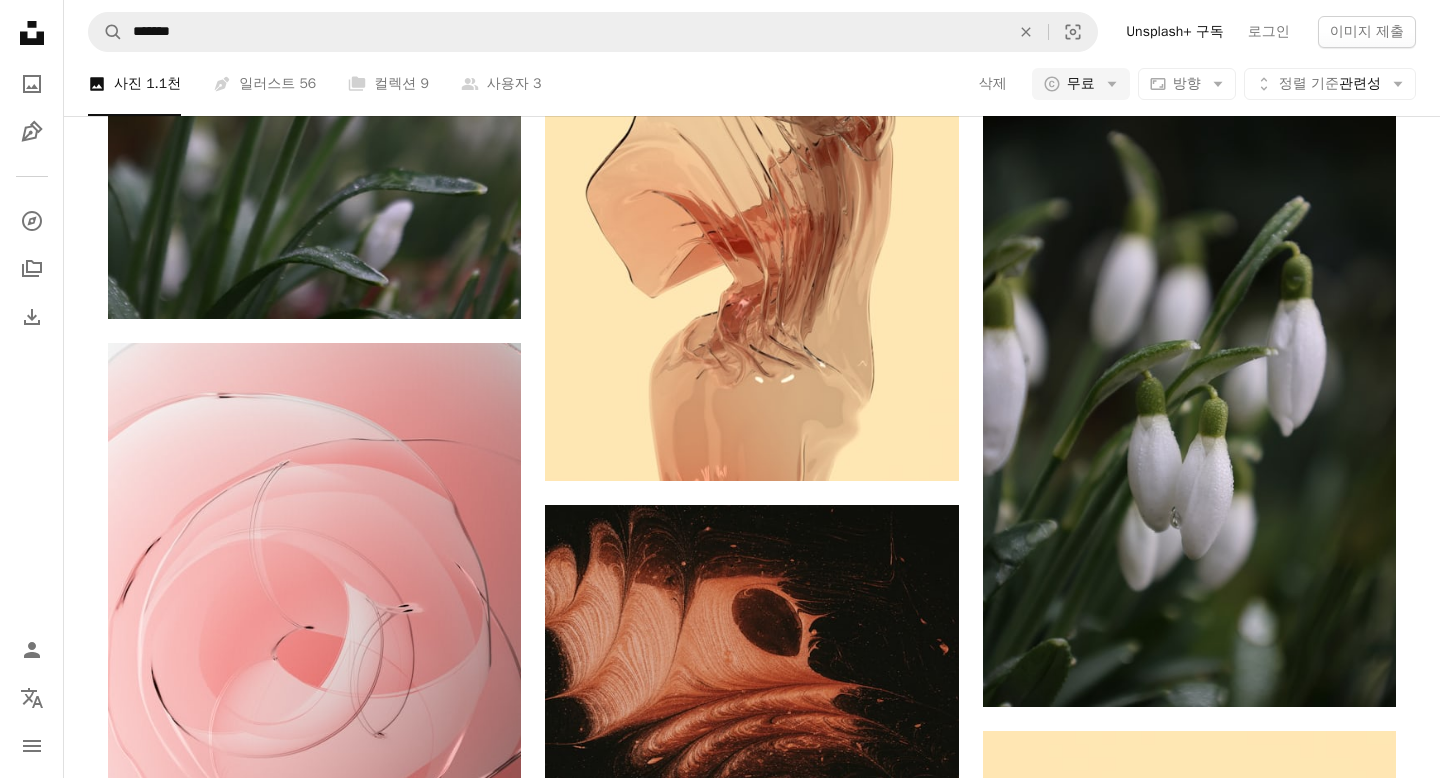 click on "Unsplash logo Unsplash 홈" 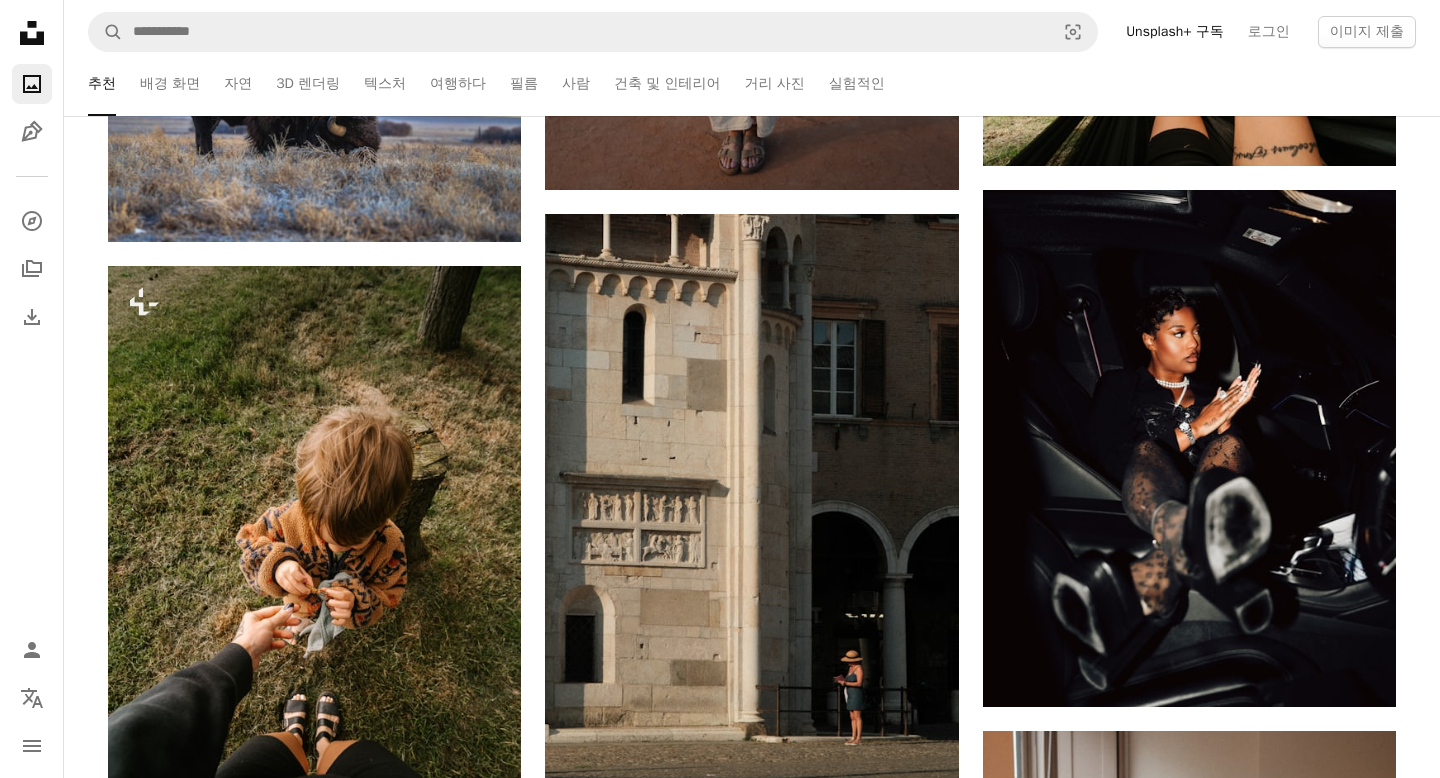 scroll, scrollTop: 2803, scrollLeft: 0, axis: vertical 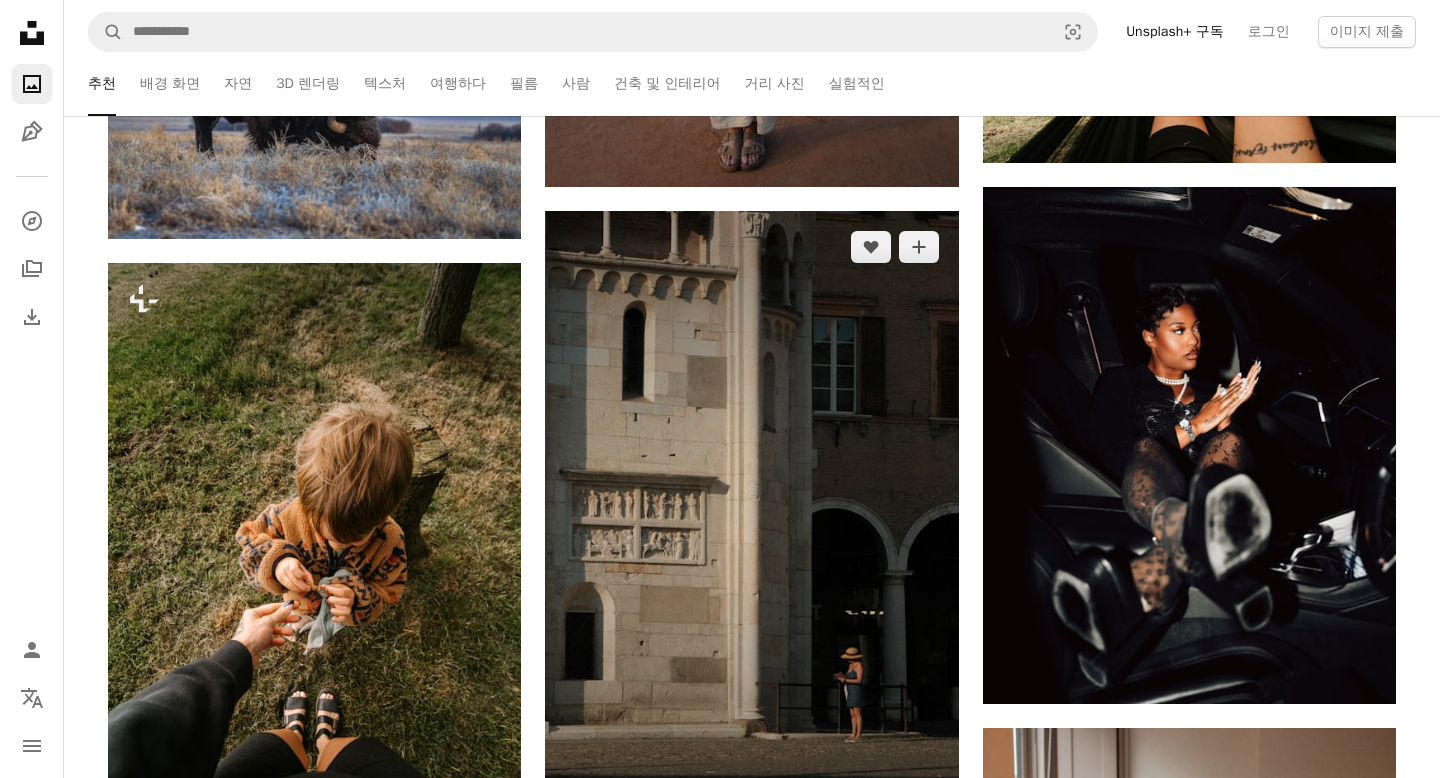 click at bounding box center (751, 521) 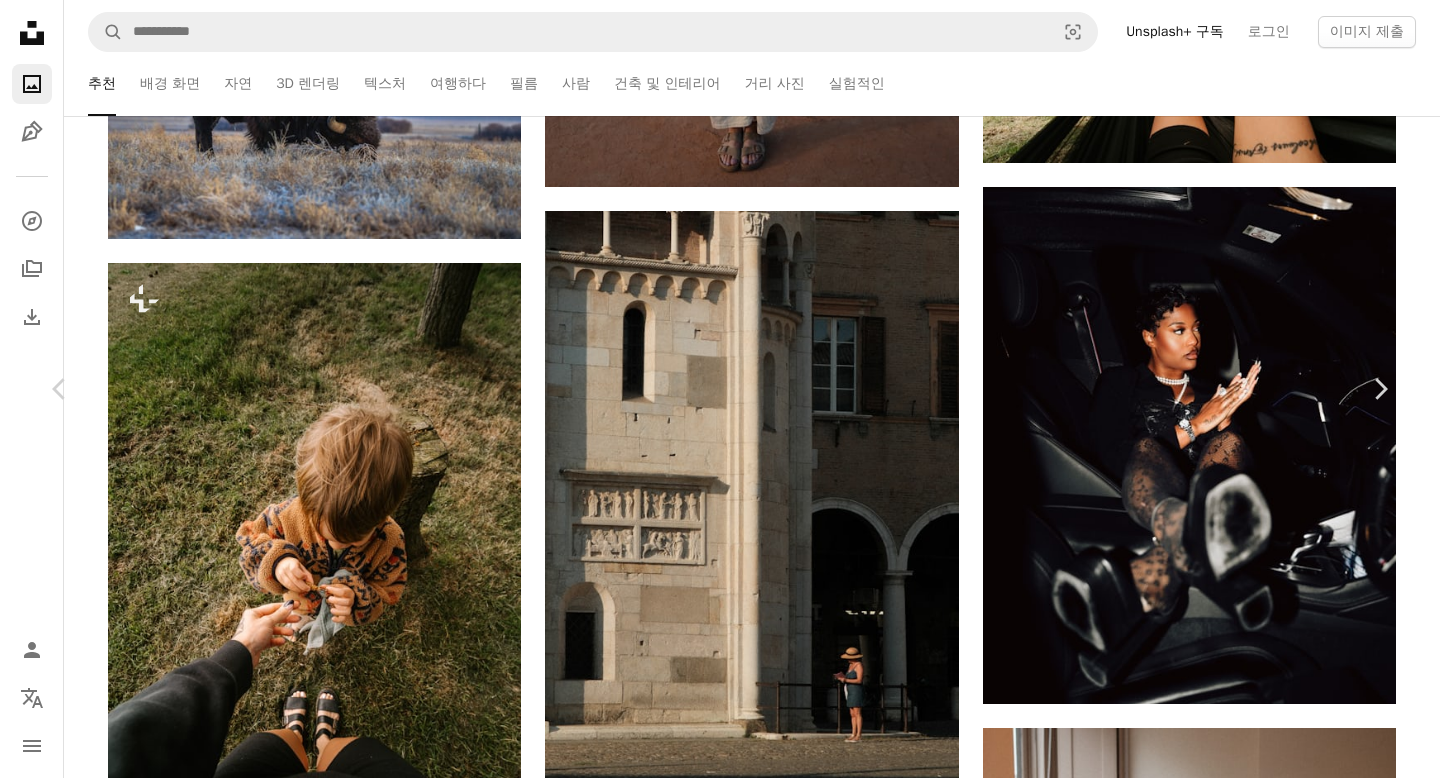 click on "무료 다운로드" at bounding box center [1190, 6008] 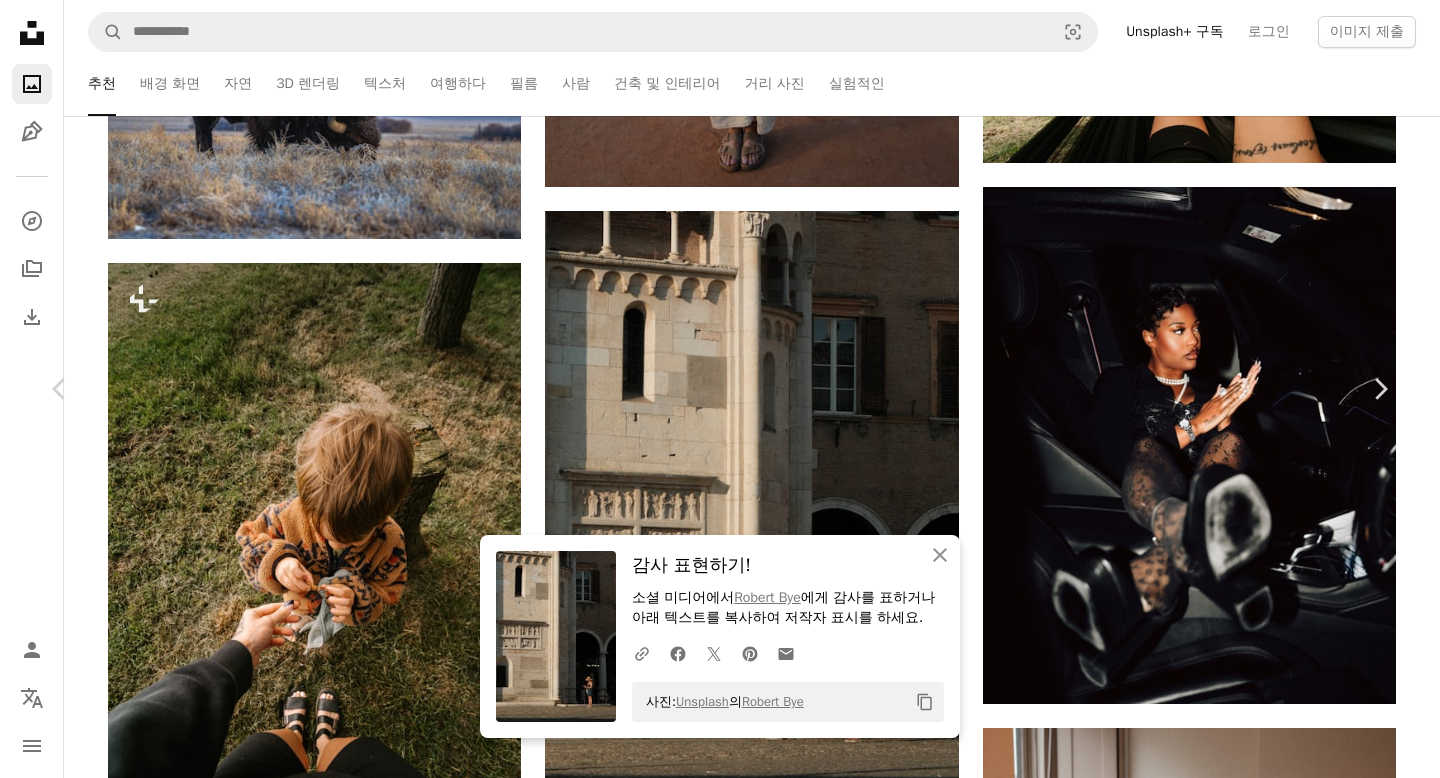 click on "An X shape" at bounding box center (20, 20) 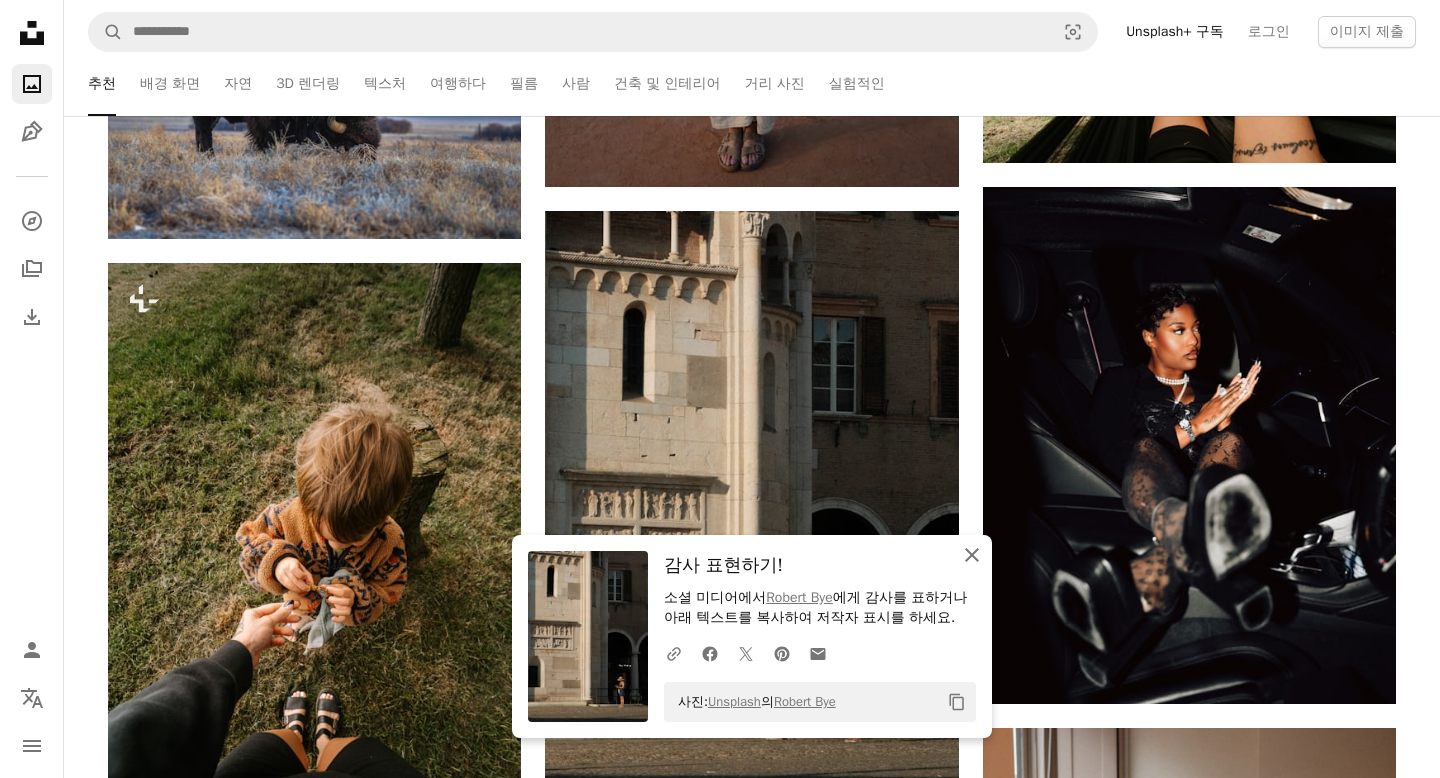click on "An X shape" 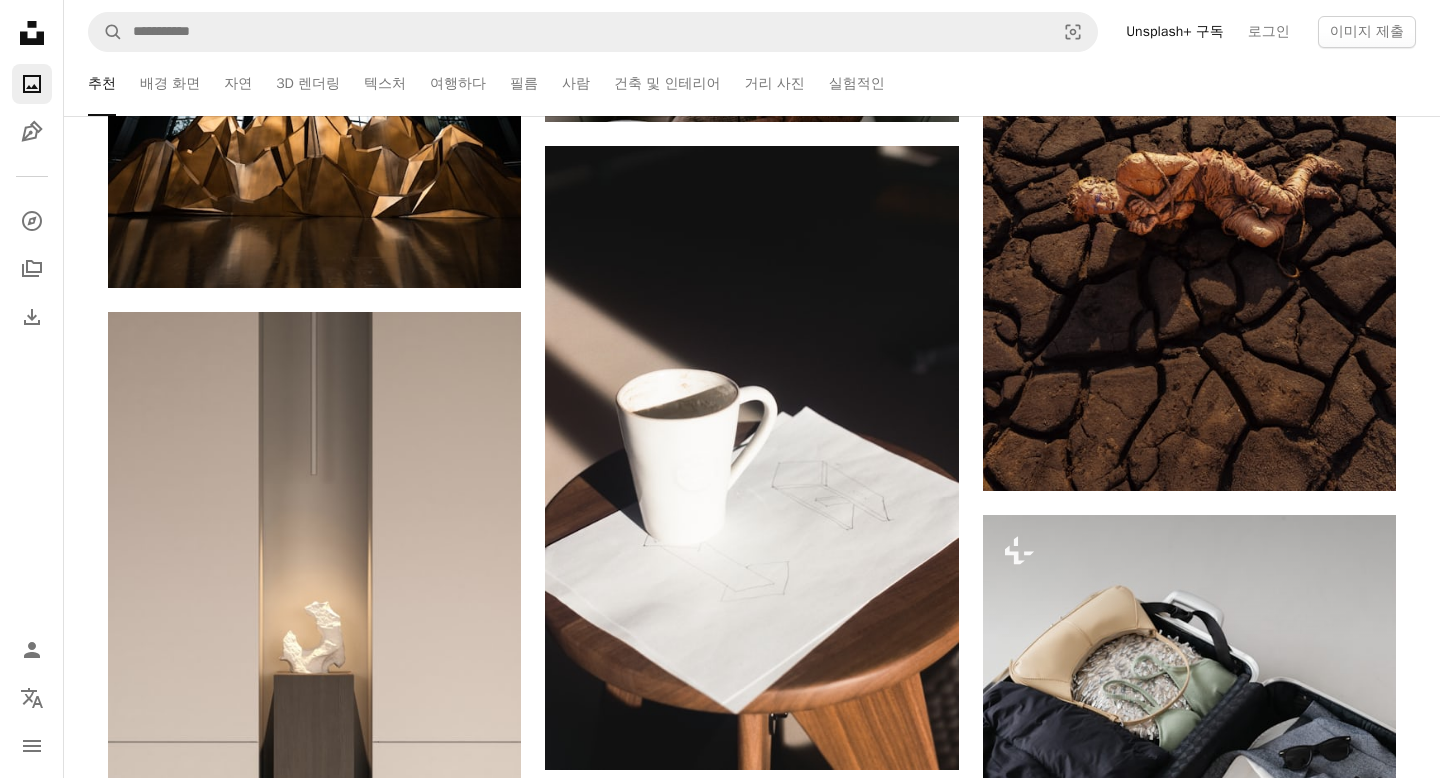 scroll, scrollTop: 5699, scrollLeft: 0, axis: vertical 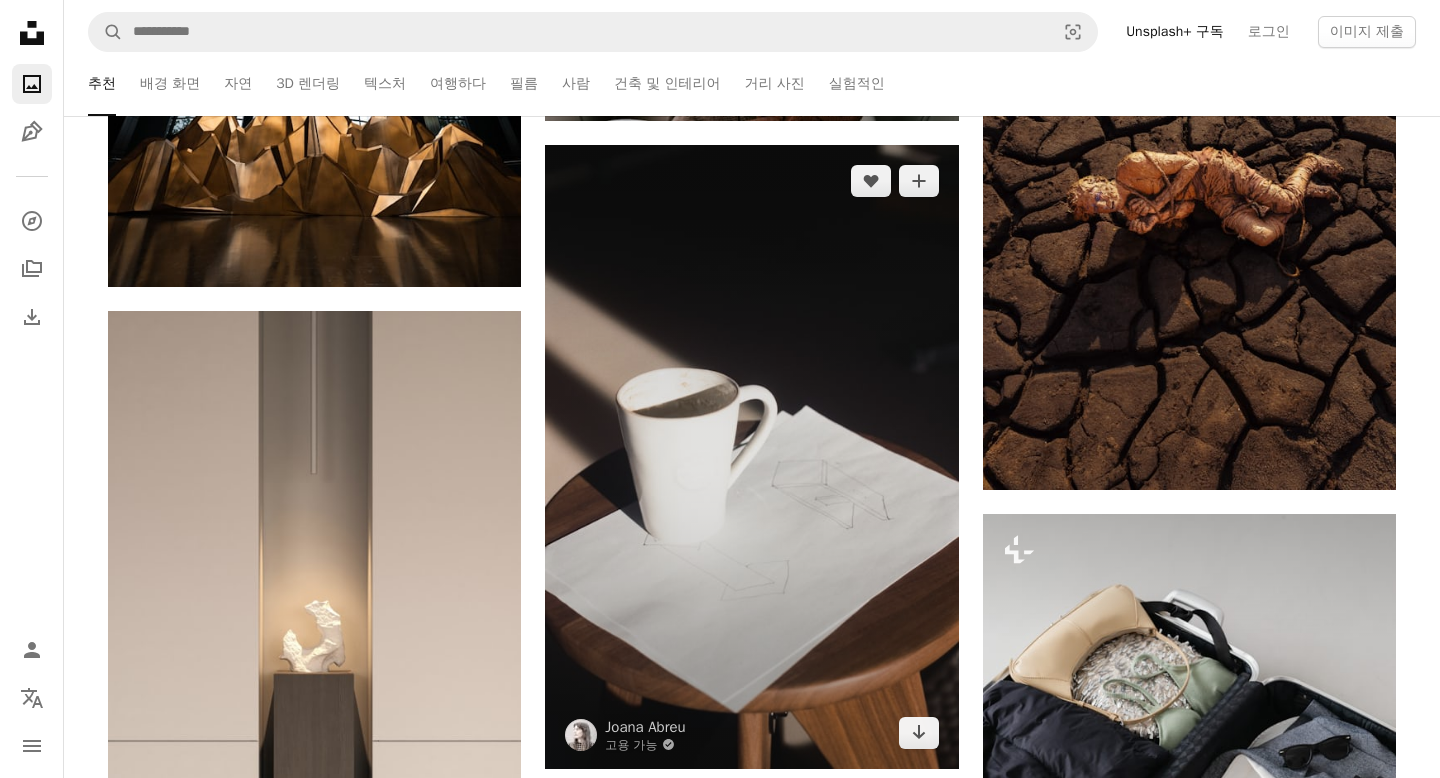 click at bounding box center [751, 456] 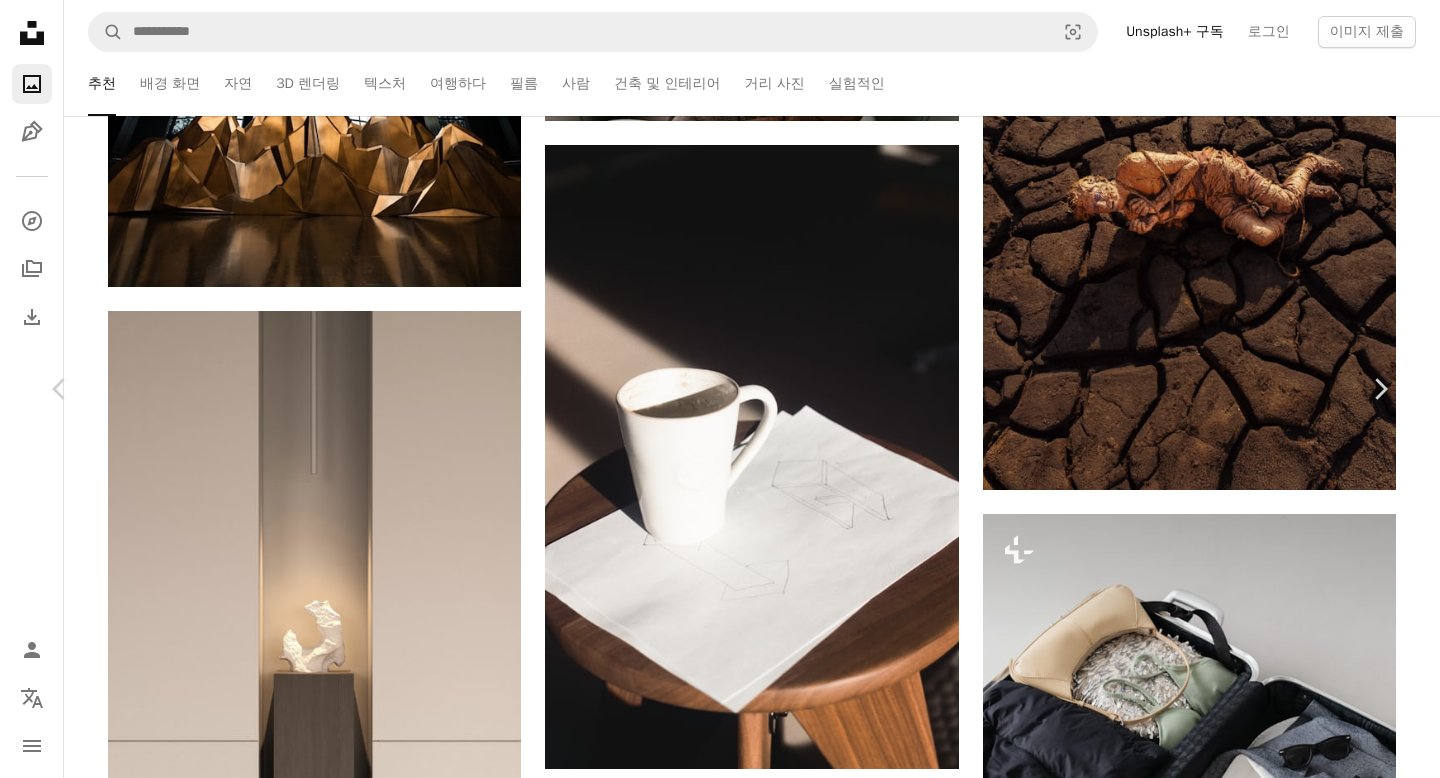click on "An X shape" at bounding box center (20, 20) 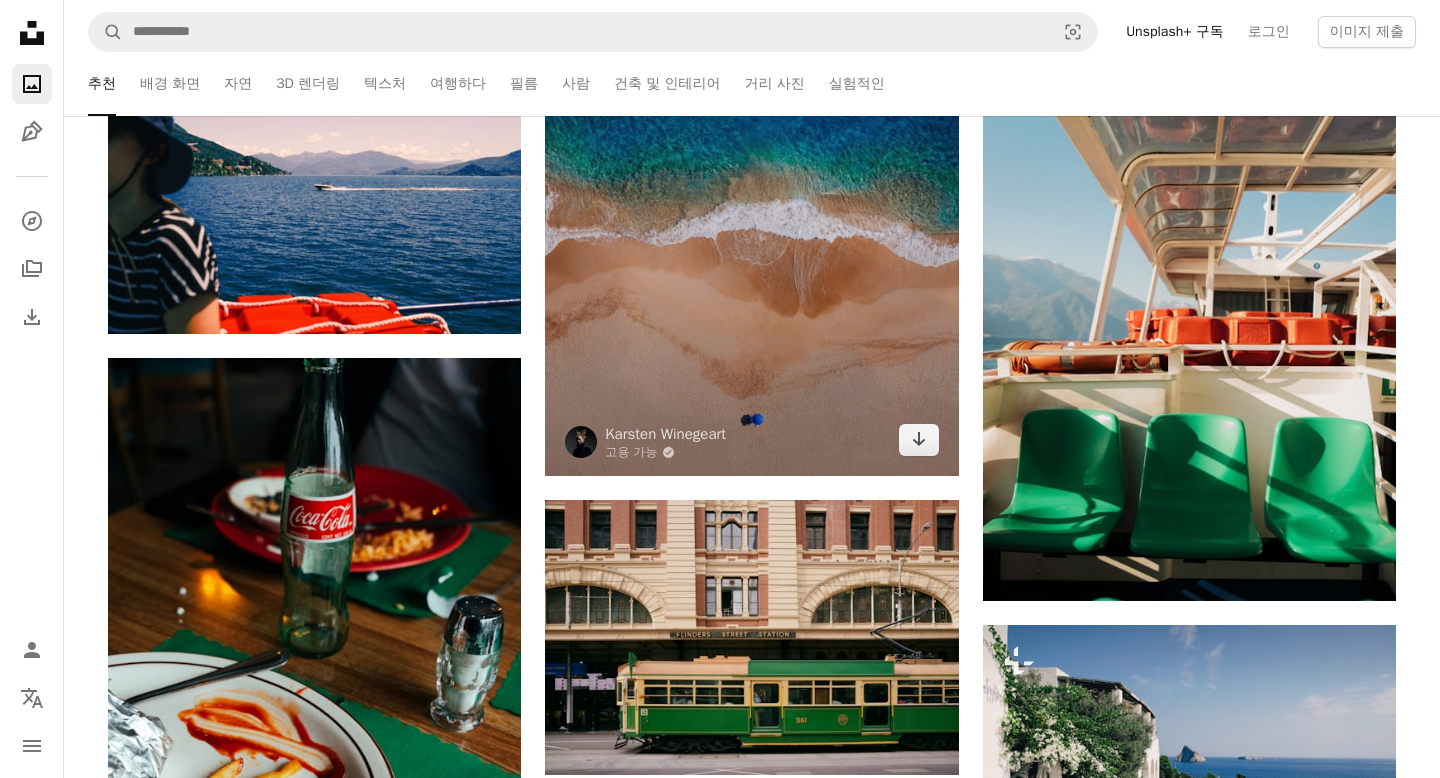 scroll, scrollTop: 12332, scrollLeft: 0, axis: vertical 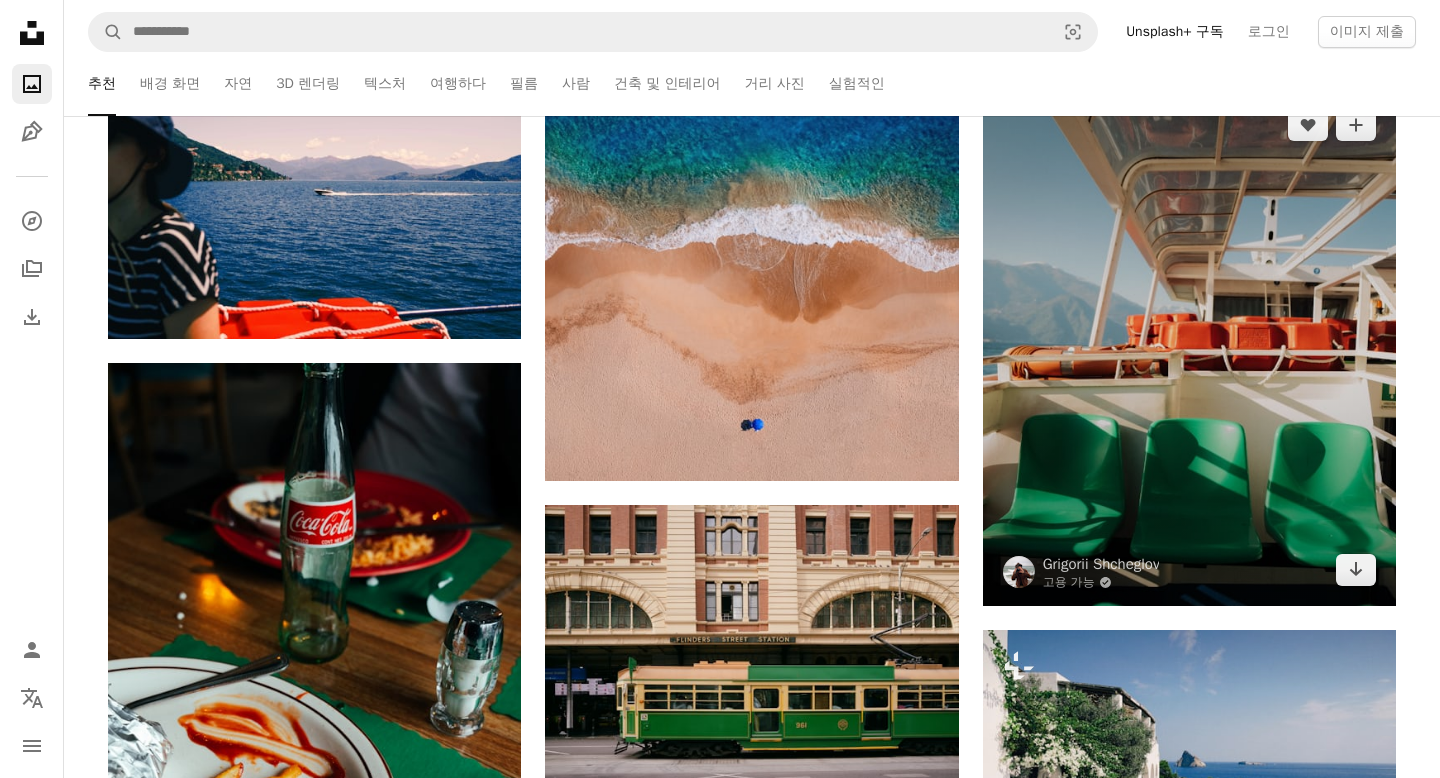 click at bounding box center (1189, 347) 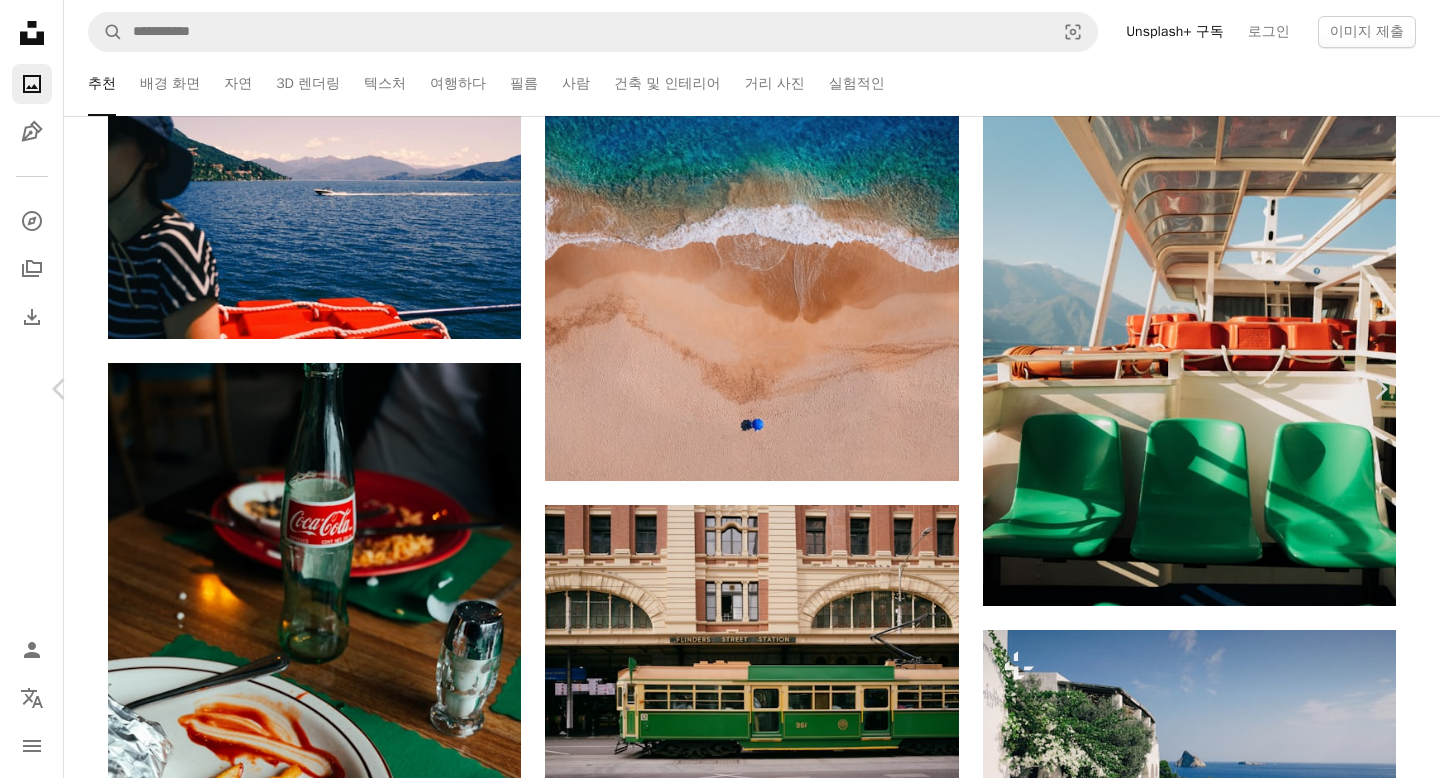 click on "무료 다운로드" at bounding box center (1190, 4221) 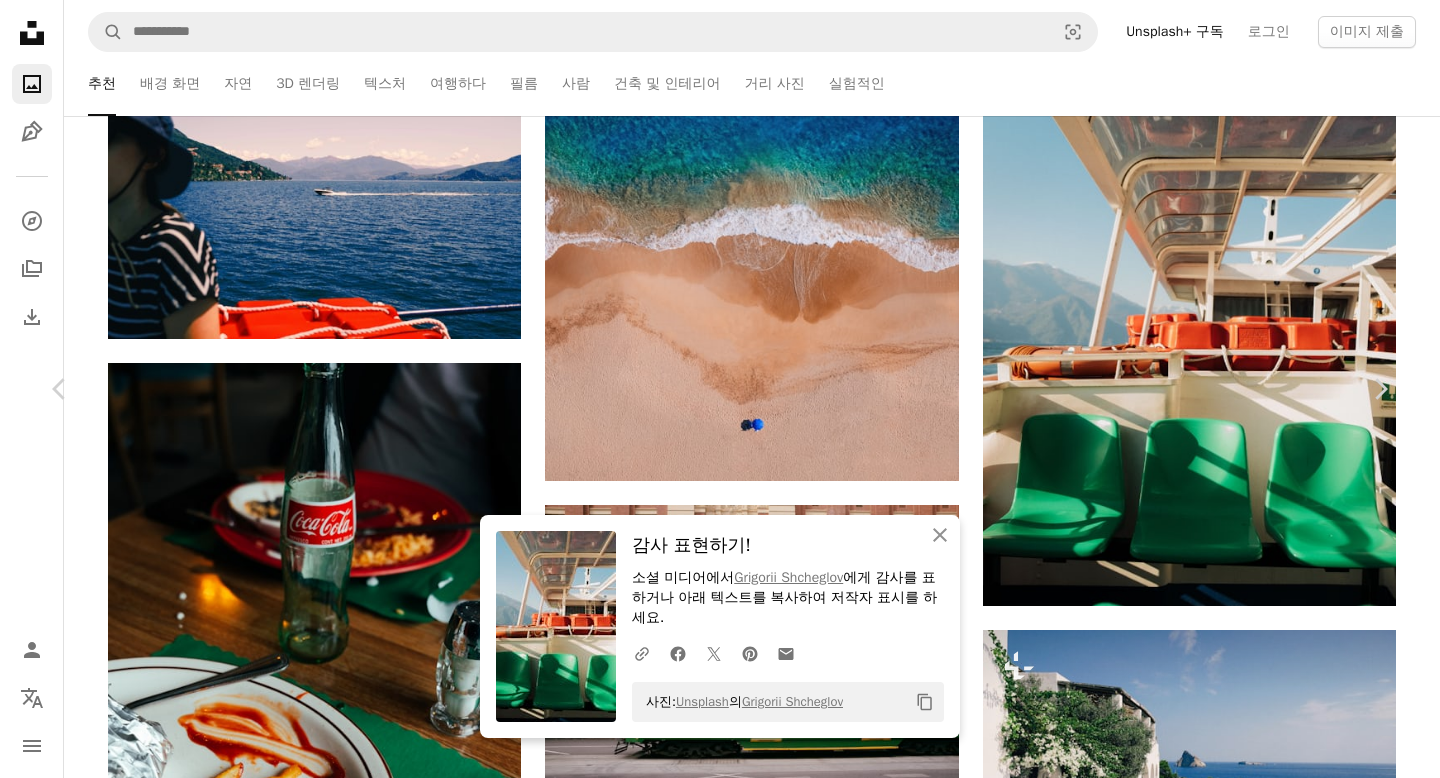 click on "An X shape" at bounding box center [20, 20] 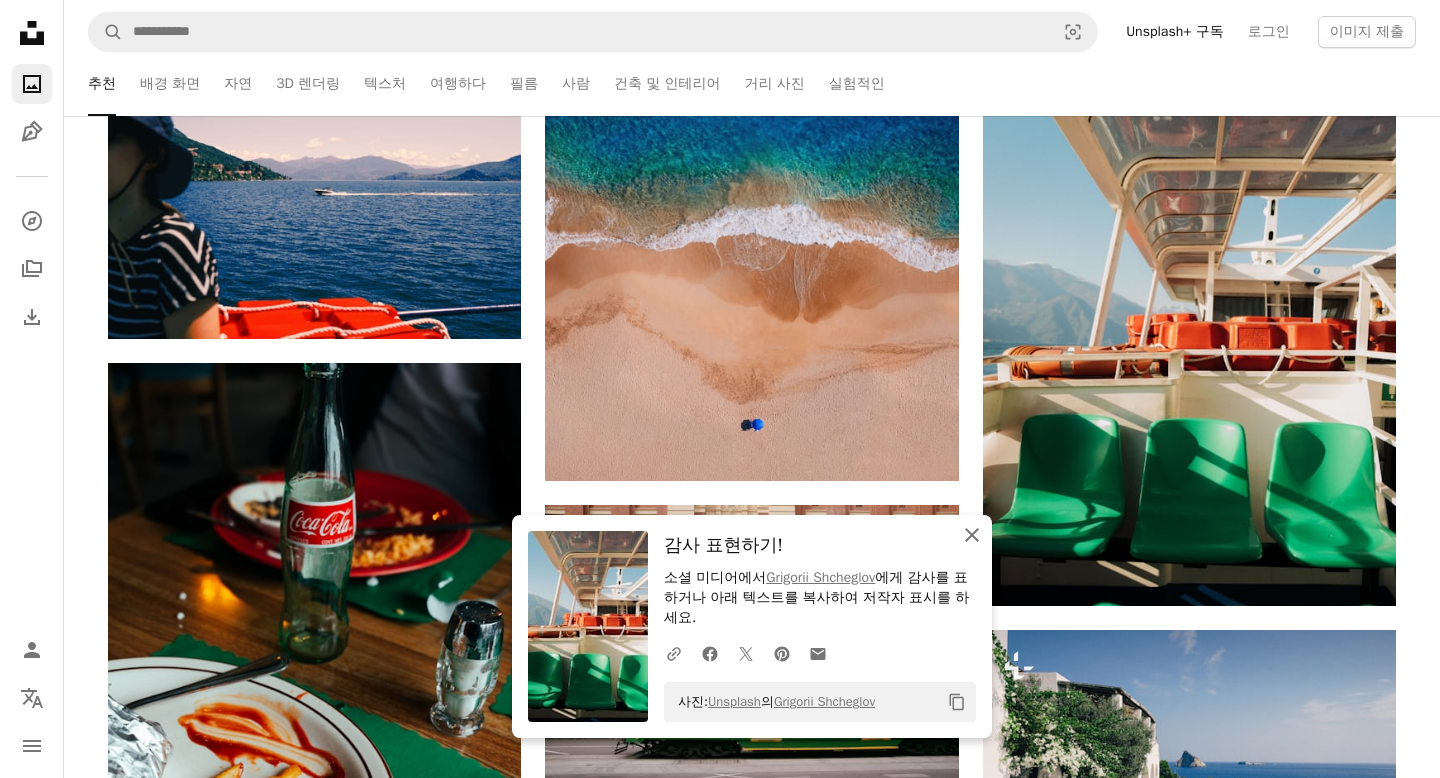 click on "An X shape" 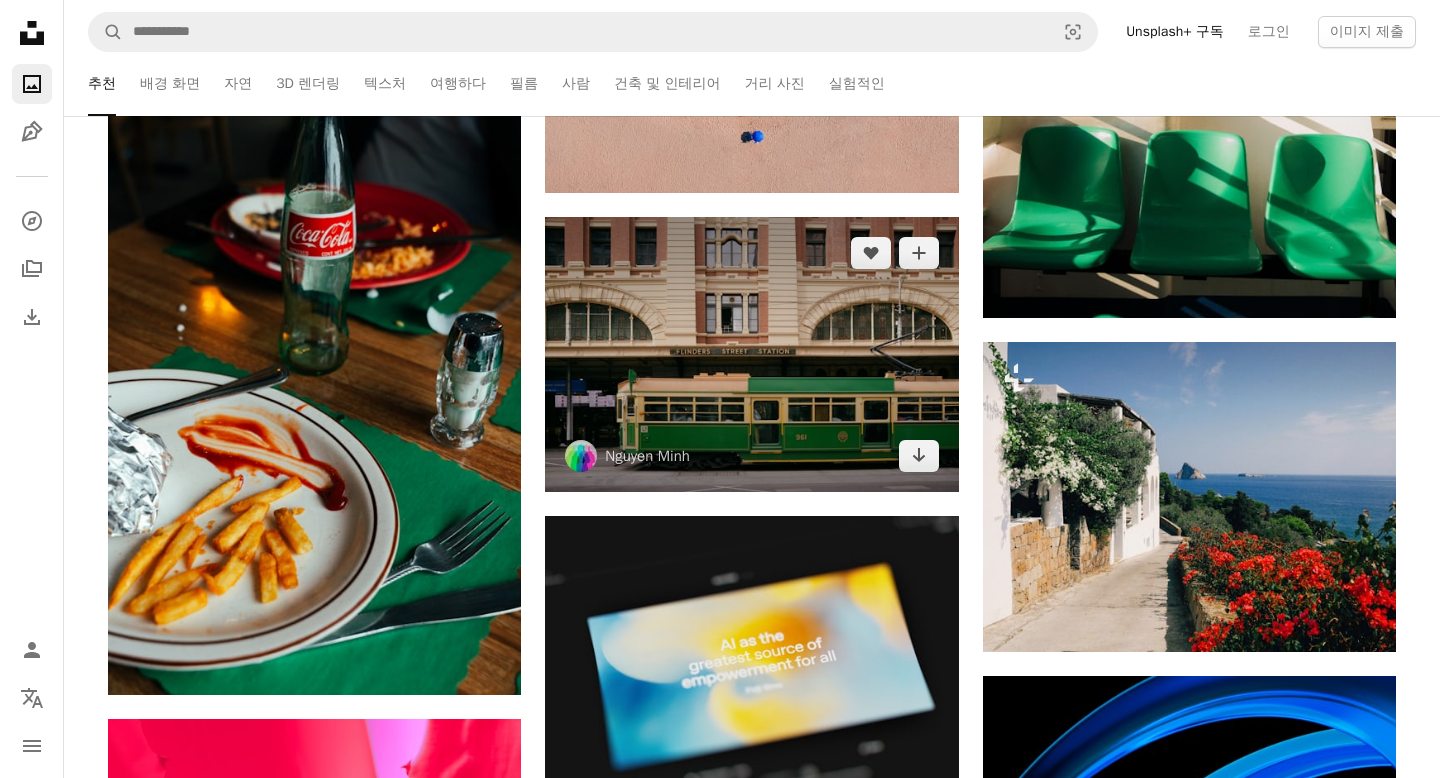 scroll, scrollTop: 12680, scrollLeft: 0, axis: vertical 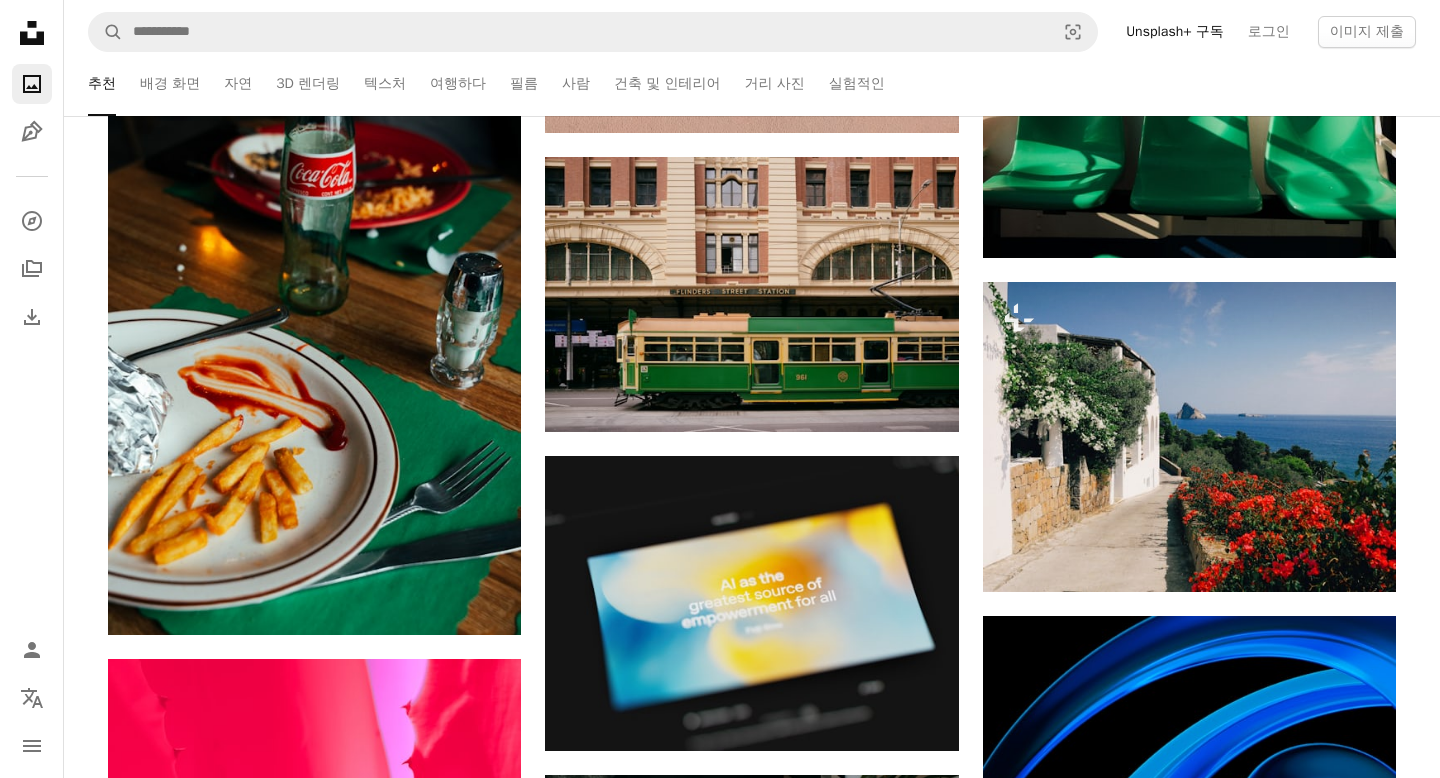 click on "A heart A plus sign [FIRST] [LAST] Unsplash+ 용 A lock   다운로드 A heart A plus sign [FIRST] [LAST] 고용 가능 A checkmark inside of a circle Arrow pointing down A heart A plus sign [FIRST] [LAST] 고용 가능 A checkmark inside of a circle Arrow pointing down Plus sign for Unsplash+ A heart A plus sign [FIRST] [LAST] Unsplash+ 용 A lock   다운로드 A heart A plus sign [FIRST] 고용 가능 A checkmark inside of a circle Arrow pointing down A heart A plus sign [FIRST] [LAST] 고용 가능 A checkmark inside of a circle Arrow pointing down Plus sign for Unsplash+ A heart A plus sign [FIRST] [LAST] Unsplash+ 용 A lock   다운로드 A heart A plus sign [FIRST] Arrow pointing down Plus sign for Unsplash+ A heart A plus sign [FIRST] [LAST] Unsplash+ 용 A lock   다운로드 프로모션됨 A heart A plus sign SumUp A better way to get paid   ↗ Arrow pointing down A heart A plus sign [FIRST] 고용 가능 용" at bounding box center [1189, -4189] 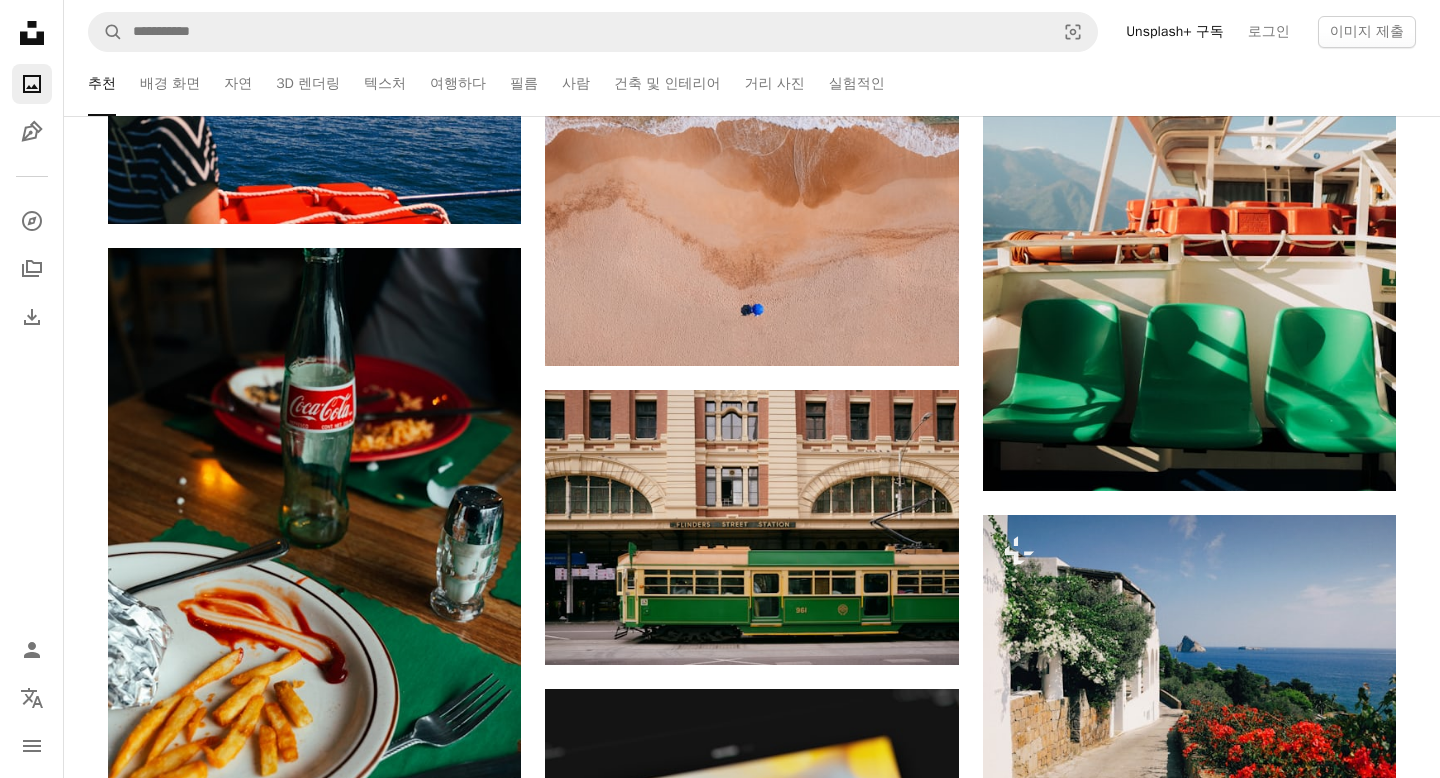 scroll, scrollTop: 12444, scrollLeft: 0, axis: vertical 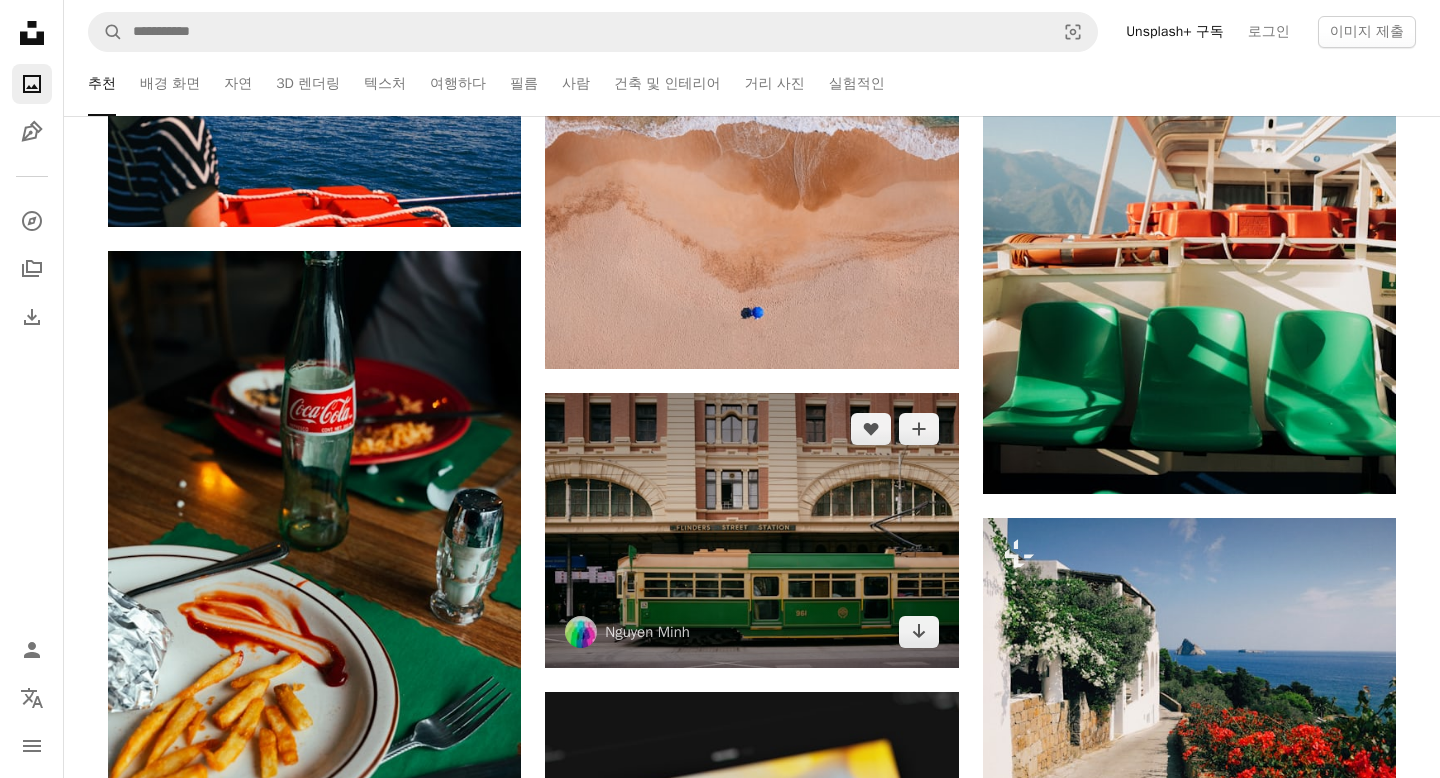 click at bounding box center [751, 530] 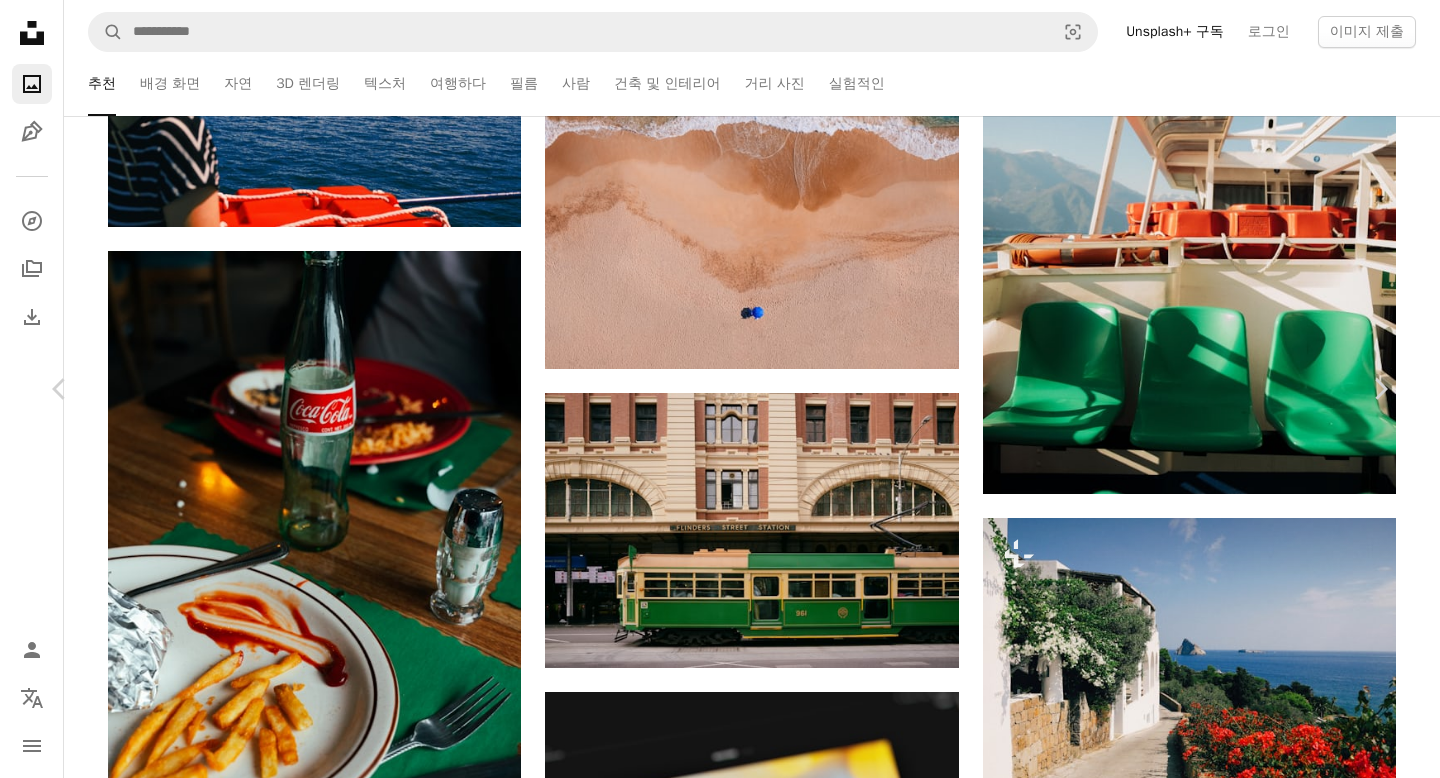 click on "무료 다운로드" at bounding box center [1190, 6177] 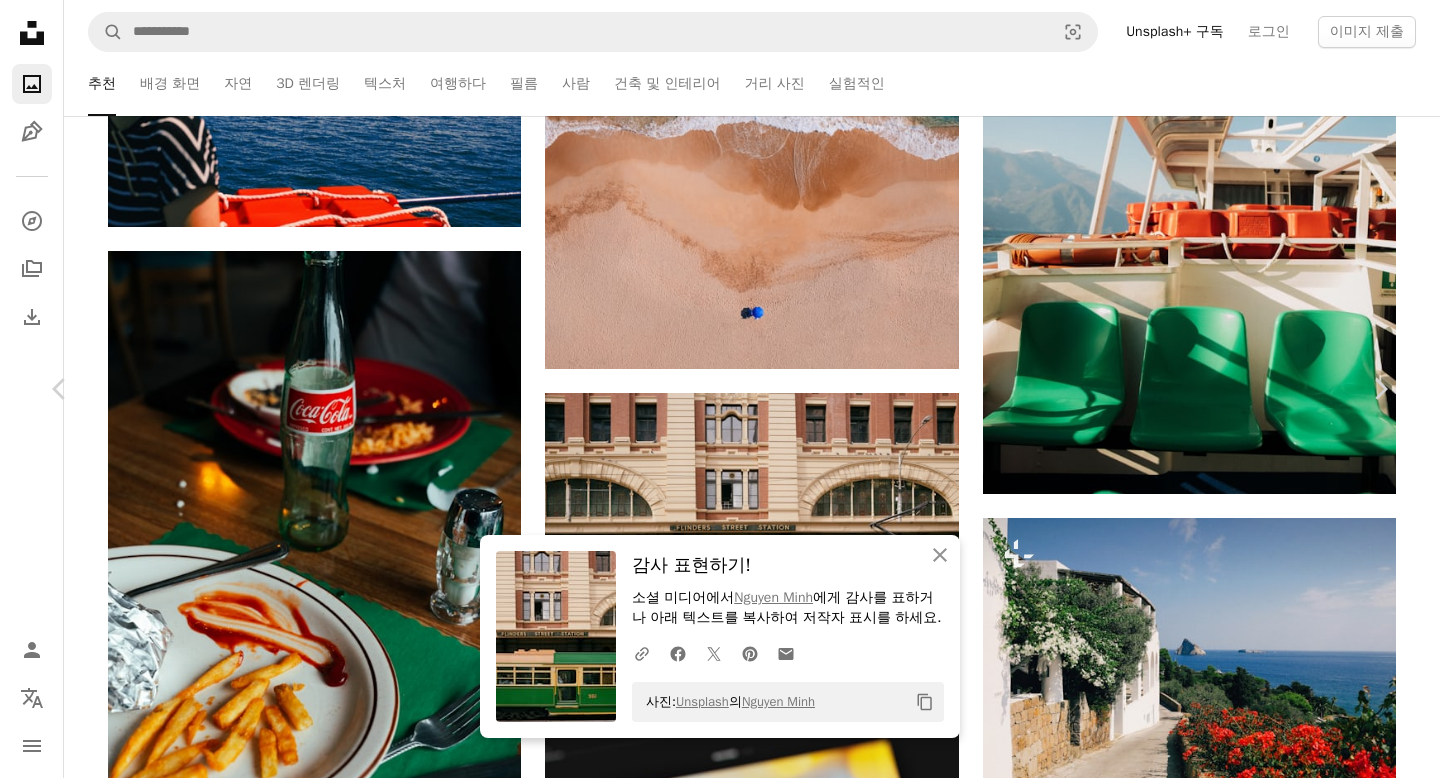 scroll, scrollTop: 1828, scrollLeft: 0, axis: vertical 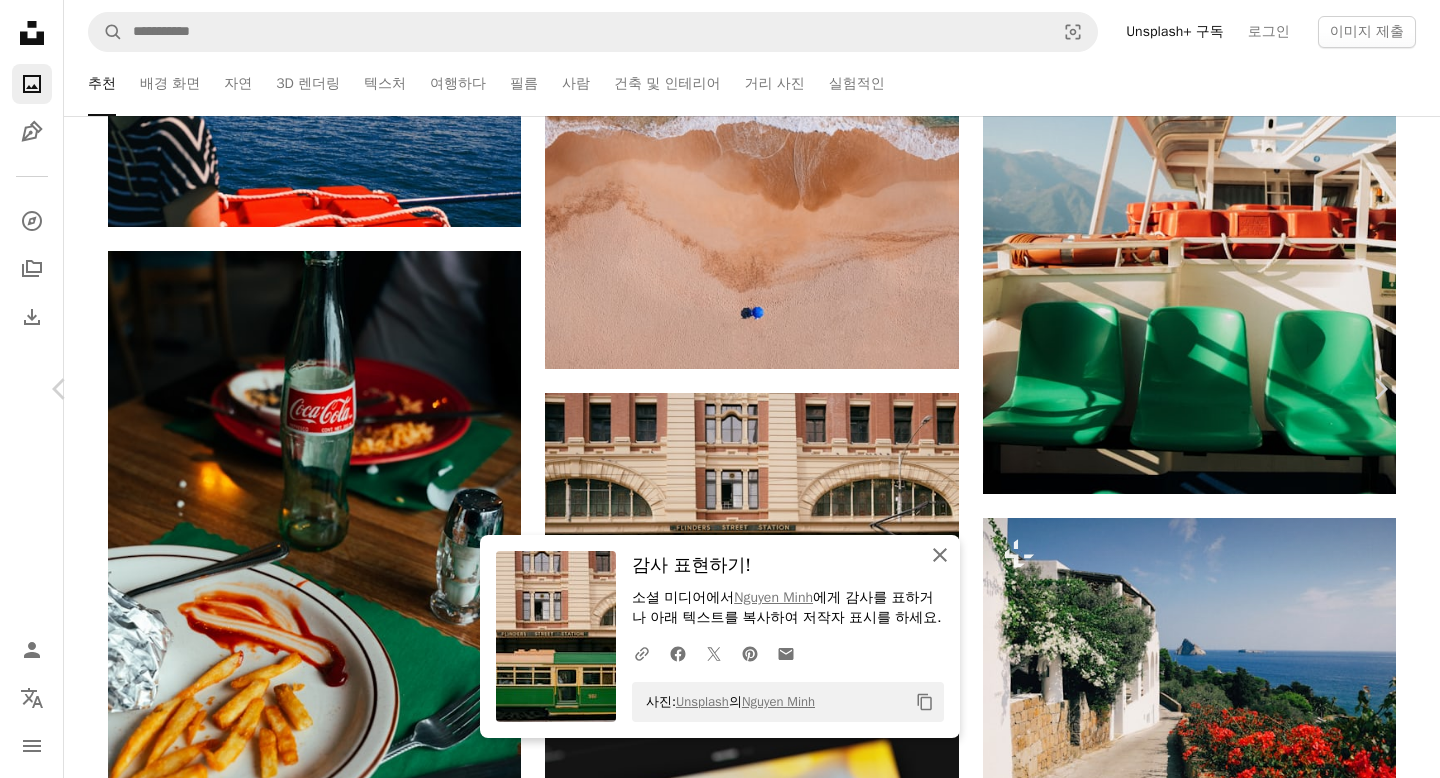 click on "An X shape" 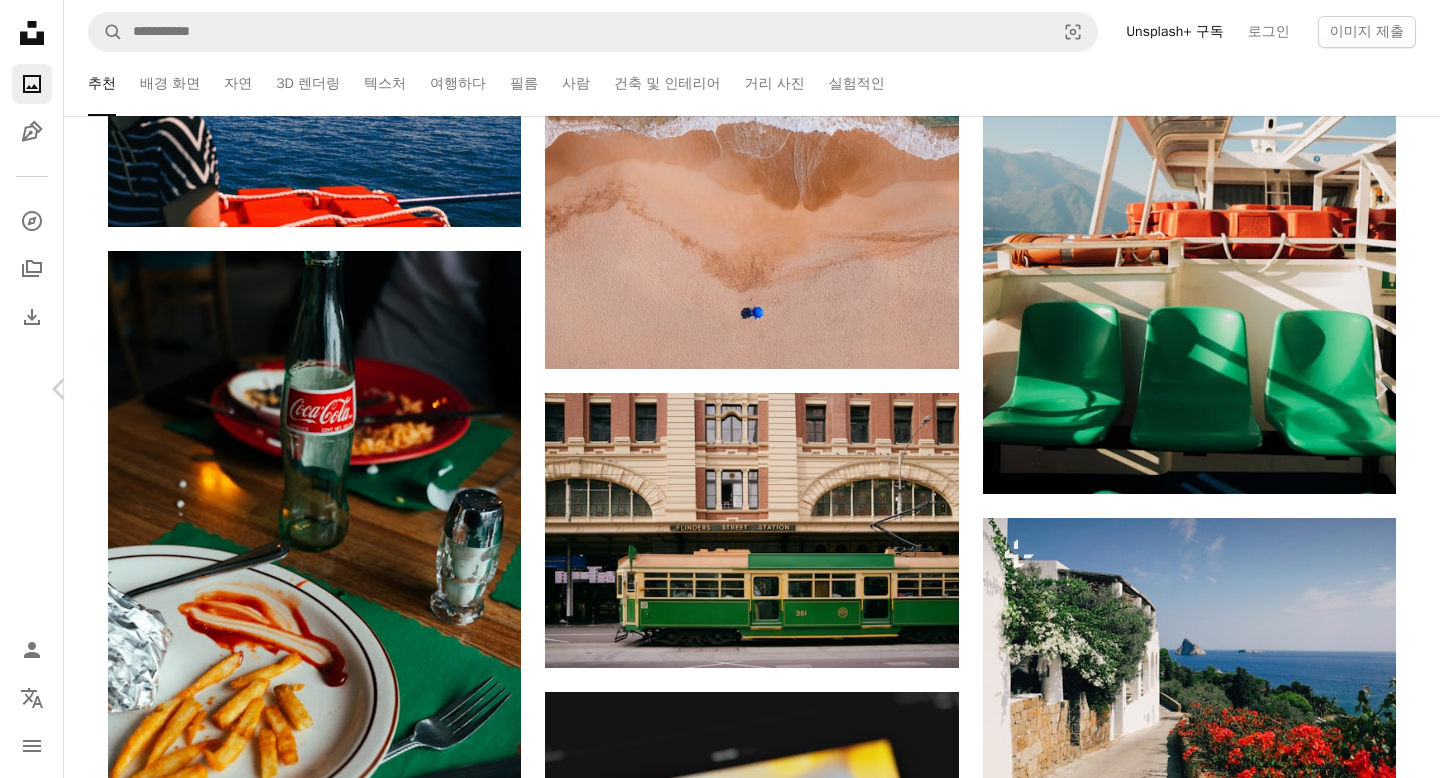 scroll, scrollTop: 4537, scrollLeft: 0, axis: vertical 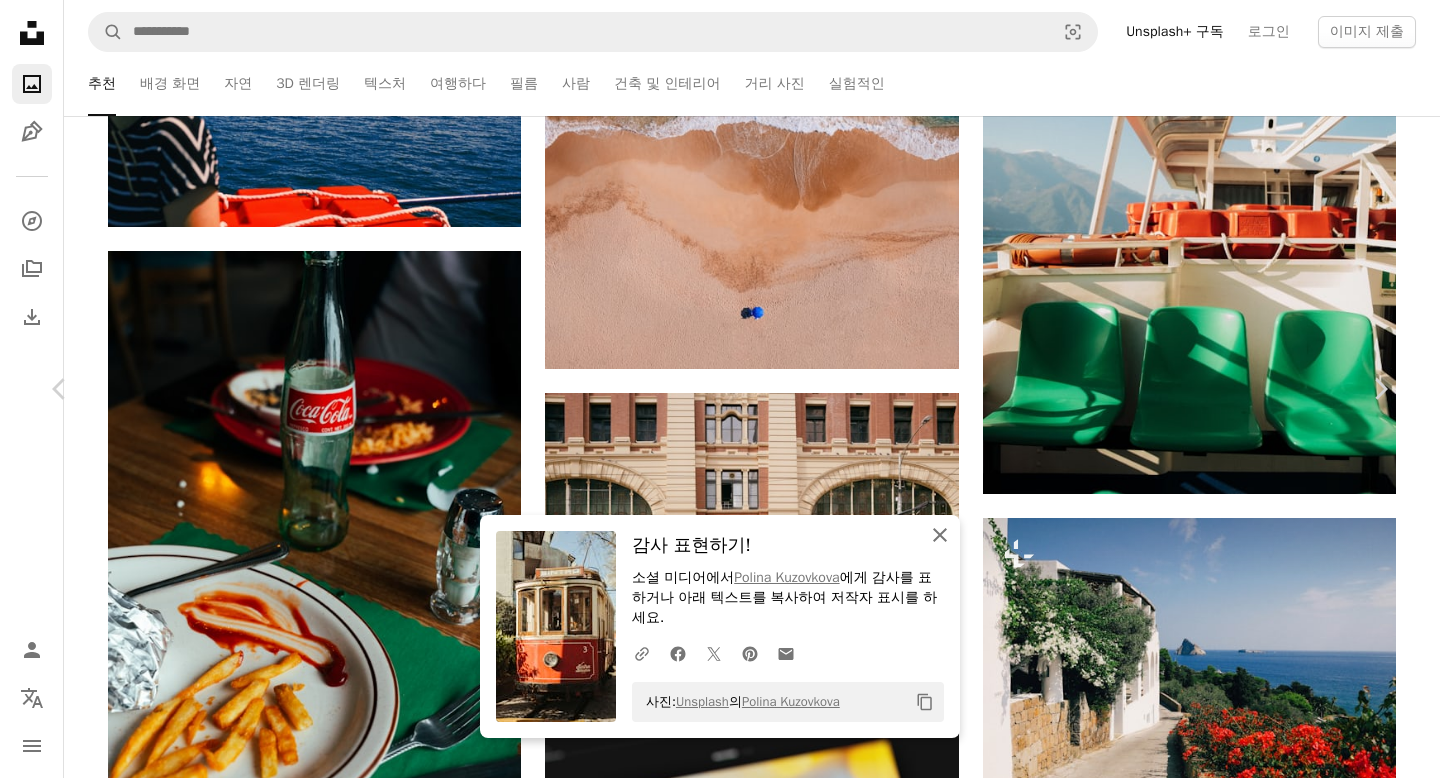 click on "An X shape" 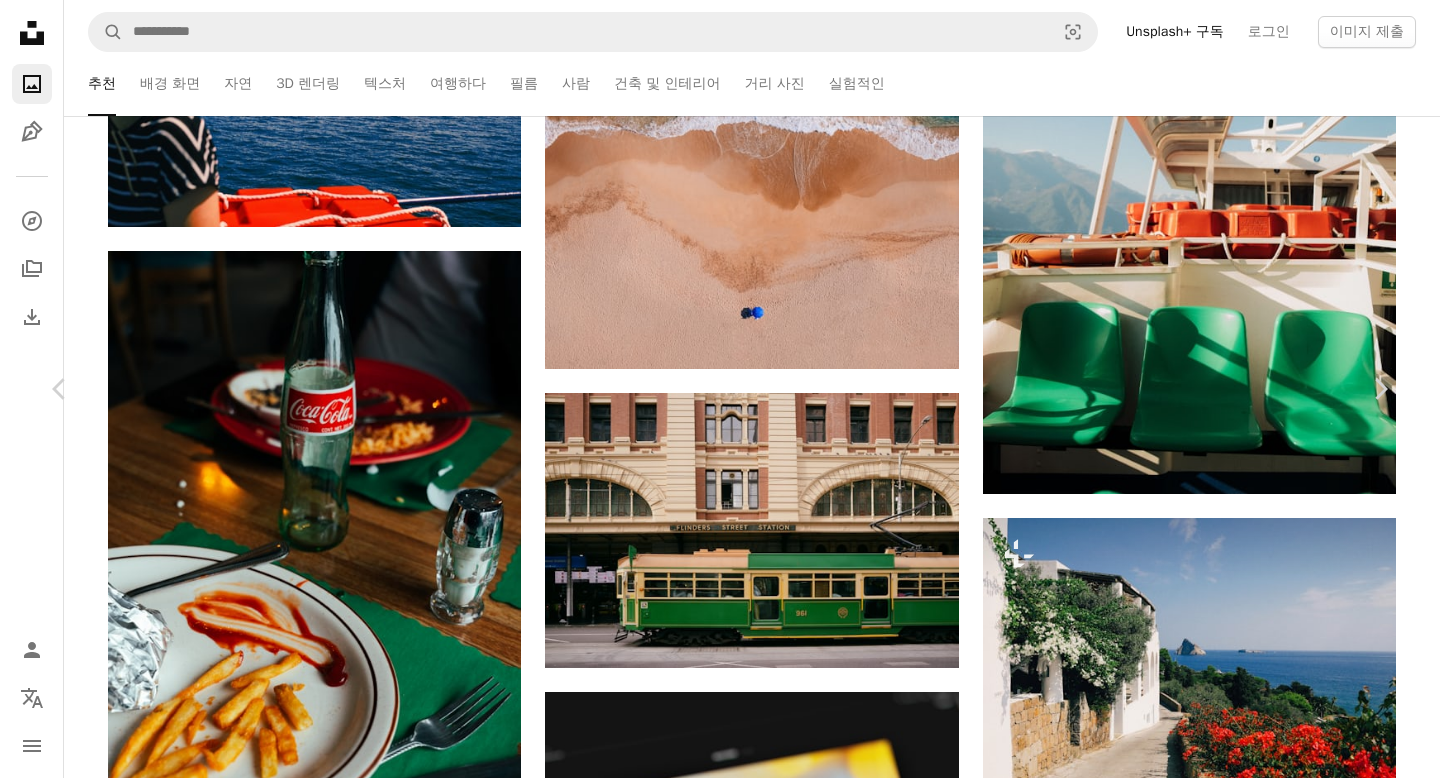 scroll, scrollTop: 5529, scrollLeft: 0, axis: vertical 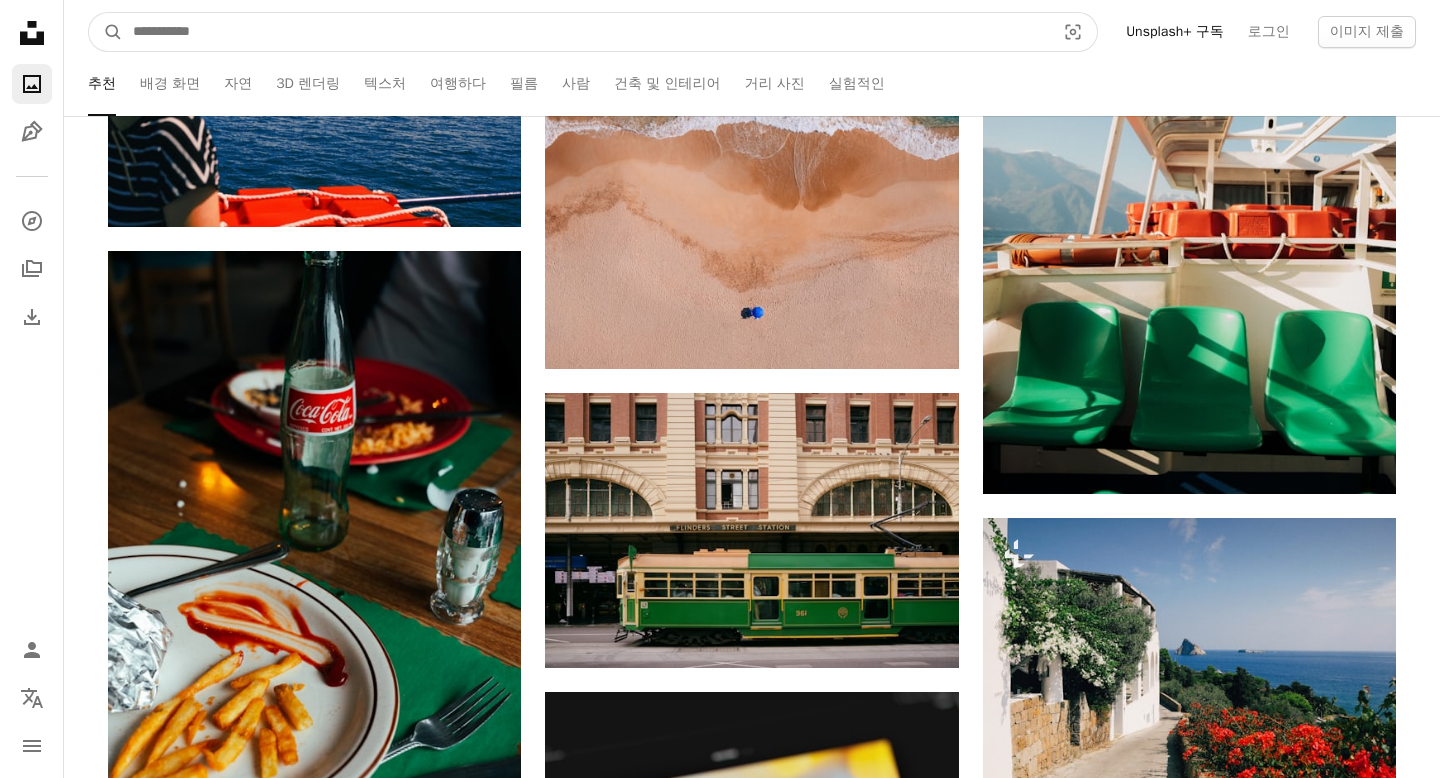 click at bounding box center (586, 32) 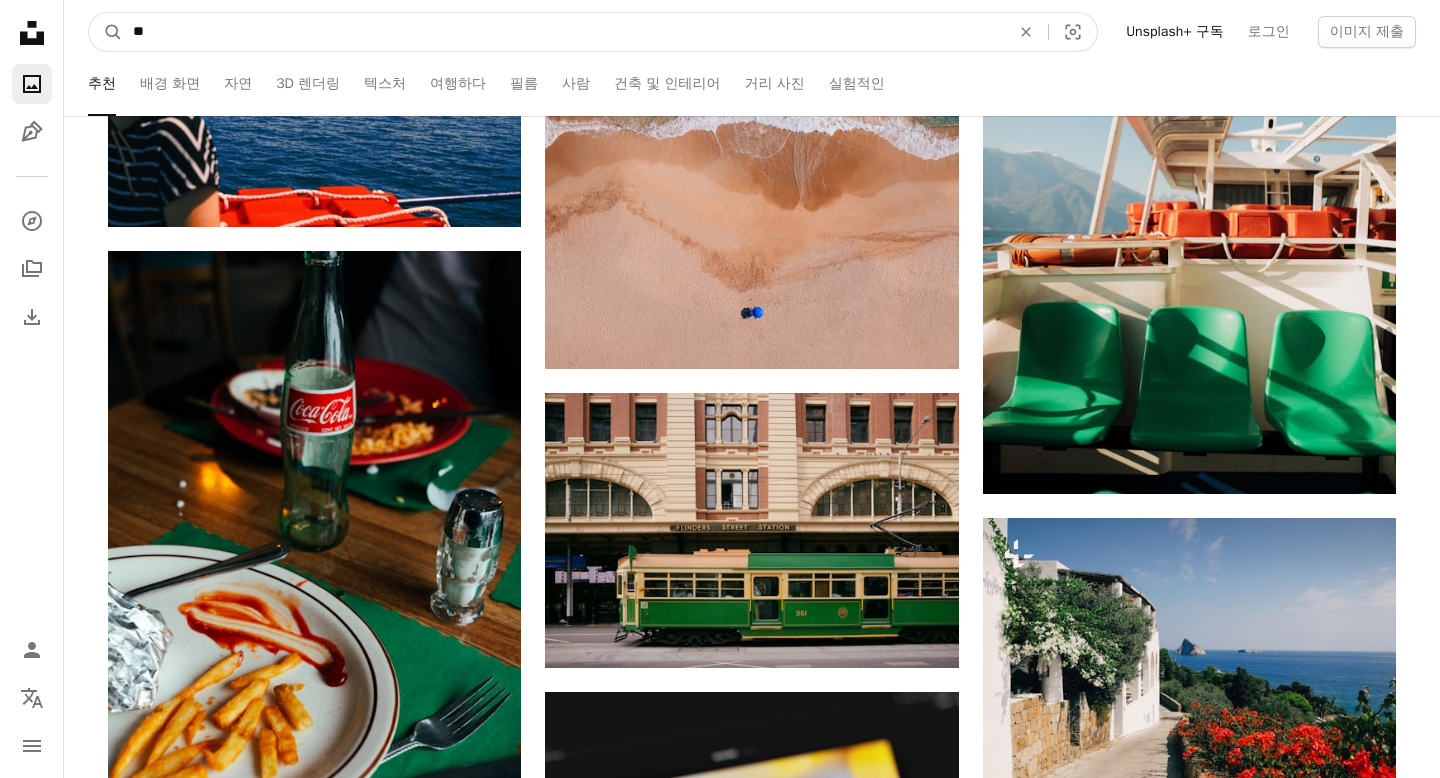 type on "*" 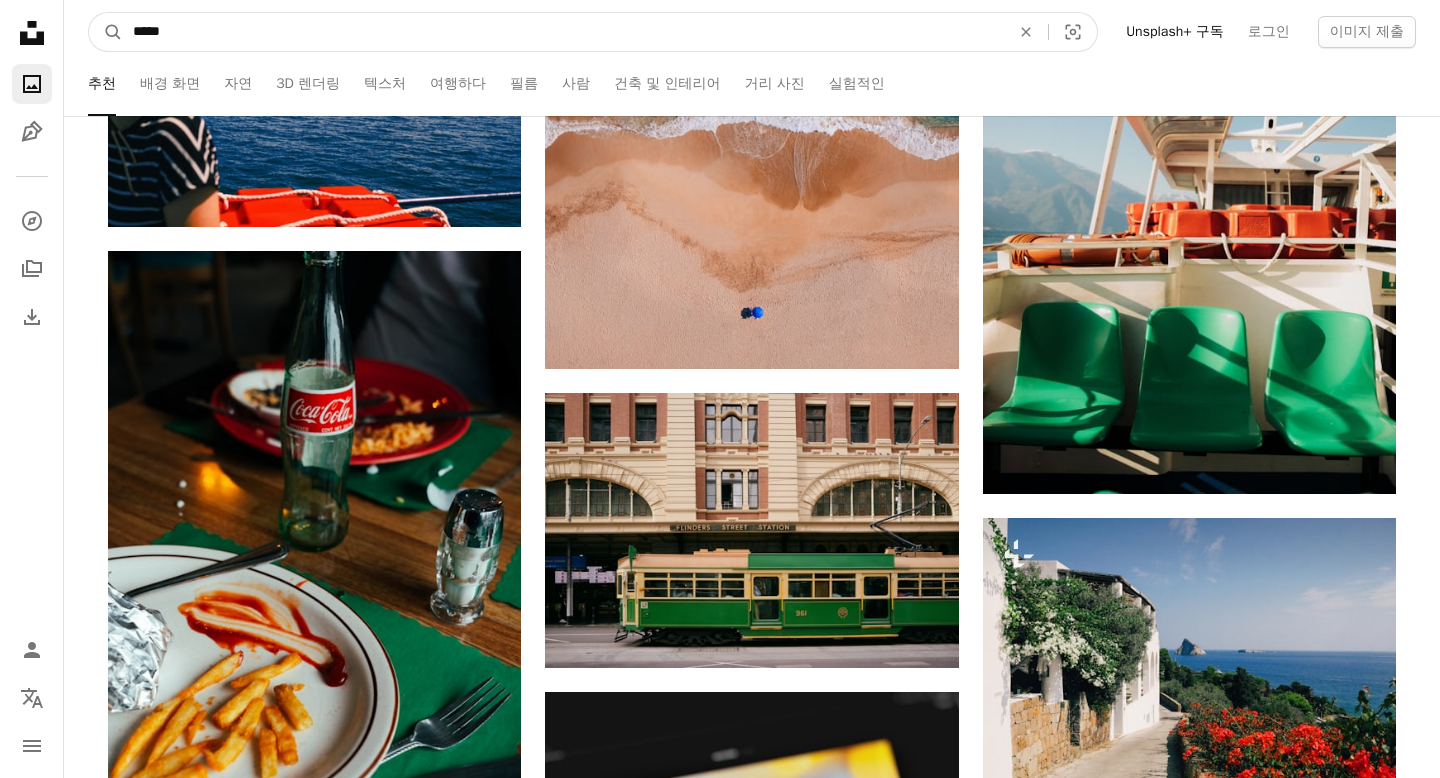 type on "******" 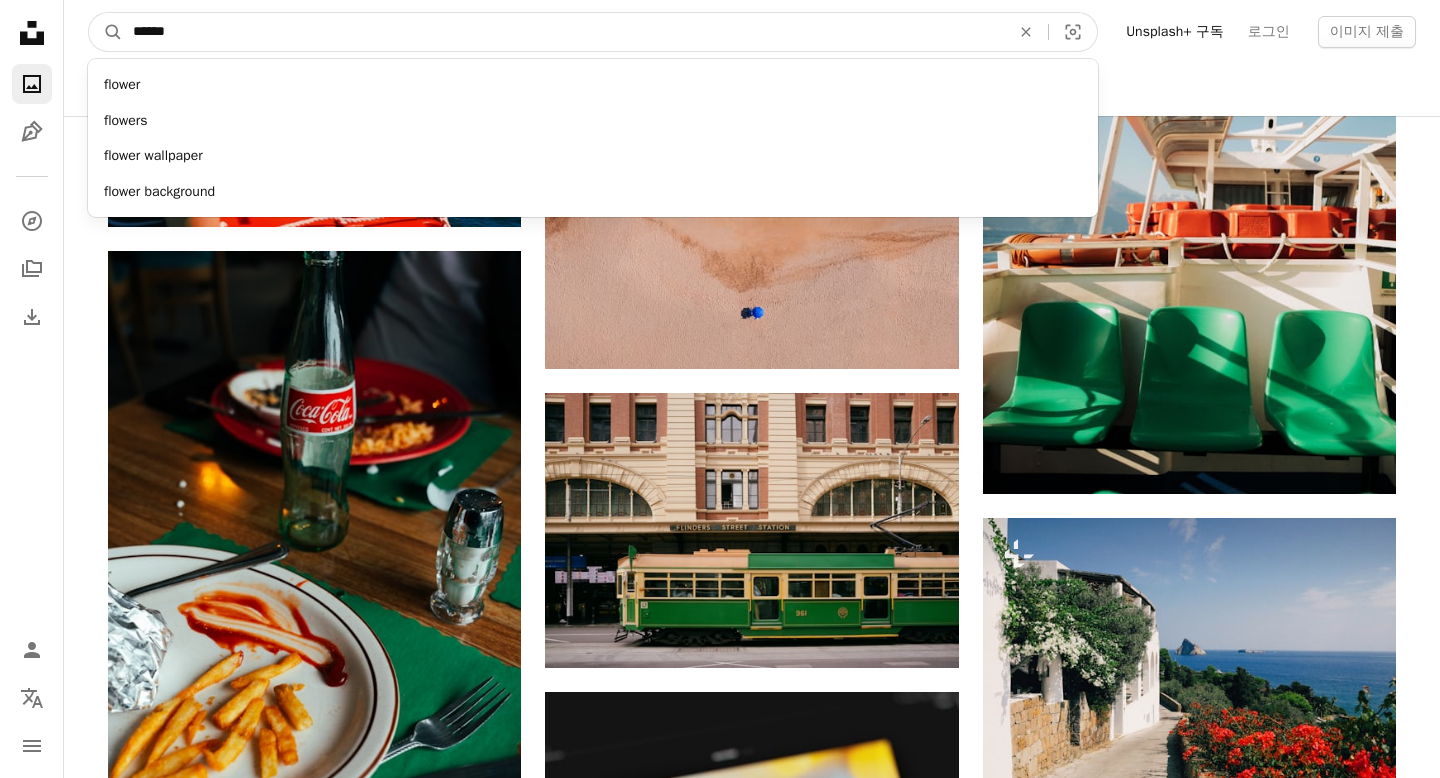 click on "A magnifying glass" at bounding box center [106, 32] 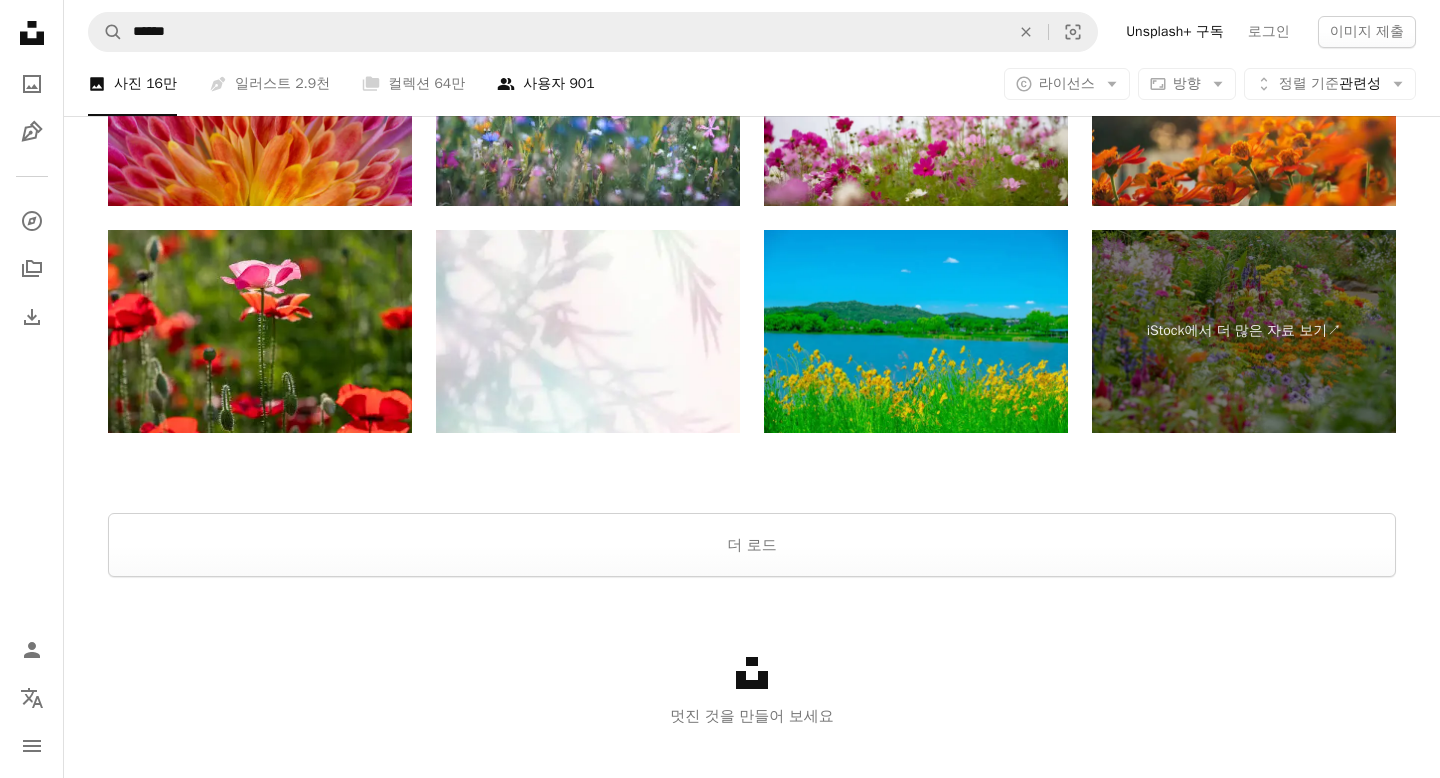 scroll, scrollTop: 4660, scrollLeft: 0, axis: vertical 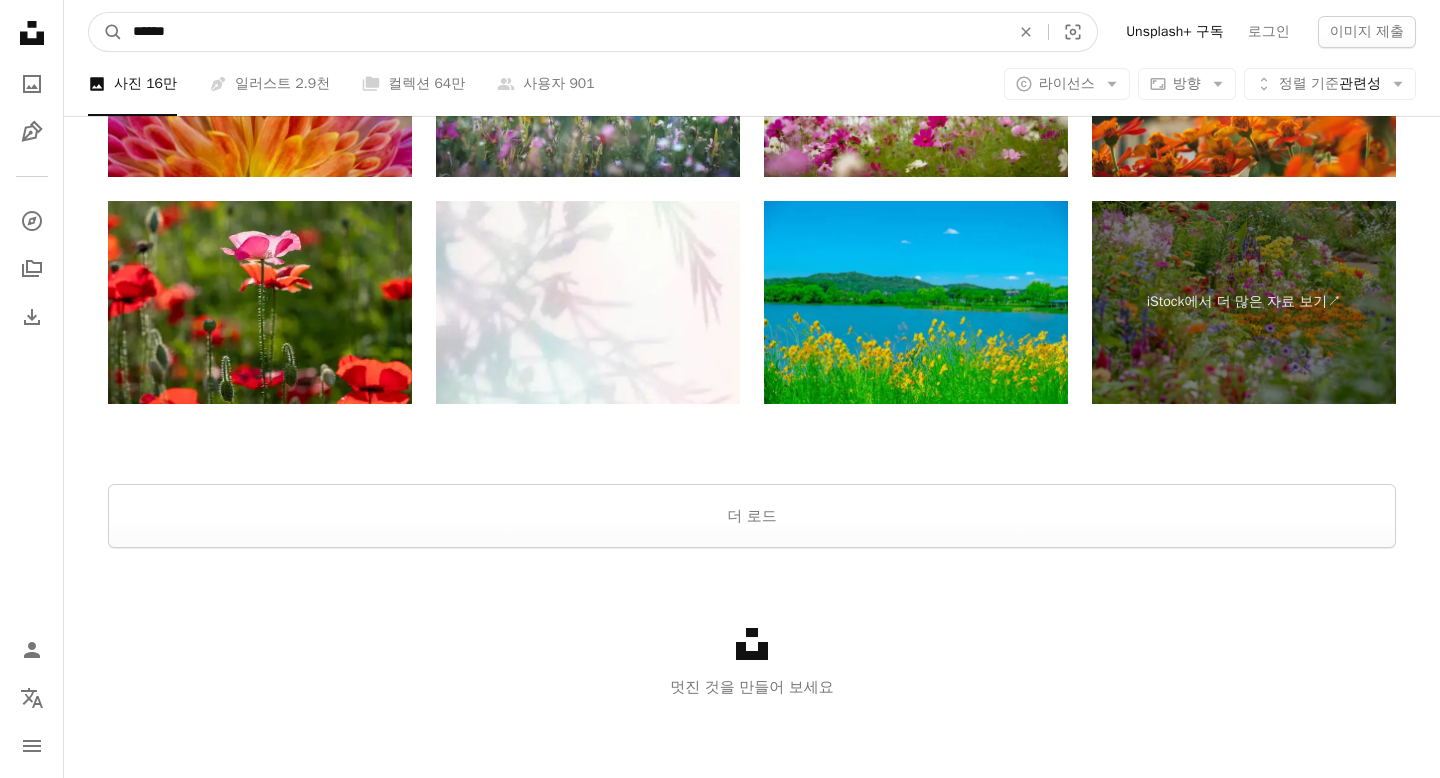 click on "******" at bounding box center (563, 32) 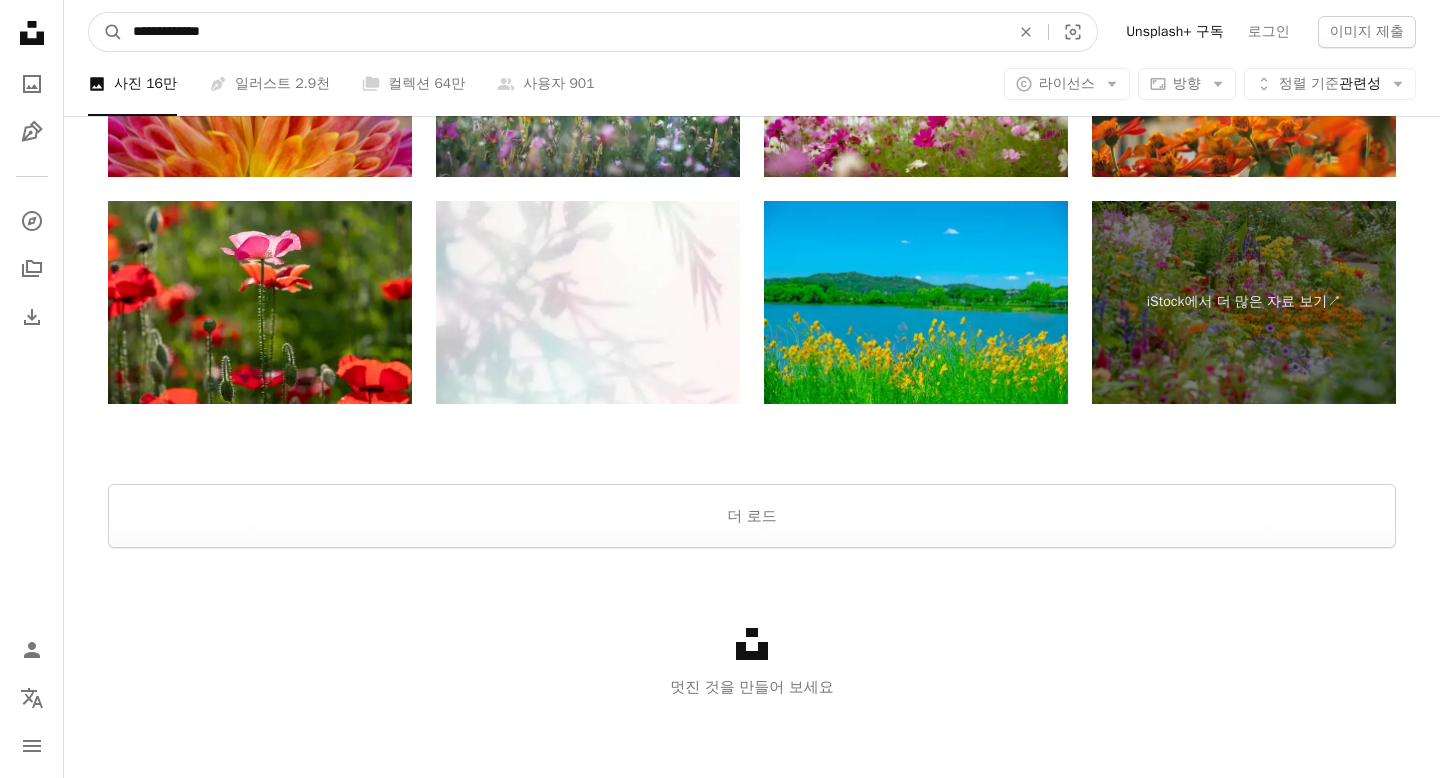 type on "**********" 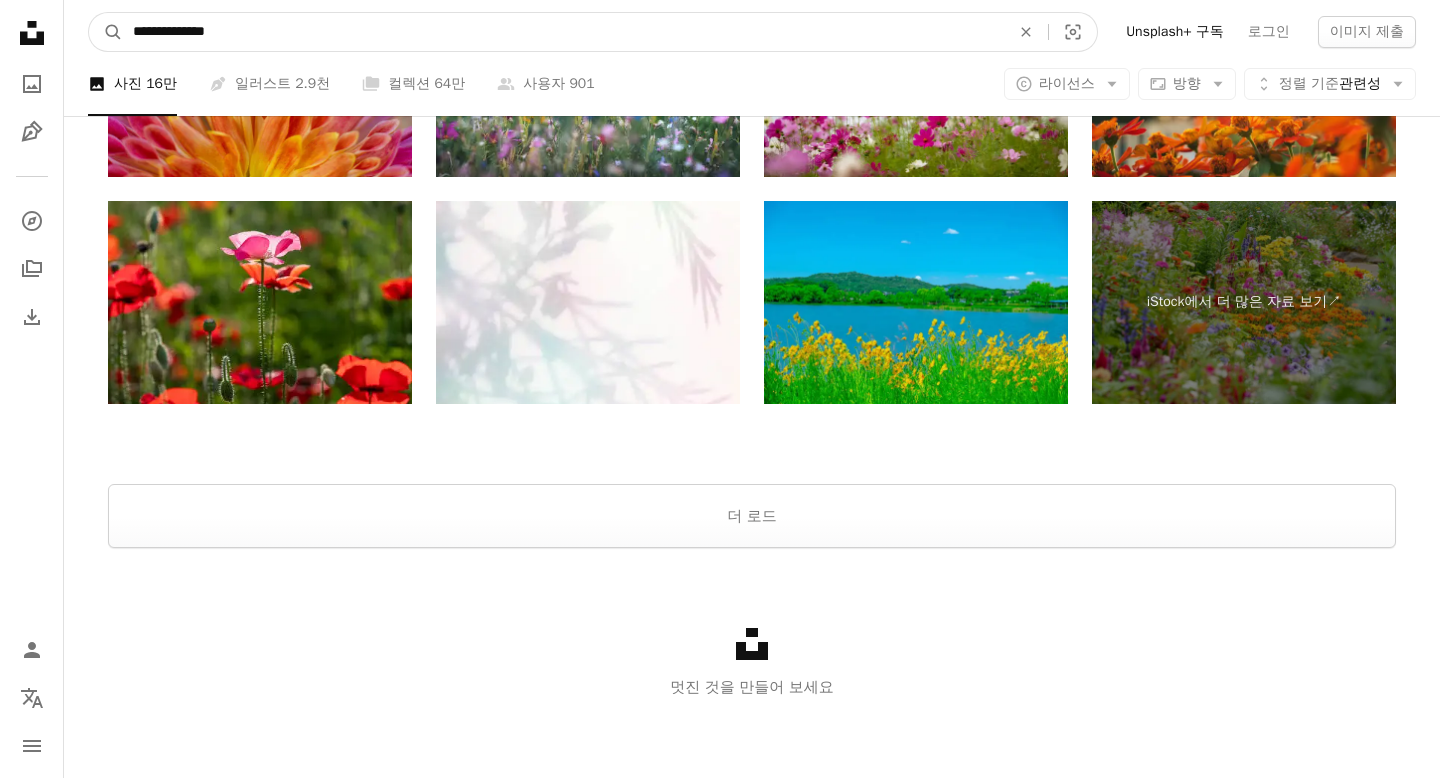 click on "A magnifying glass" at bounding box center [106, 32] 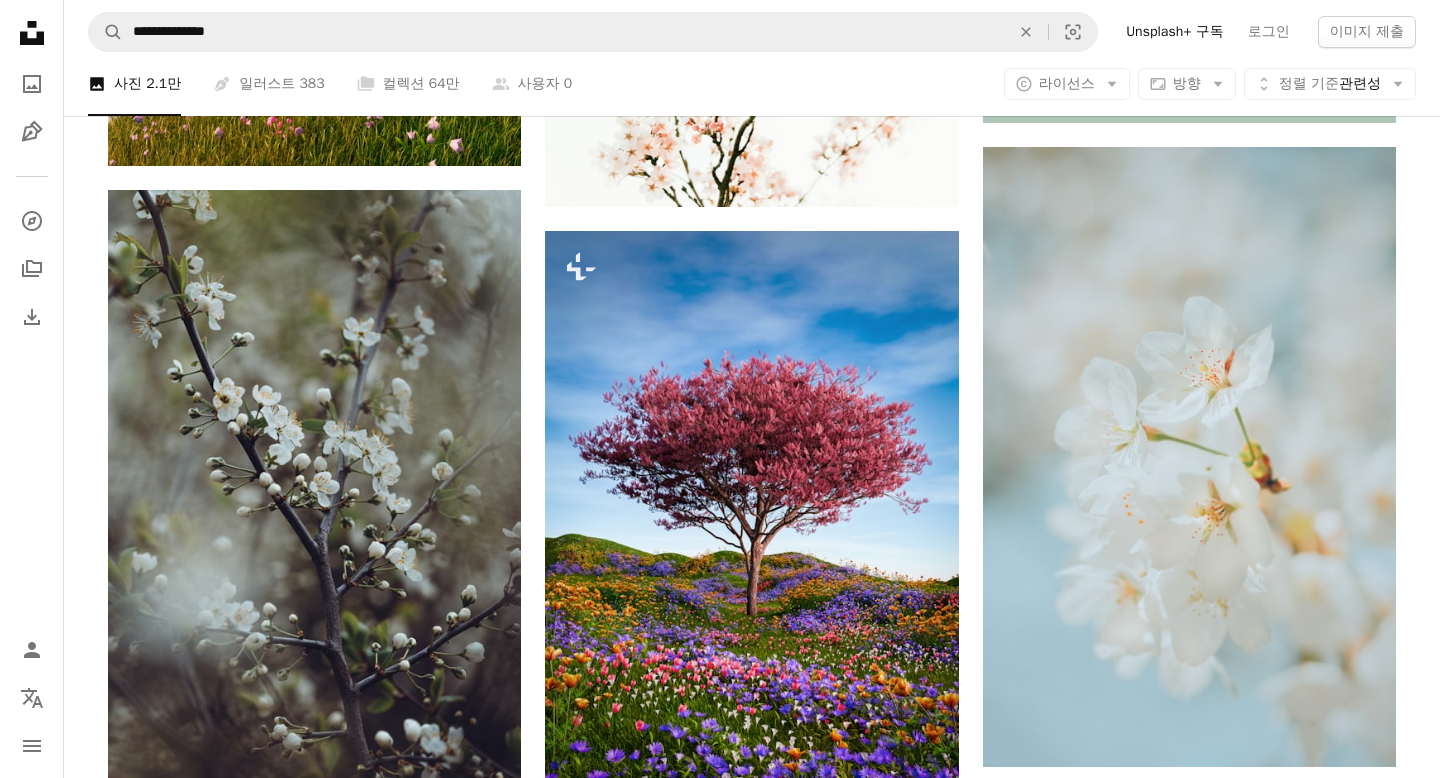 scroll, scrollTop: 918, scrollLeft: 0, axis: vertical 